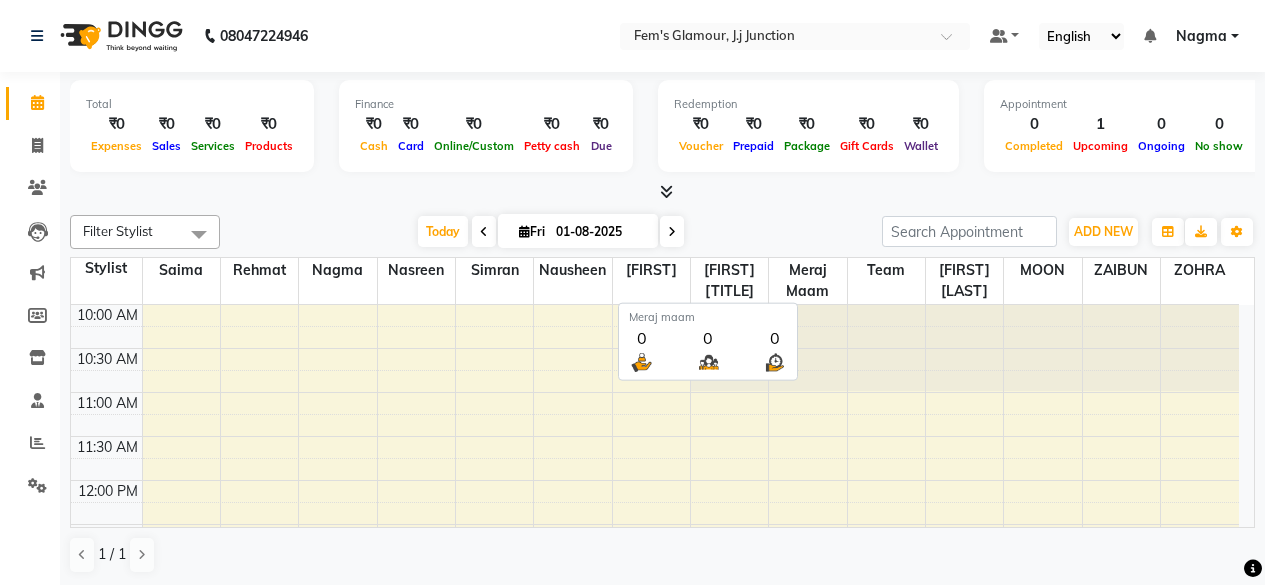 scroll, scrollTop: 0, scrollLeft: 0, axis: both 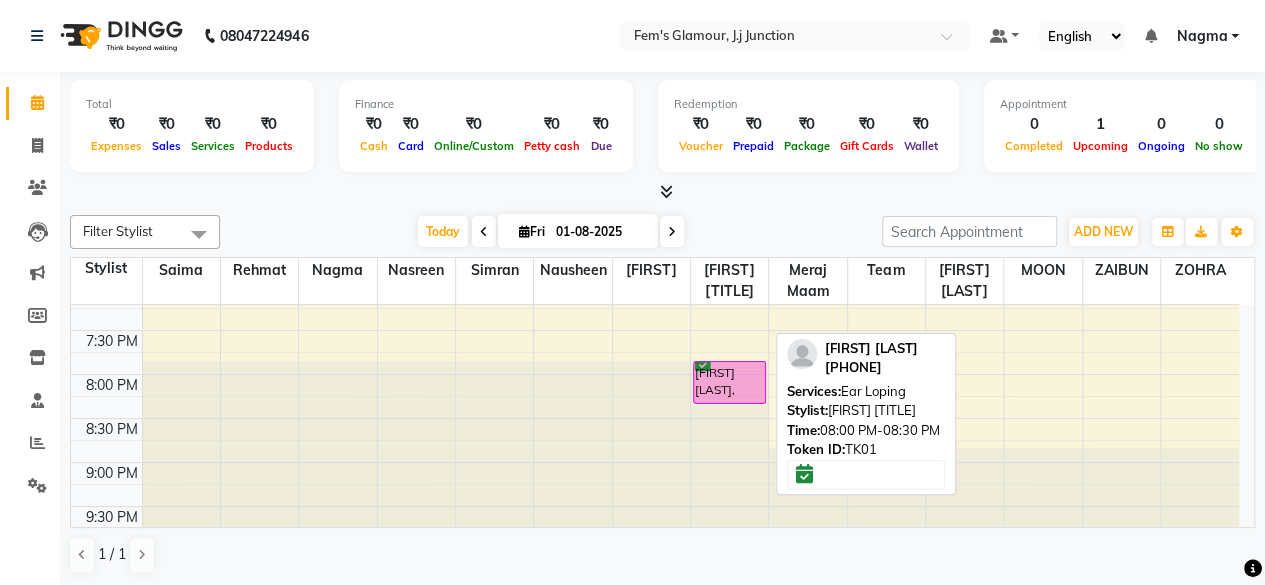 click on "[FIRST] [LAST], TK01, 08:00 PM-08:30 PM, Ear Loping" at bounding box center (729, 382) 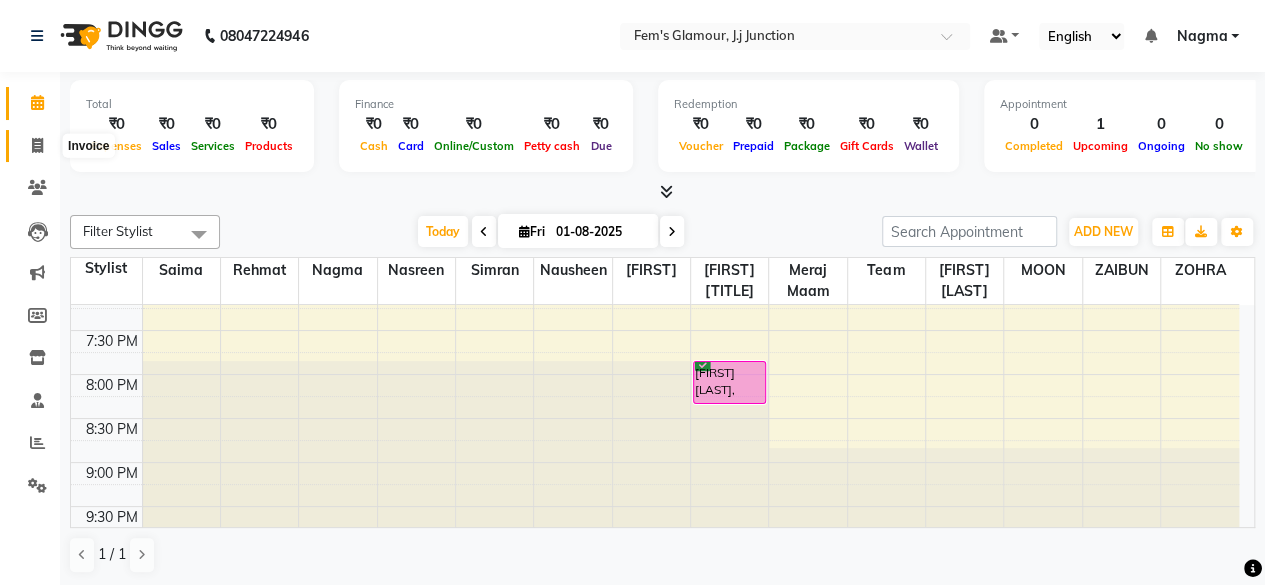 click 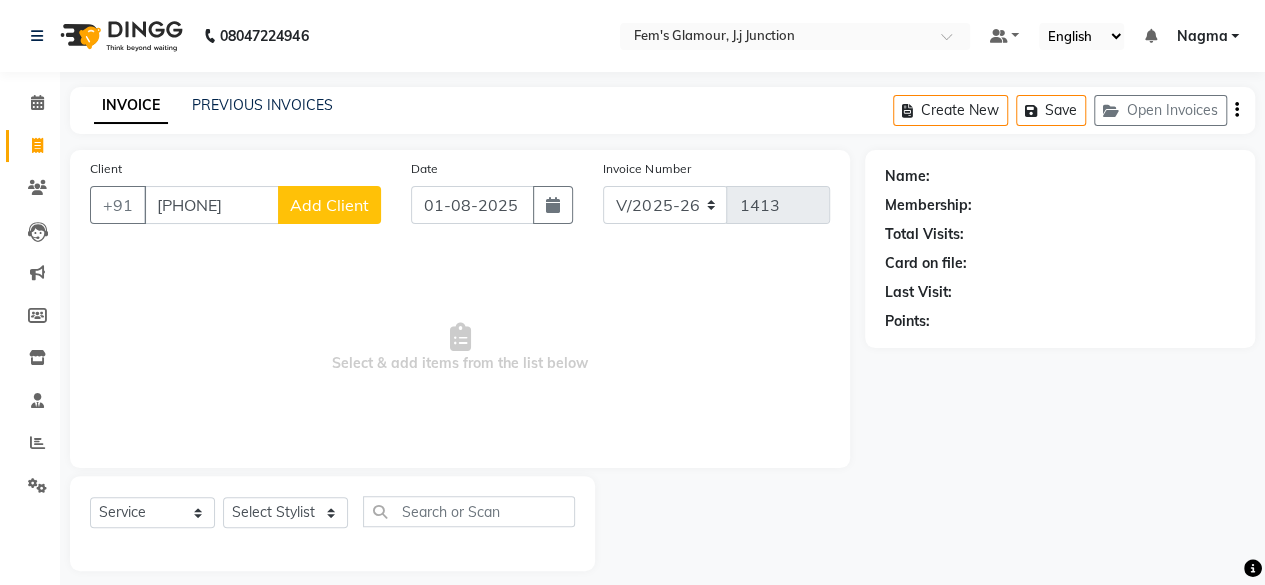 type on "[PHONE]" 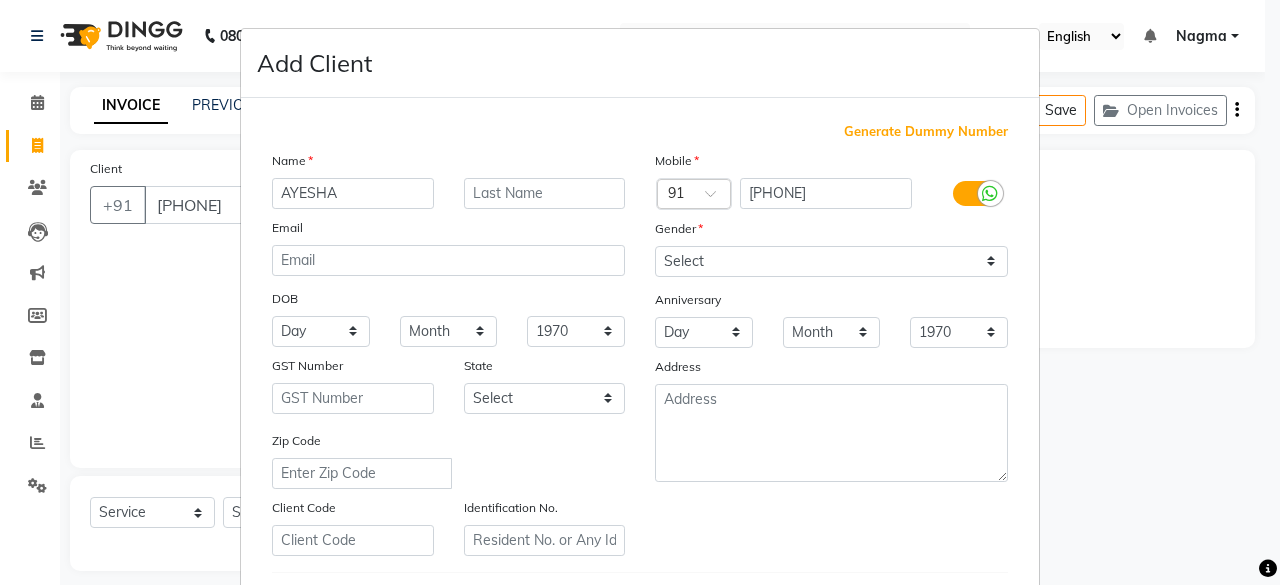 type on "AYESHA" 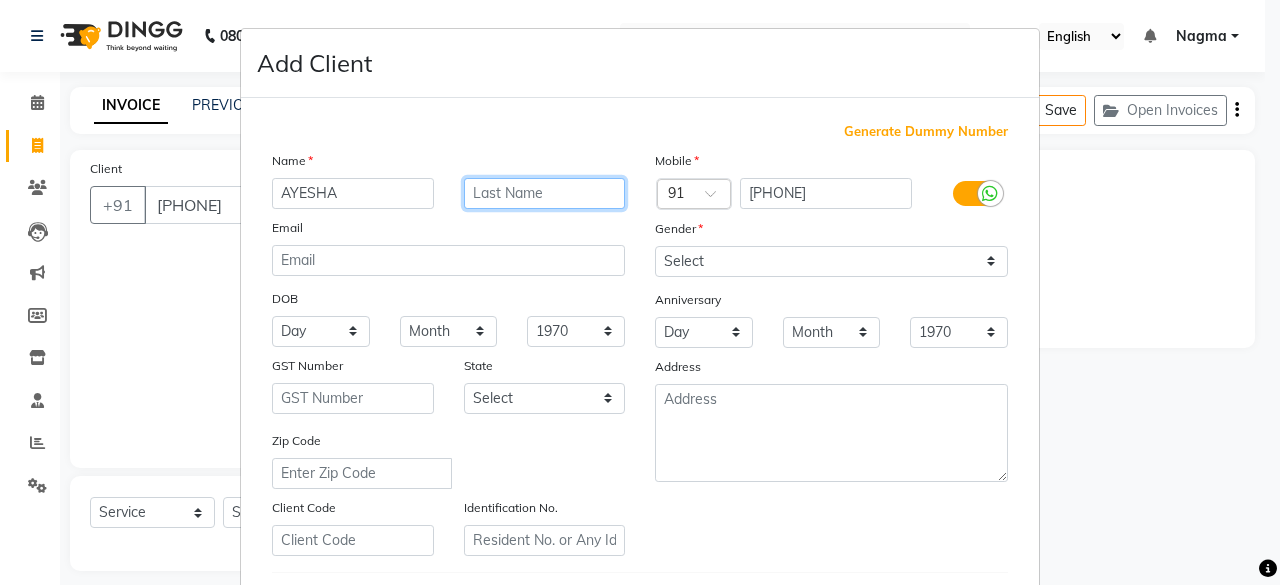 click at bounding box center [545, 193] 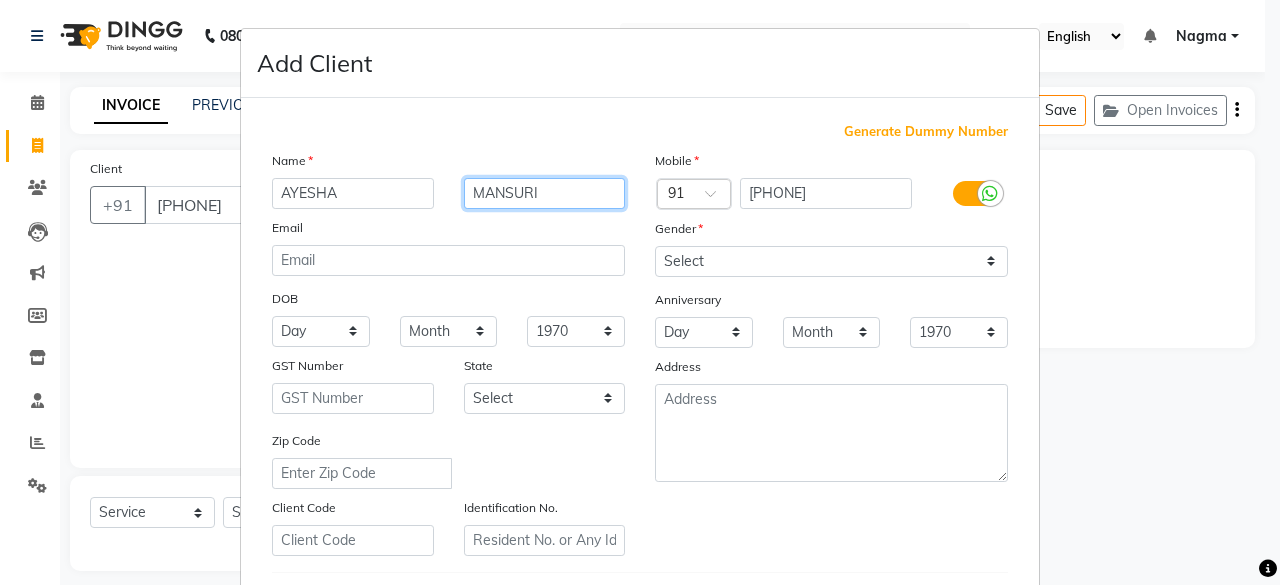 type on "MANSURI" 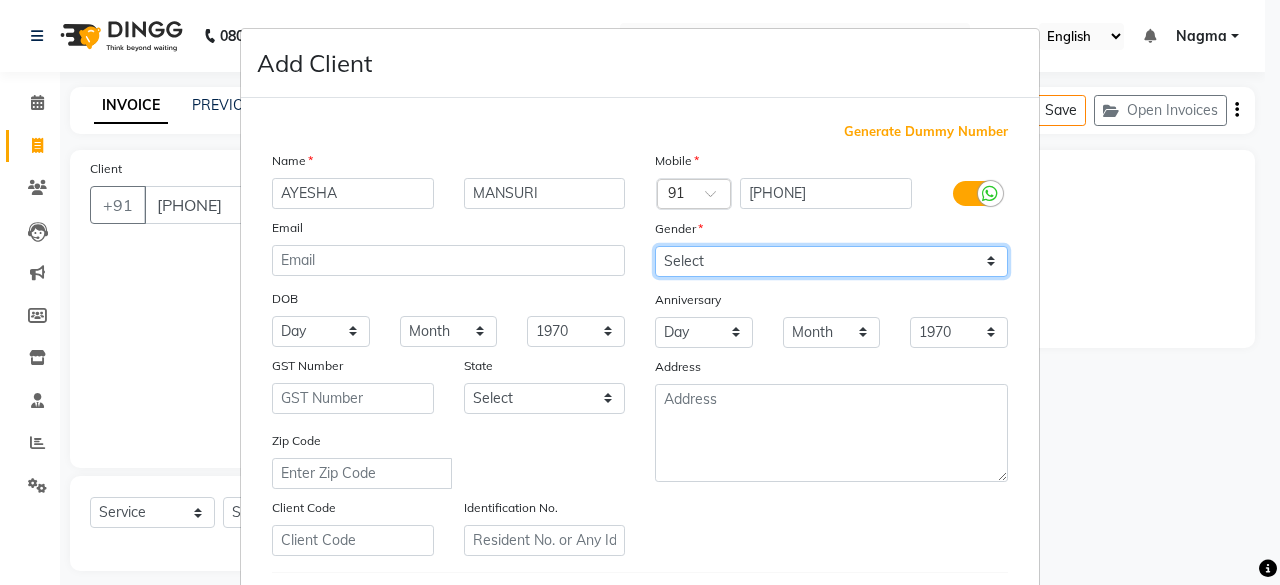 drag, startPoint x: 698, startPoint y: 255, endPoint x: 696, endPoint y: 345, distance: 90.02222 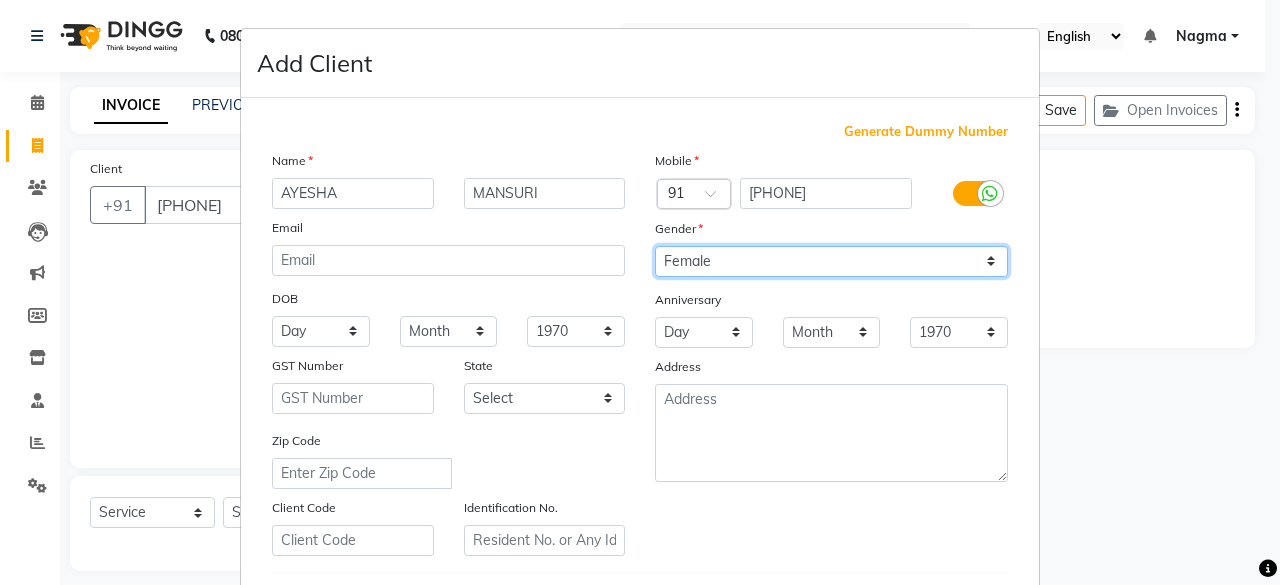 click on "Select Male Female Other Prefer Not To Say" at bounding box center [831, 261] 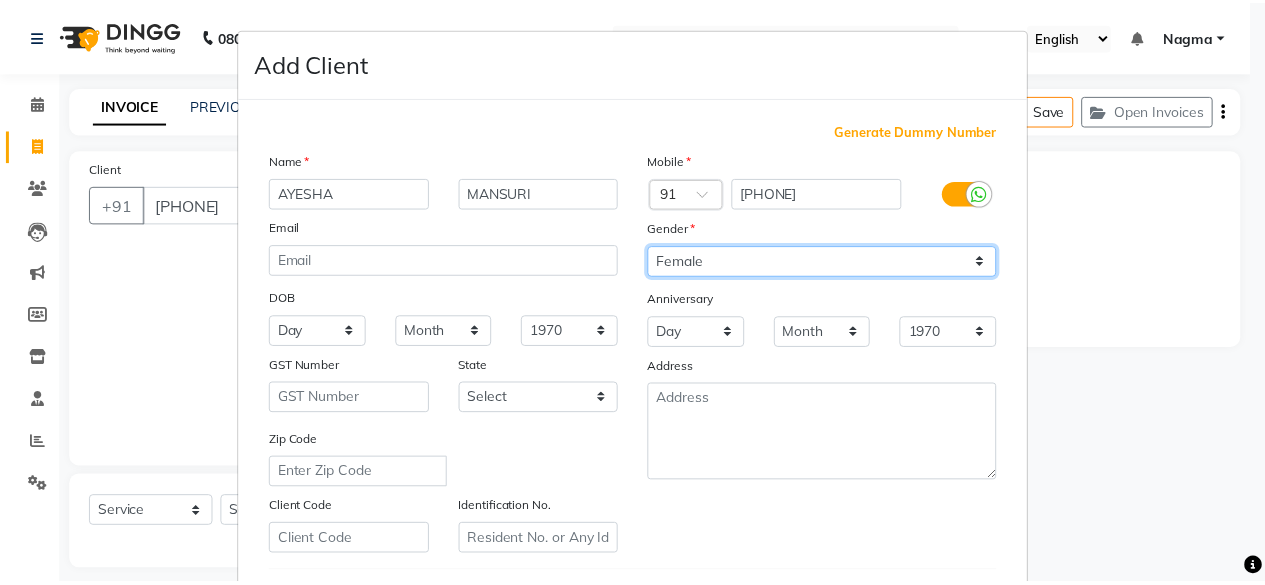 scroll, scrollTop: 334, scrollLeft: 0, axis: vertical 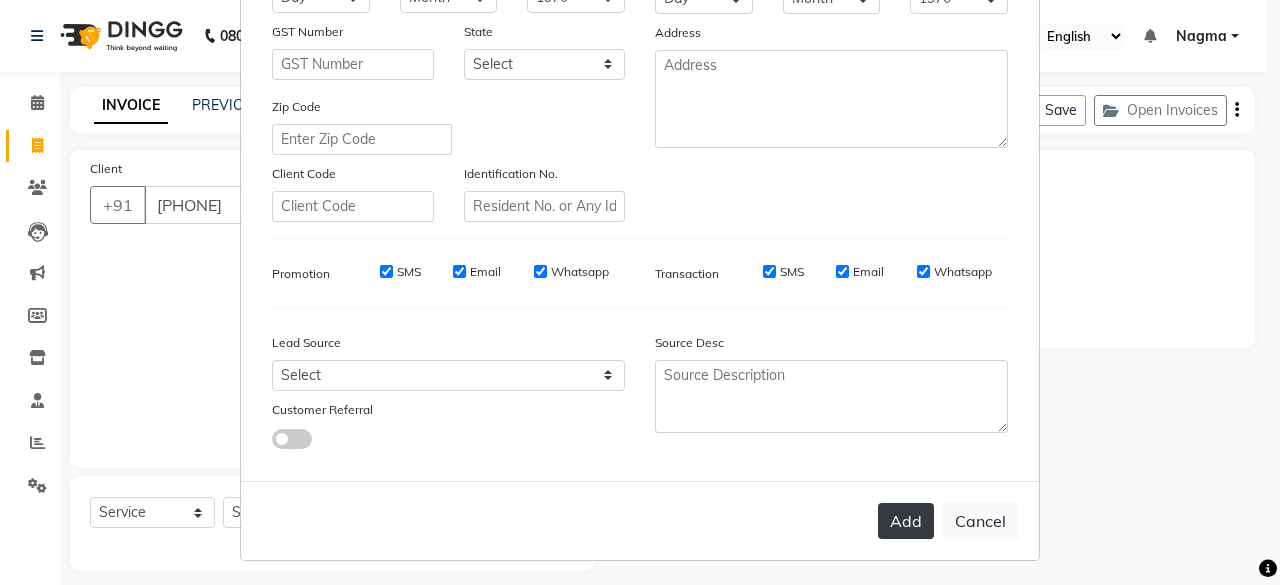 click on "Add" at bounding box center (906, 521) 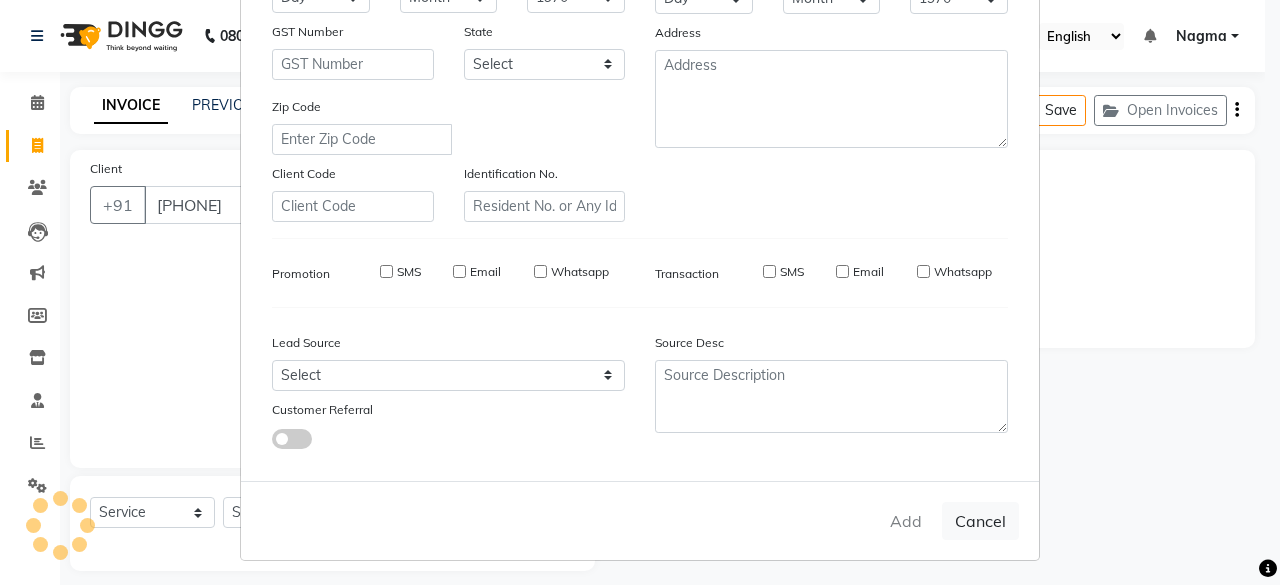 type 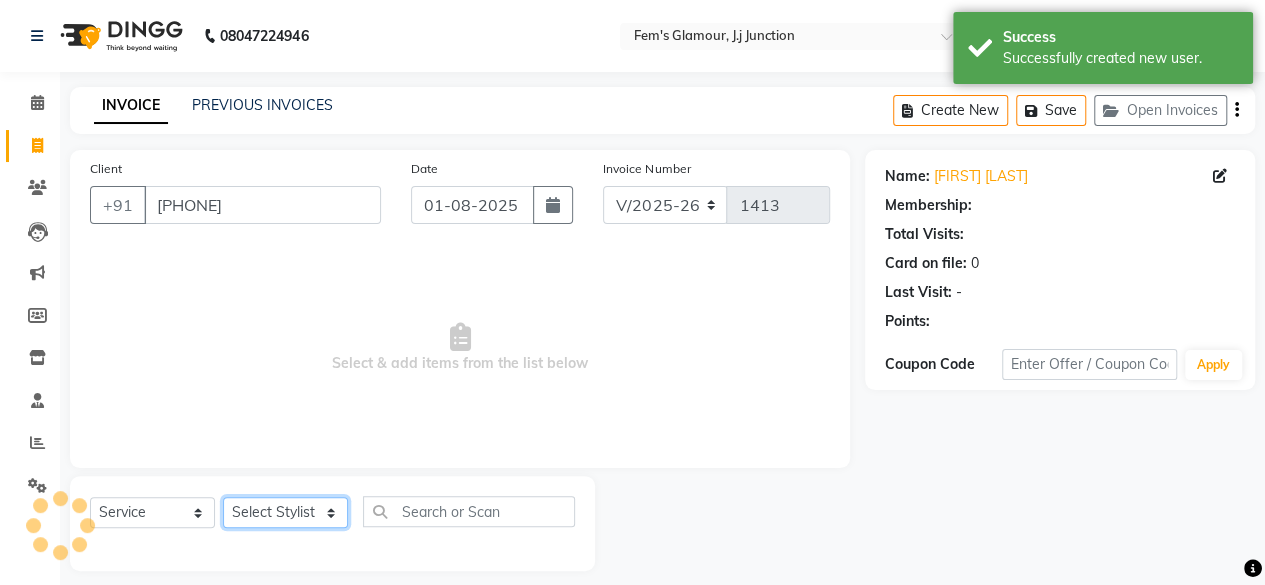 click on "Select Stylist [FIRST] [LAST] [FIRST] [LAST] [FIRST] [LAST] [FIRST] [LAST] [FIRST] [LAST] [FIRST] [LAST] [FIRST] [LAST] [FIRST] [LAST] [FIRST] [LAST] [FIRST] [LAST] [FIRST] [LAST] [FIRST] [LAST] [FIRST] [LAST] [FIRST] [LAST]" 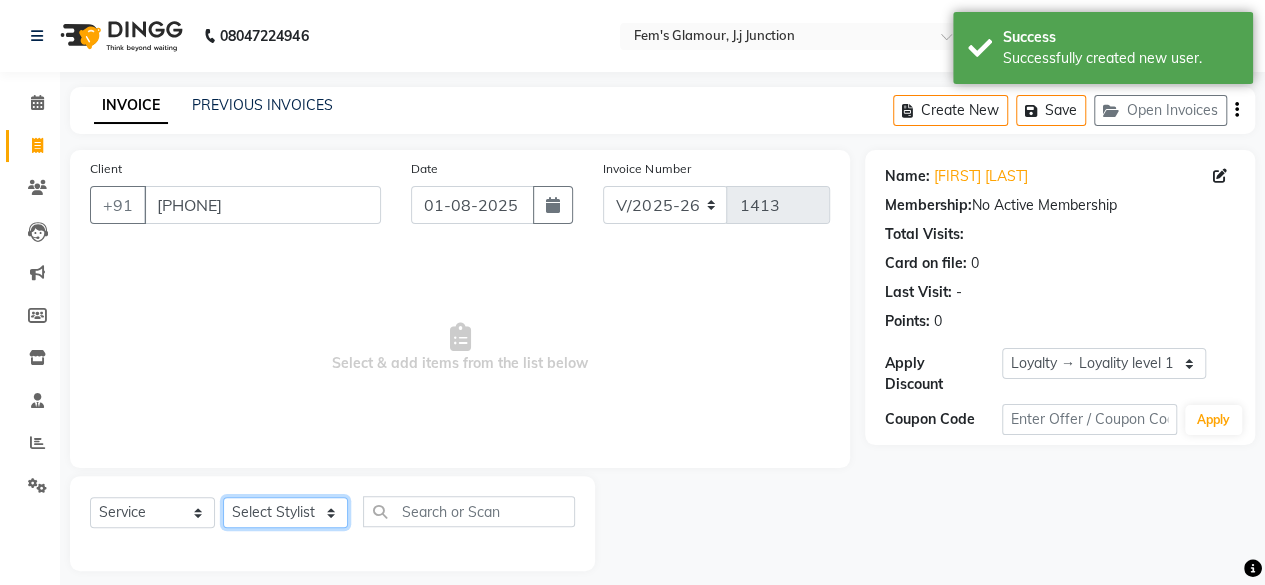 select on "21534" 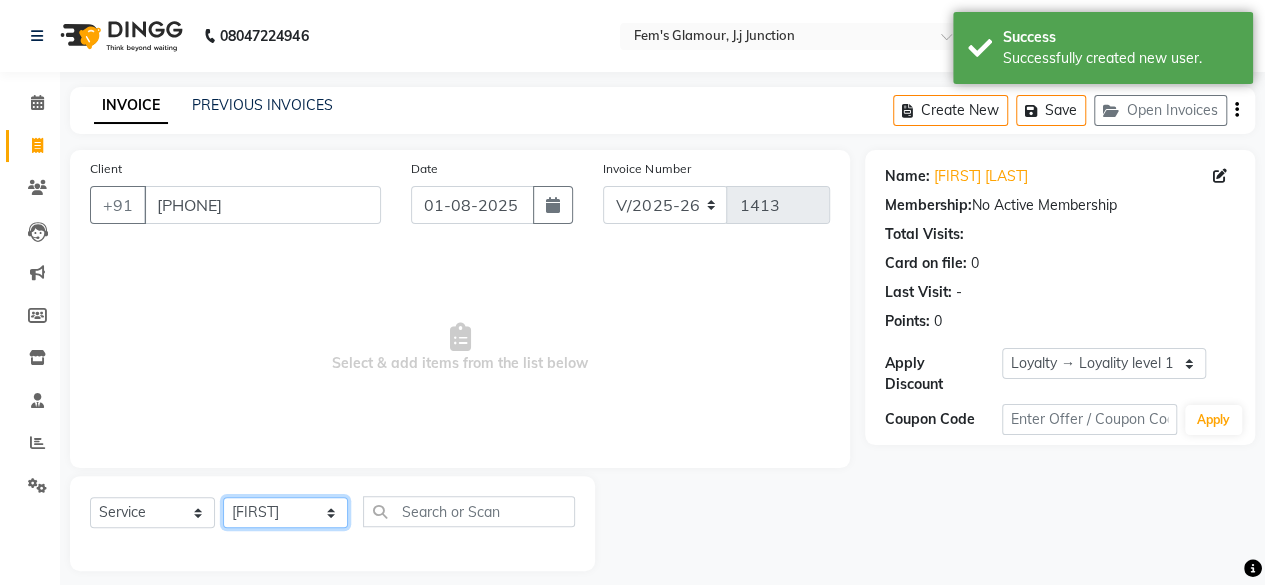 click on "Select Stylist [FIRST] [LAST] [FIRST] [LAST] [FIRST] [LAST] [FIRST] [LAST] [FIRST] [LAST] [FIRST] [LAST] [FIRST] [LAST] [FIRST] [LAST] [FIRST] [LAST] [FIRST] [LAST] [FIRST] [LAST] [FIRST] [LAST] [FIRST] [LAST] [FIRST] [LAST]" 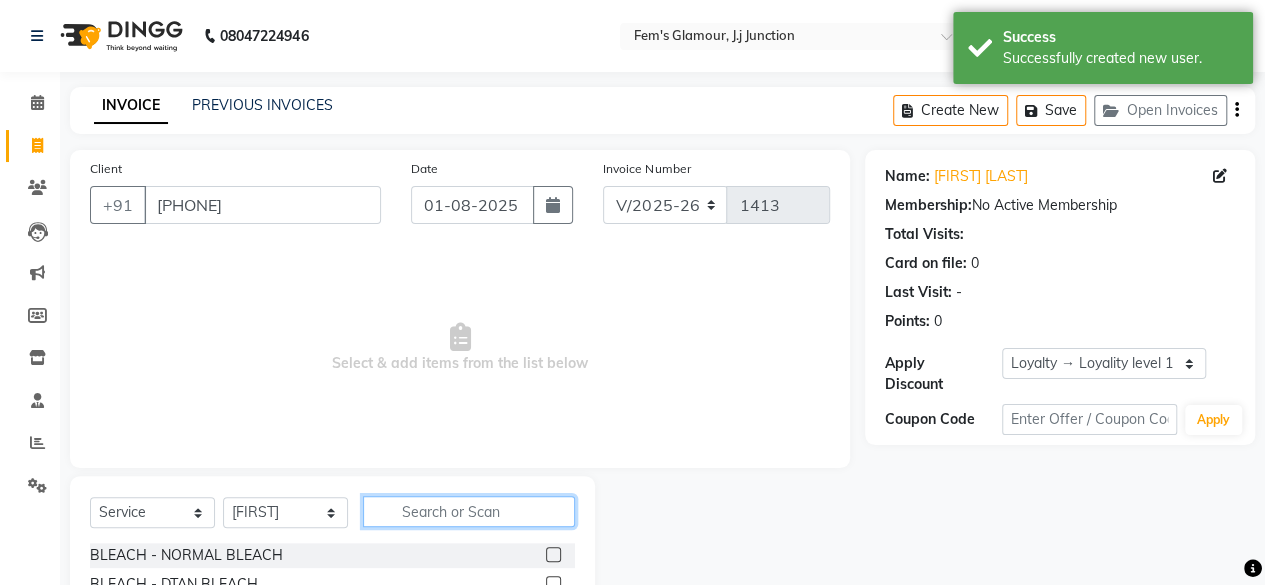 click 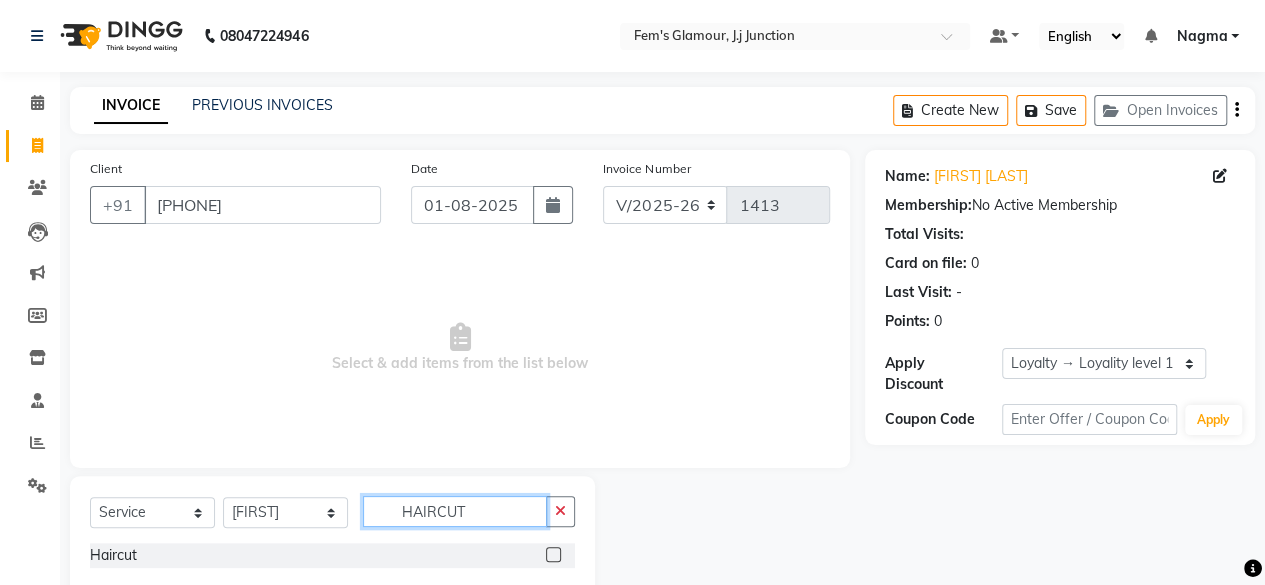 type on "HAIRCUT" 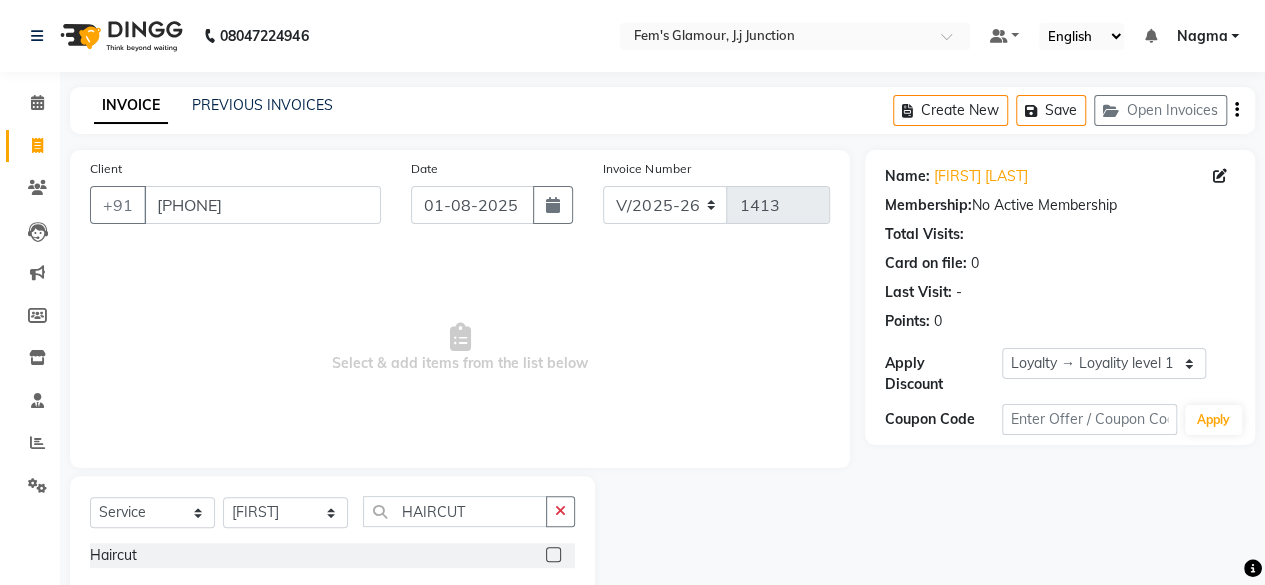 click 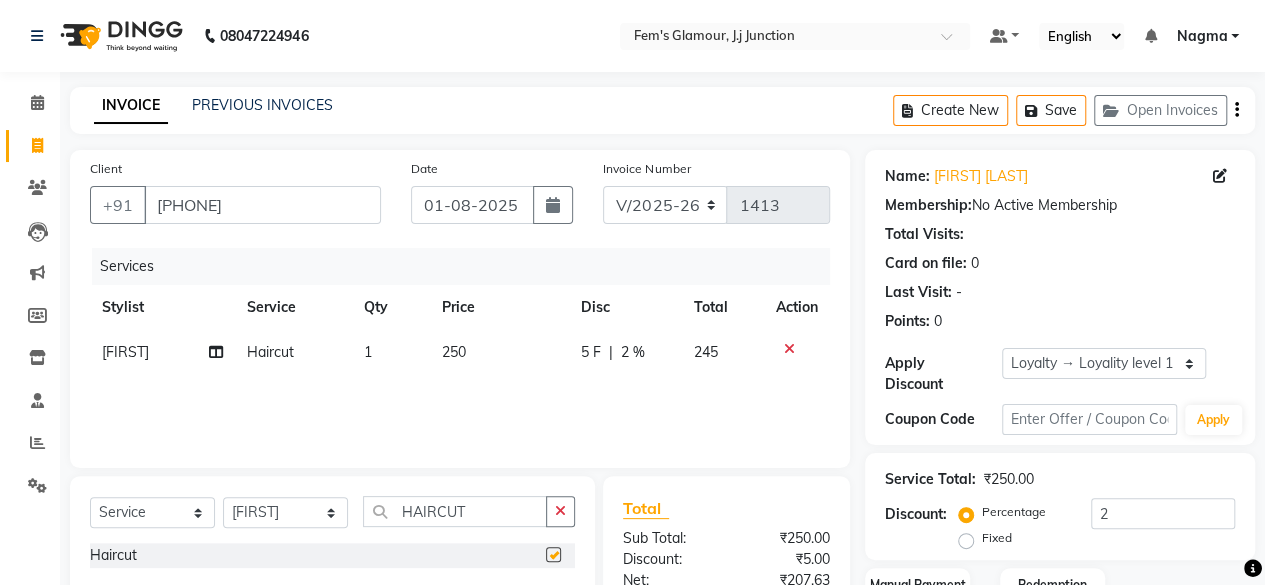 checkbox on "false" 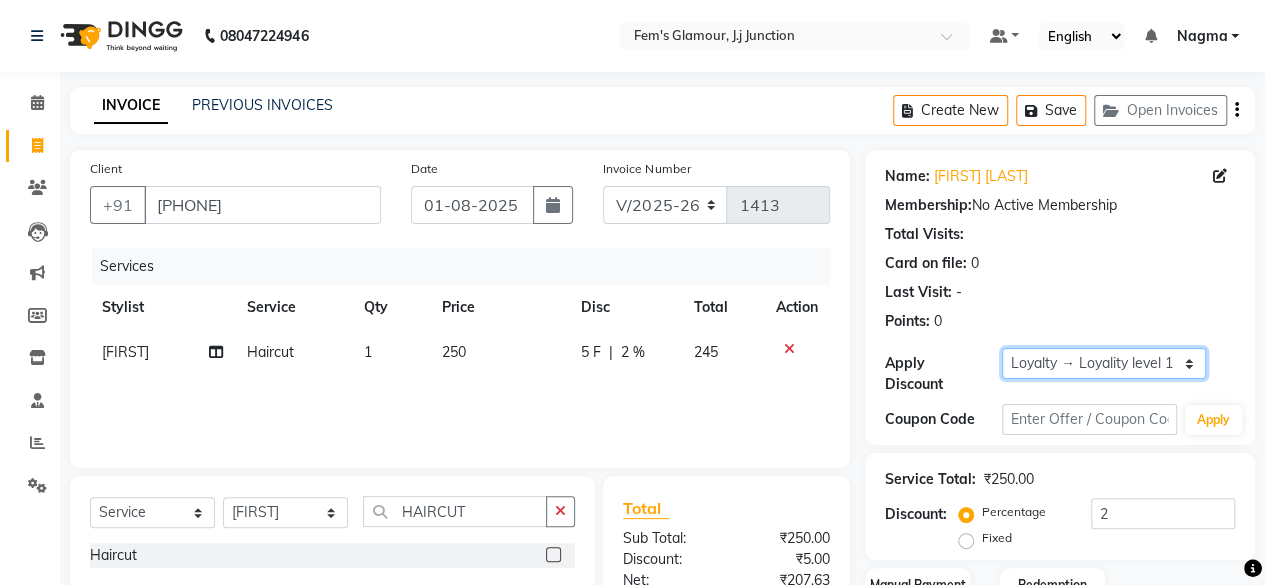 drag, startPoint x: 1077, startPoint y: 375, endPoint x: 1066, endPoint y: 379, distance: 11.7046995 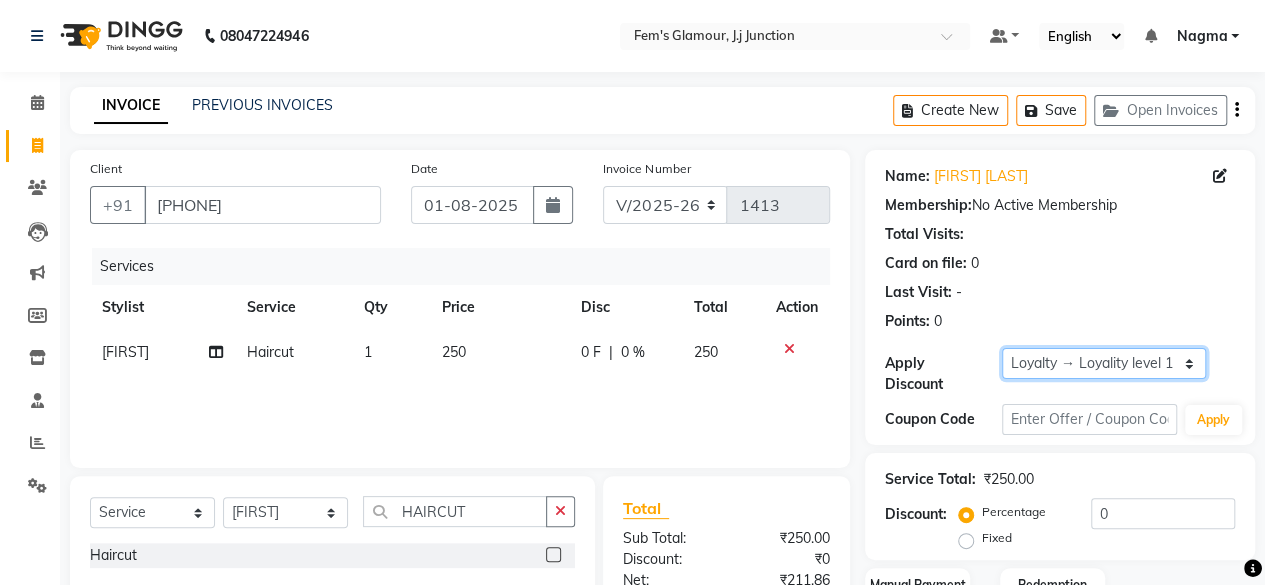scroll, scrollTop: 213, scrollLeft: 0, axis: vertical 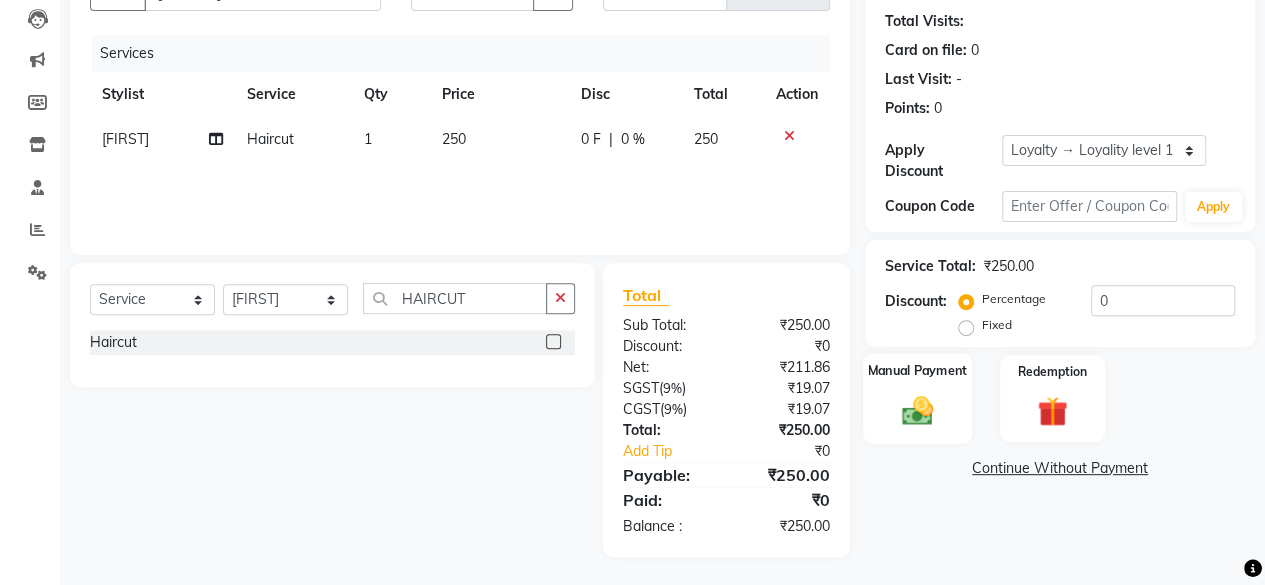 click 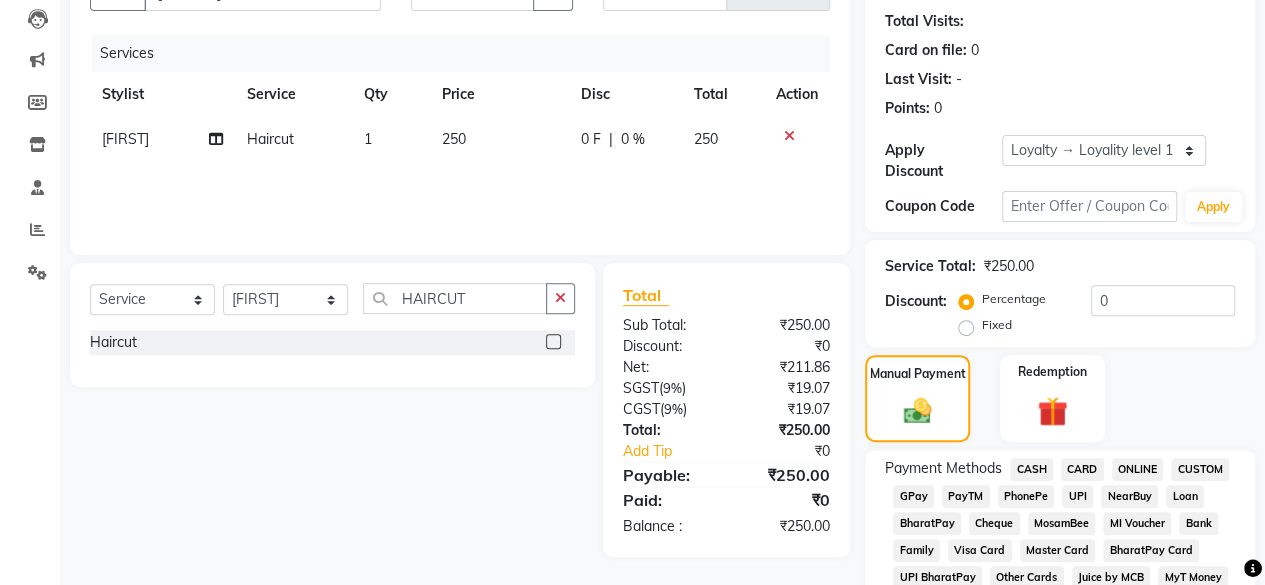 click on "Payment Methods  CASH   CARD   ONLINE   CUSTOM   GPay   PayTM   PhonePe   UPI   NearBuy   Loan   BharatPay   Cheque   MosamBee   MI Voucher   Bank   Family   Visa Card   Master Card   BharatPay Card   UPI BharatPay   Other Cards   Juice by MCB   MyT Money   MariDeal   DefiDeal   Deal.mu   THD   TCL   CEdge   Card M   UPI M   UPI Axis   UPI Union   Card (Indian Bank)   Card (DL Bank)   RS   BTC   Wellnessta   Razorpay   Complimentary   Nift   Spa Finder   Spa Week   Venmo   BFL   LoanTap   SaveIN   GMoney   ATH Movil   On Account   Chamber Gift Card   Trade   Comp   Donation   Card on File   Envision   BRAC Card   City Card   bKash   Credit Card   Debit Card   Shoutlo   LUZO   Jazz Cash   AmEx   Discover   Tabby   Online W   Room Charge   Room Charge USD   Room Charge Euro   Room Charge EGP   Room Charge GBP   Bajaj Finserv   Bad Debts   Card: IDFC   Card: IOB   Coupon   Gcash   PayMaya   Instamojo   COnline   UOnline   SOnline   SCard   Paypal   PPR   PPV   PPC   PPN   PPG   PPE   CAMP   Benefit   ATH Movil" 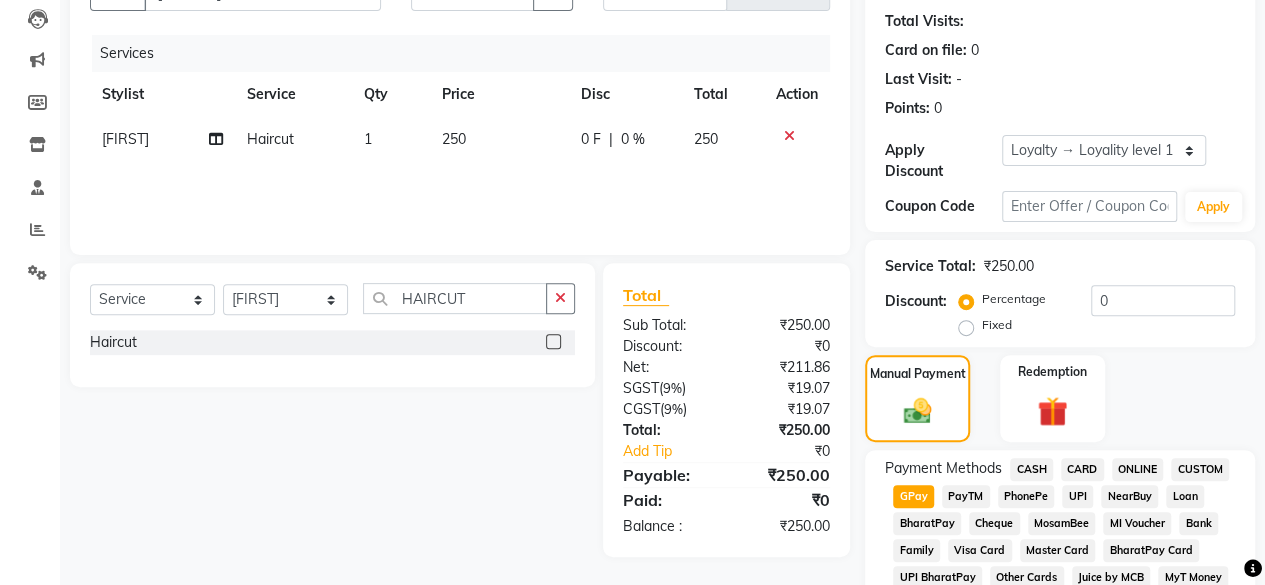 scroll, scrollTop: 905, scrollLeft: 0, axis: vertical 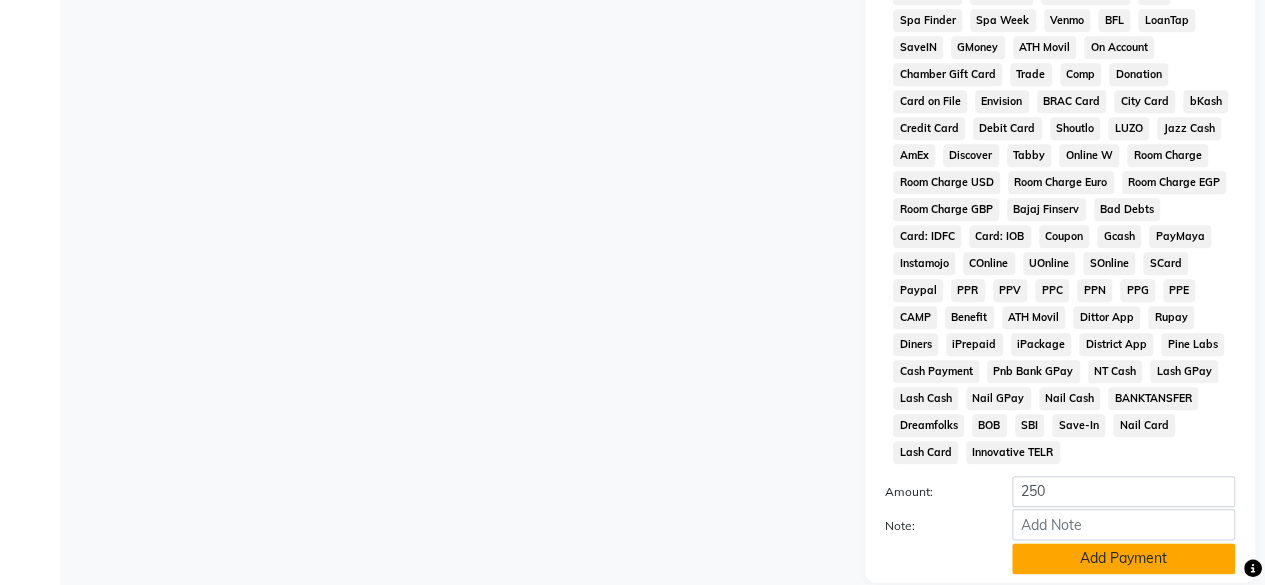 click on "Add Payment" 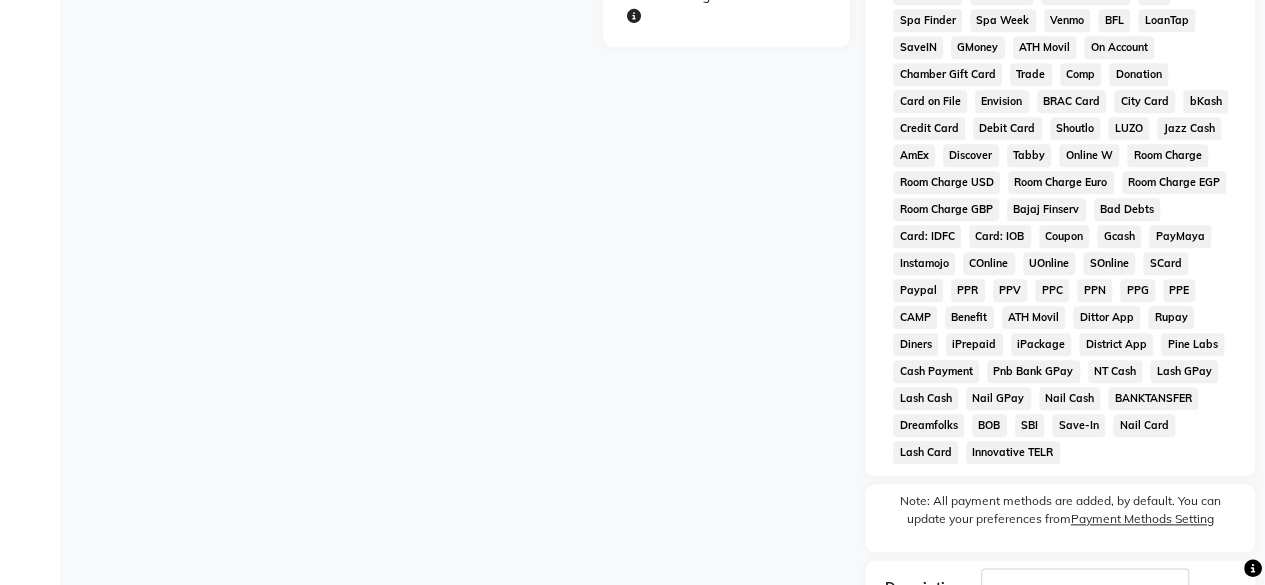 scroll, scrollTop: 1060, scrollLeft: 0, axis: vertical 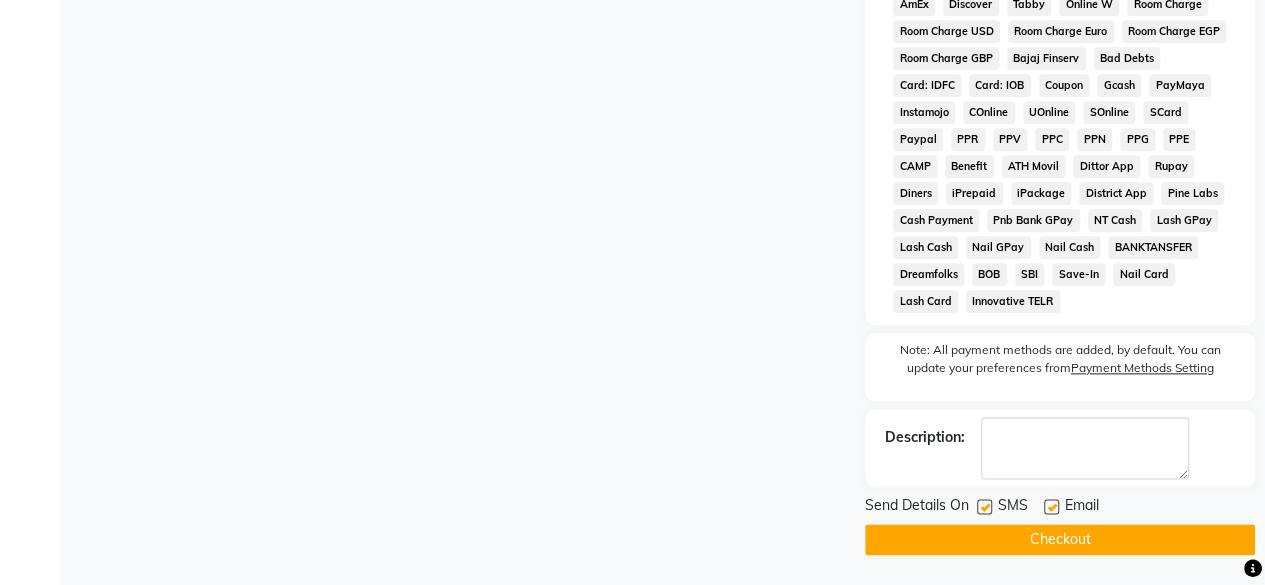 click on "Checkout" 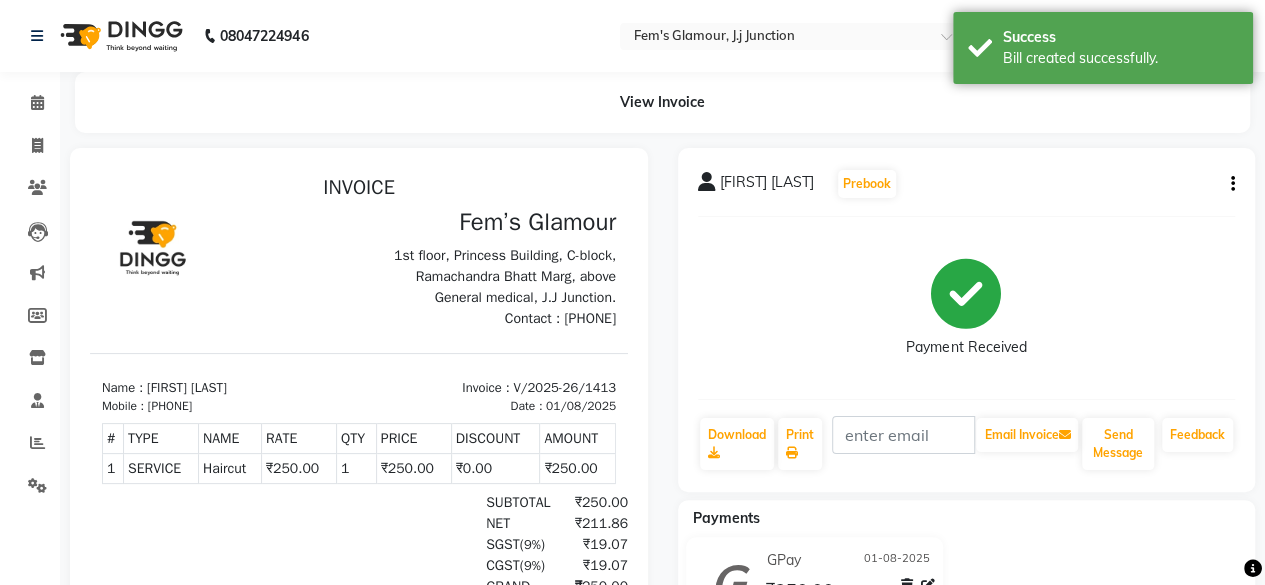 scroll, scrollTop: 0, scrollLeft: 0, axis: both 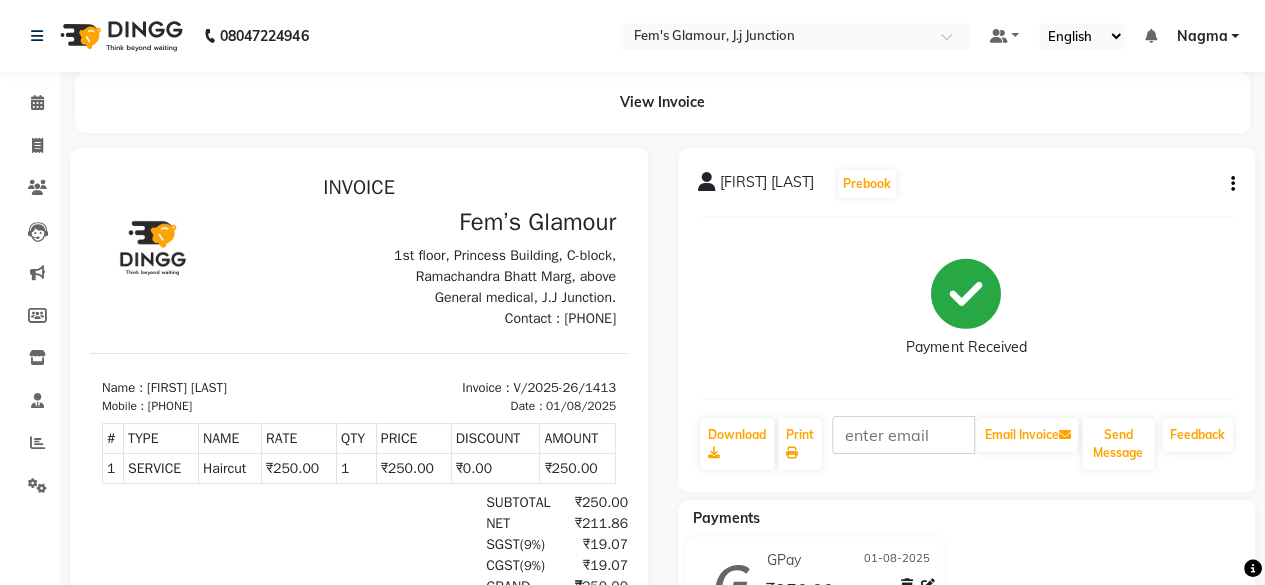 click on "Payment Received" 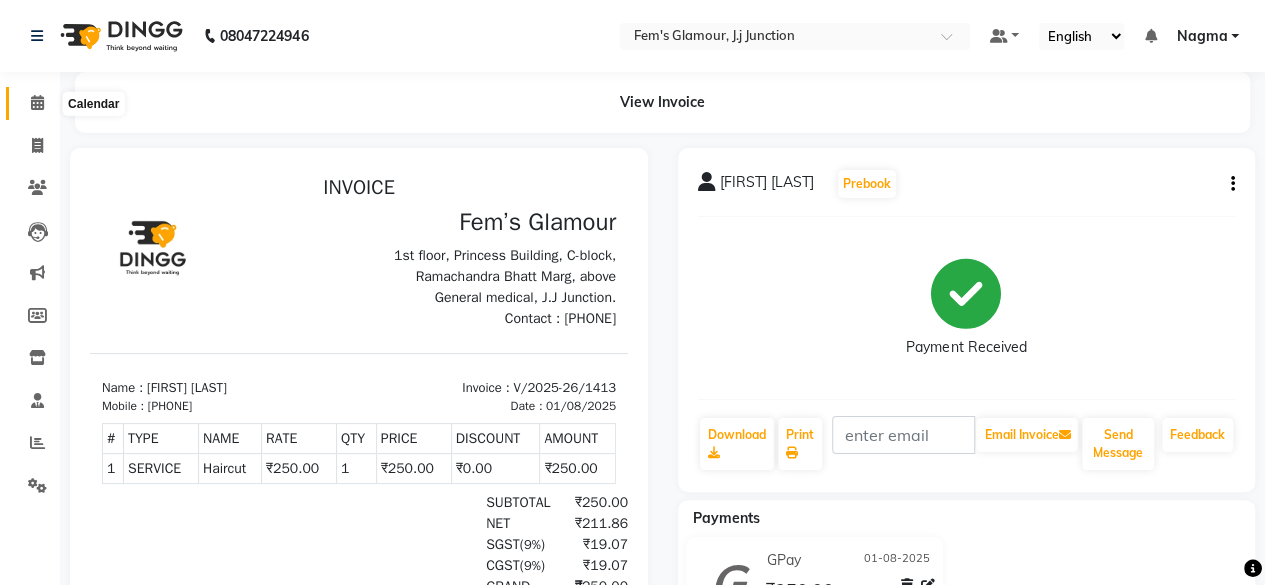 click 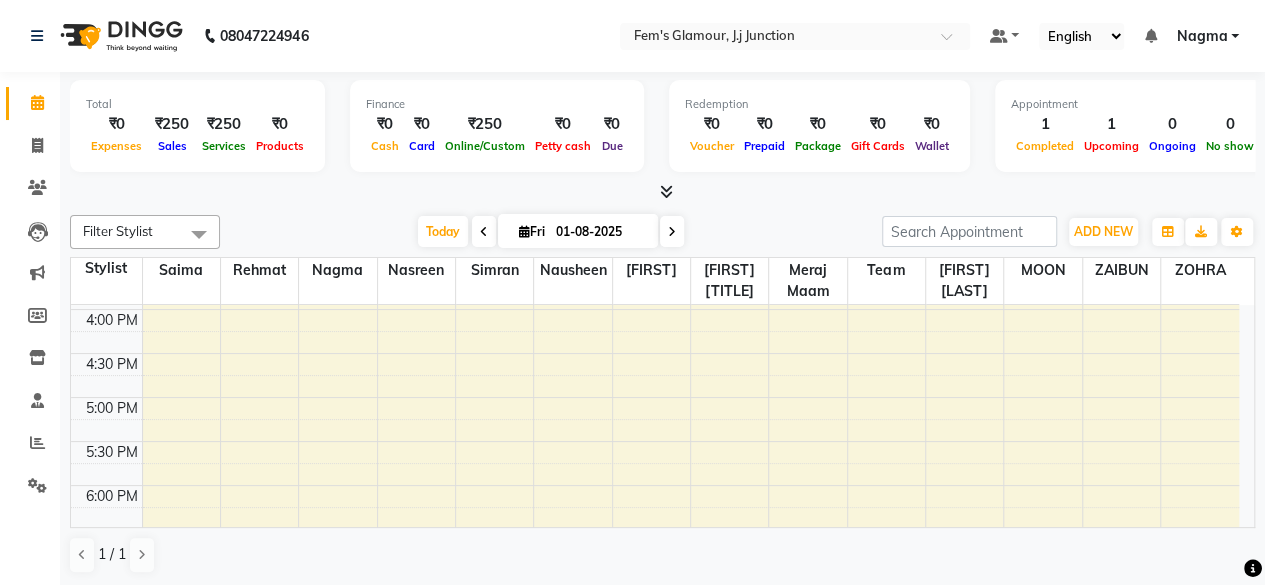scroll, scrollTop: 697, scrollLeft: 0, axis: vertical 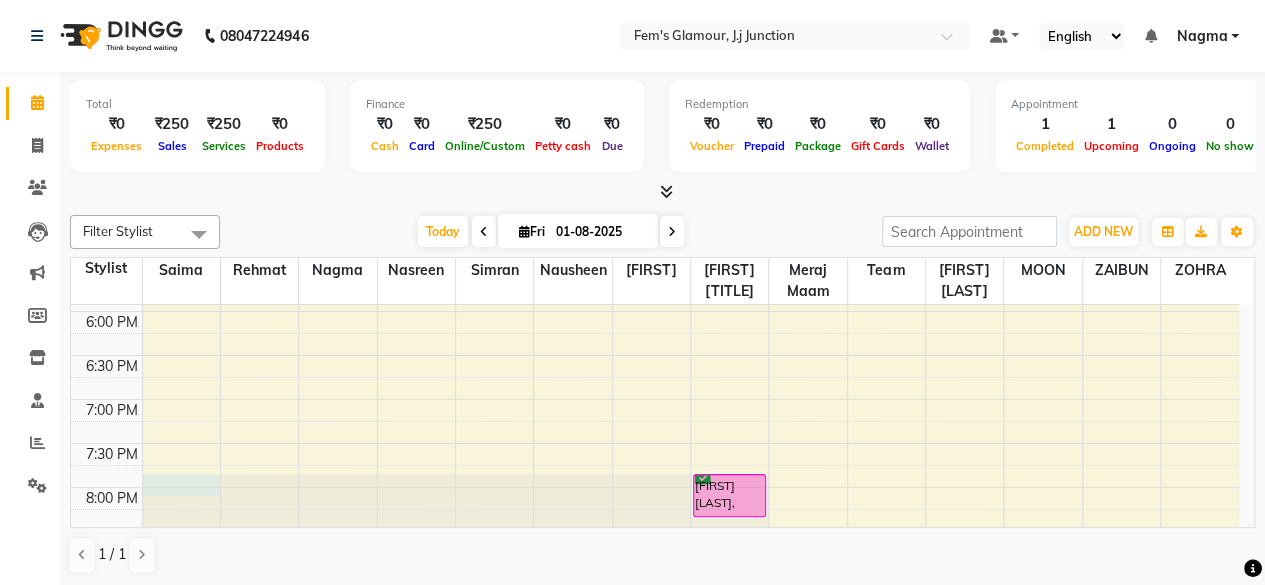 click at bounding box center (181, -392) 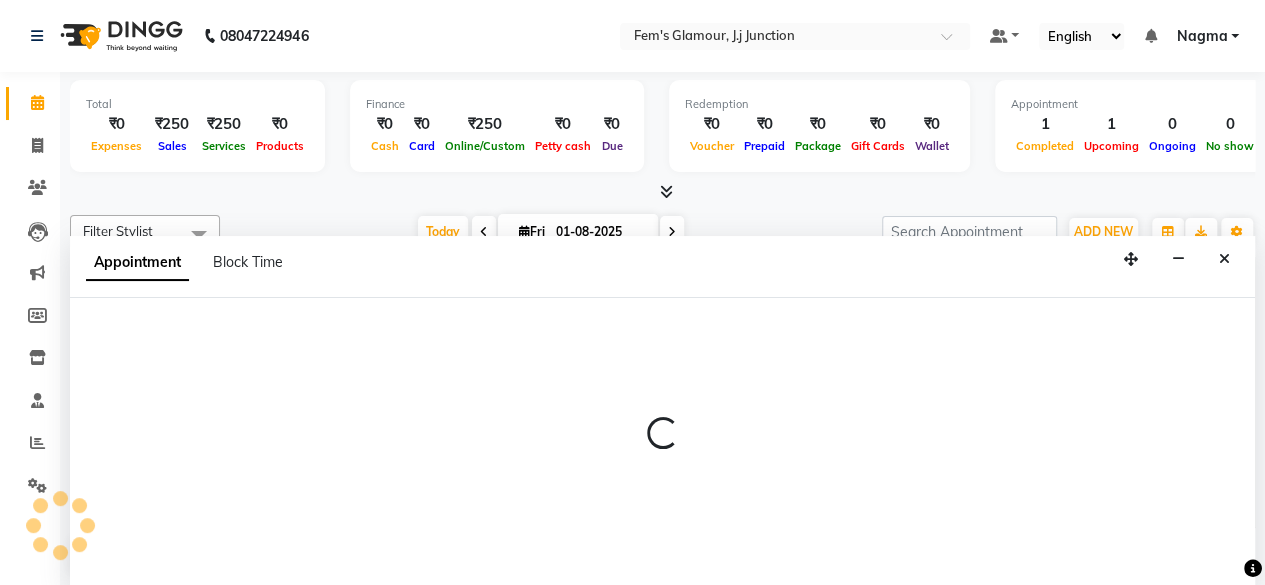 scroll, scrollTop: 0, scrollLeft: 0, axis: both 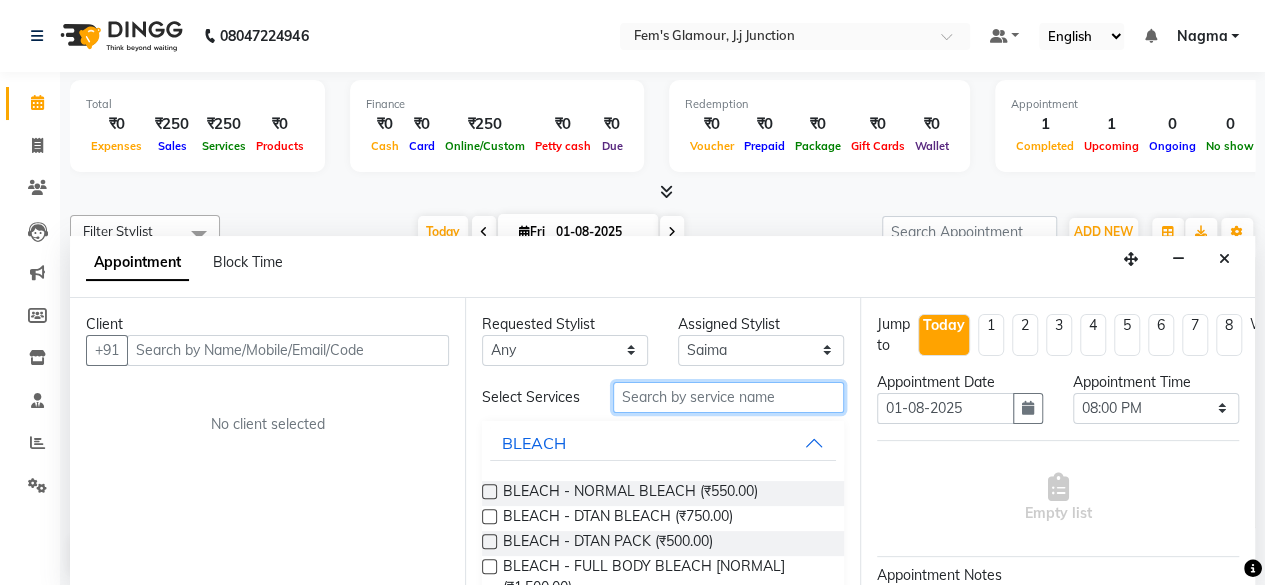 click at bounding box center (728, 397) 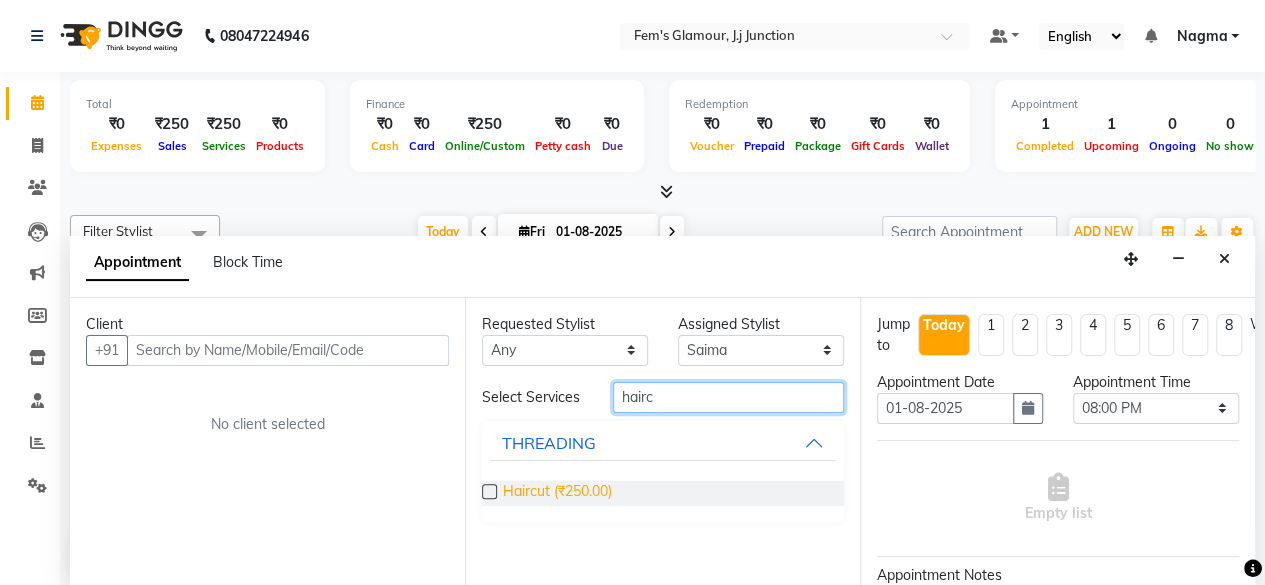 type on "hairc" 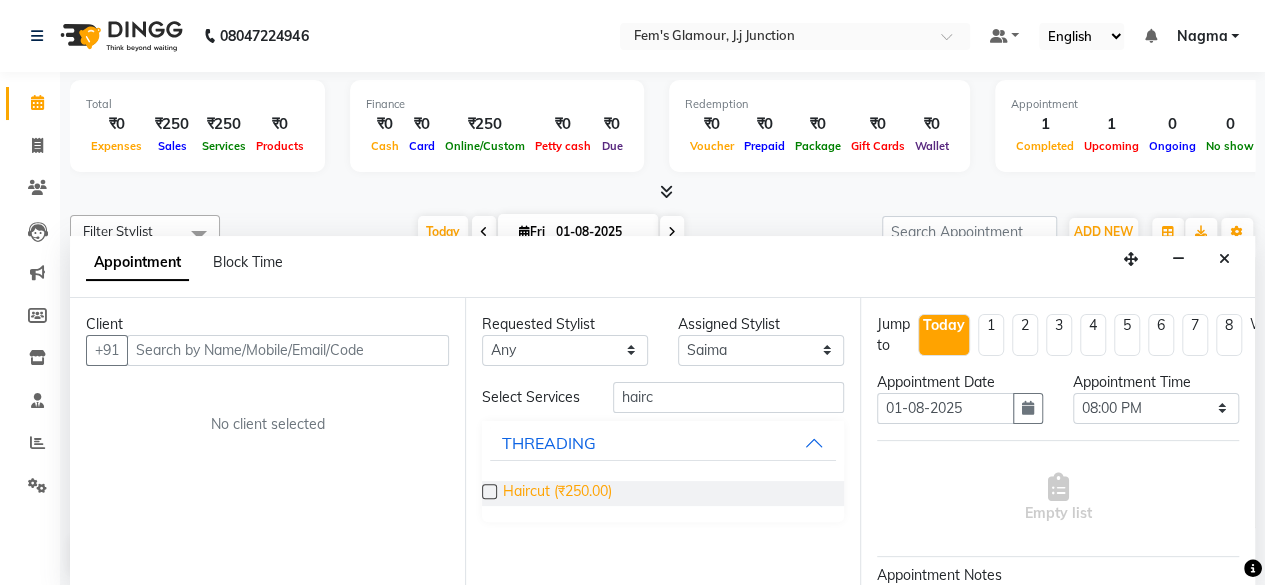 click on "Haircut (₹250.00)" at bounding box center (557, 493) 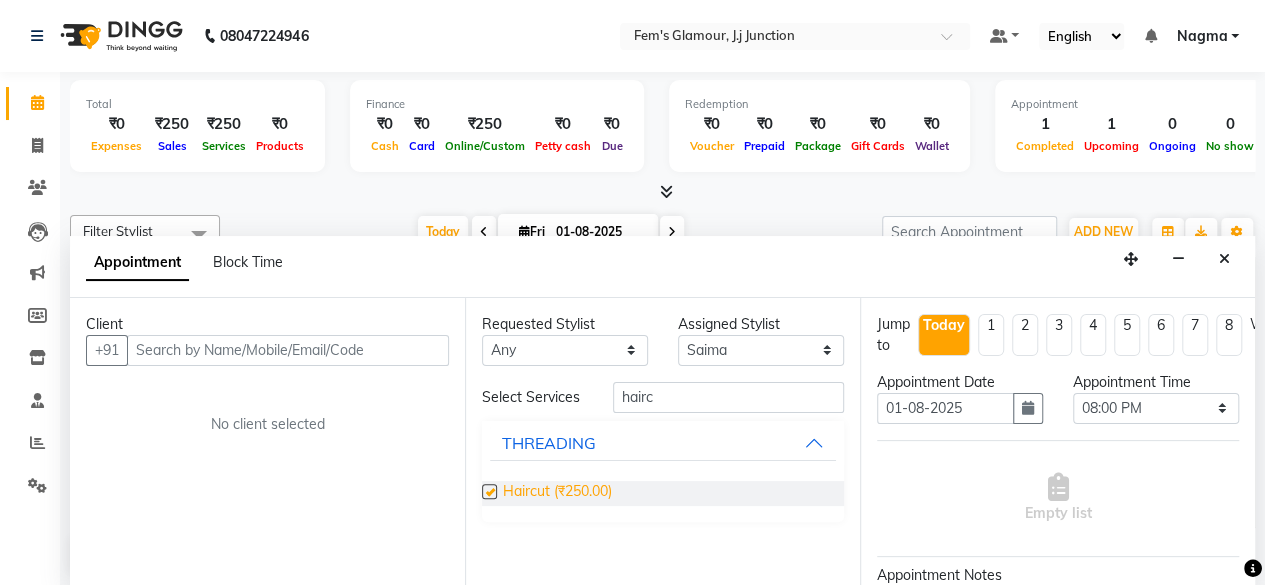 checkbox on "false" 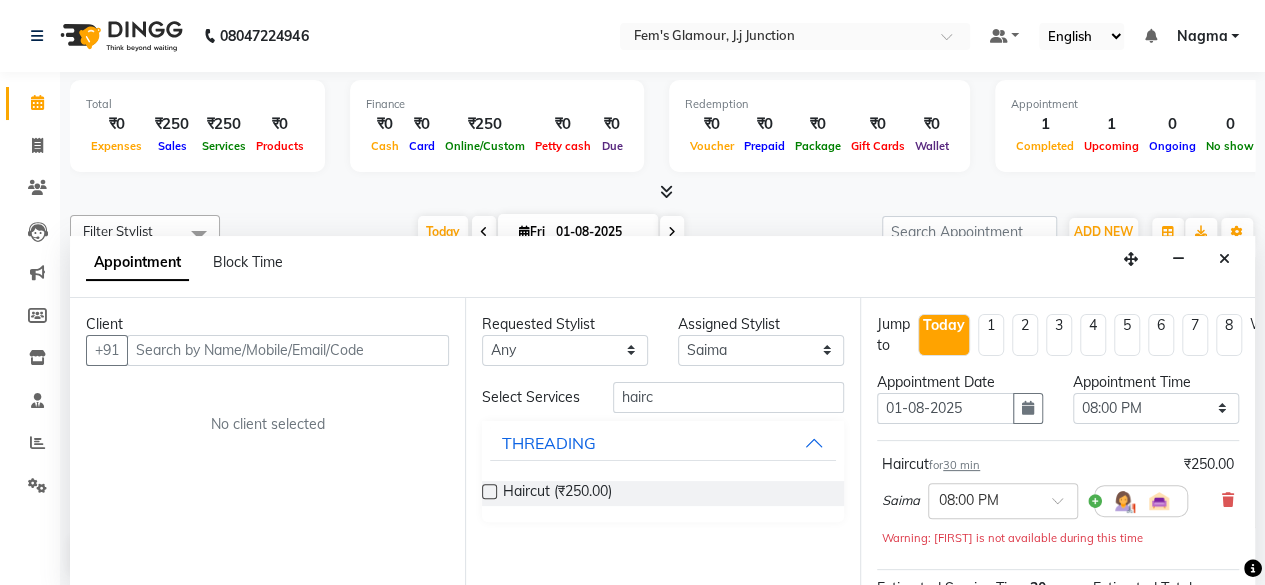 click on "Client +91  No client selected" at bounding box center (267, 442) 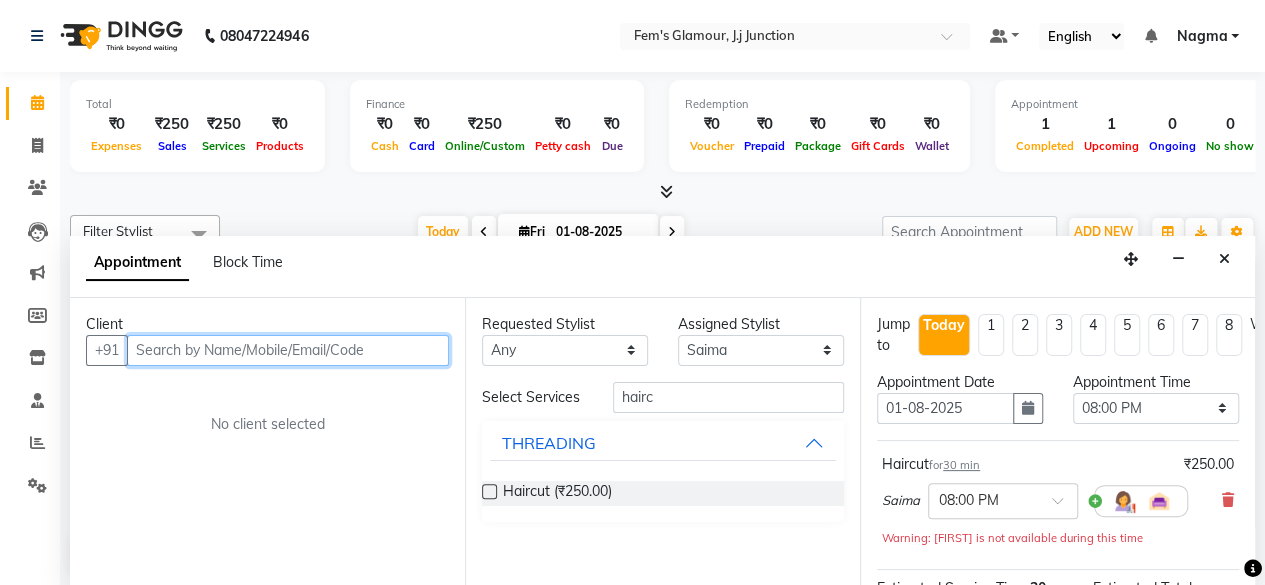 click at bounding box center [288, 350] 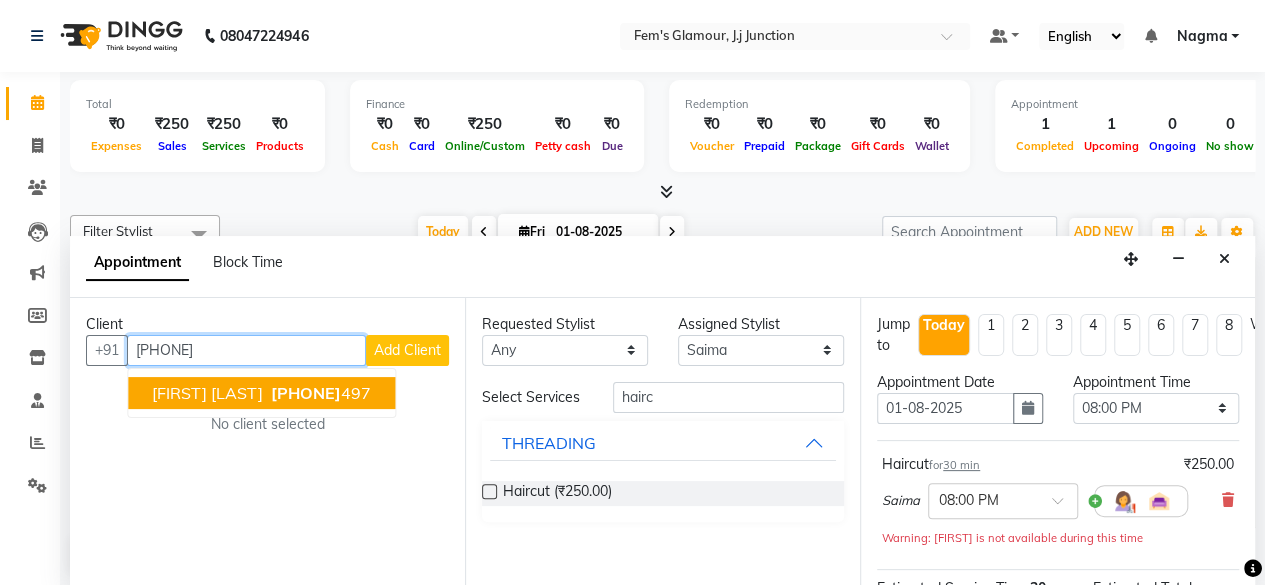 click on "9819898" at bounding box center (306, 393) 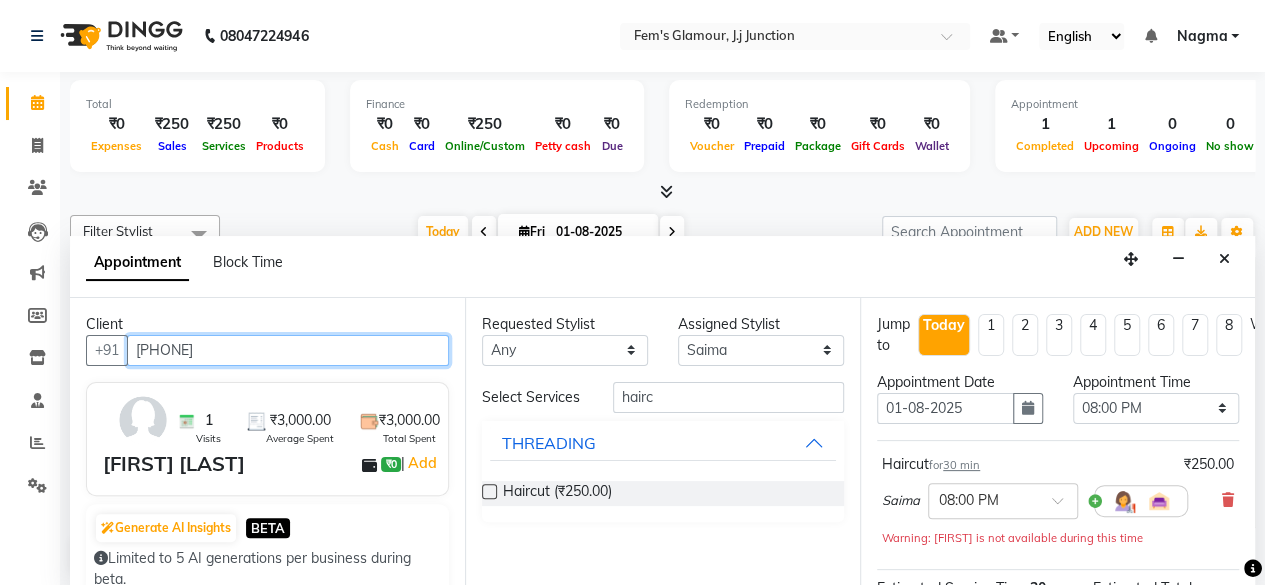 scroll, scrollTop: 293, scrollLeft: 0, axis: vertical 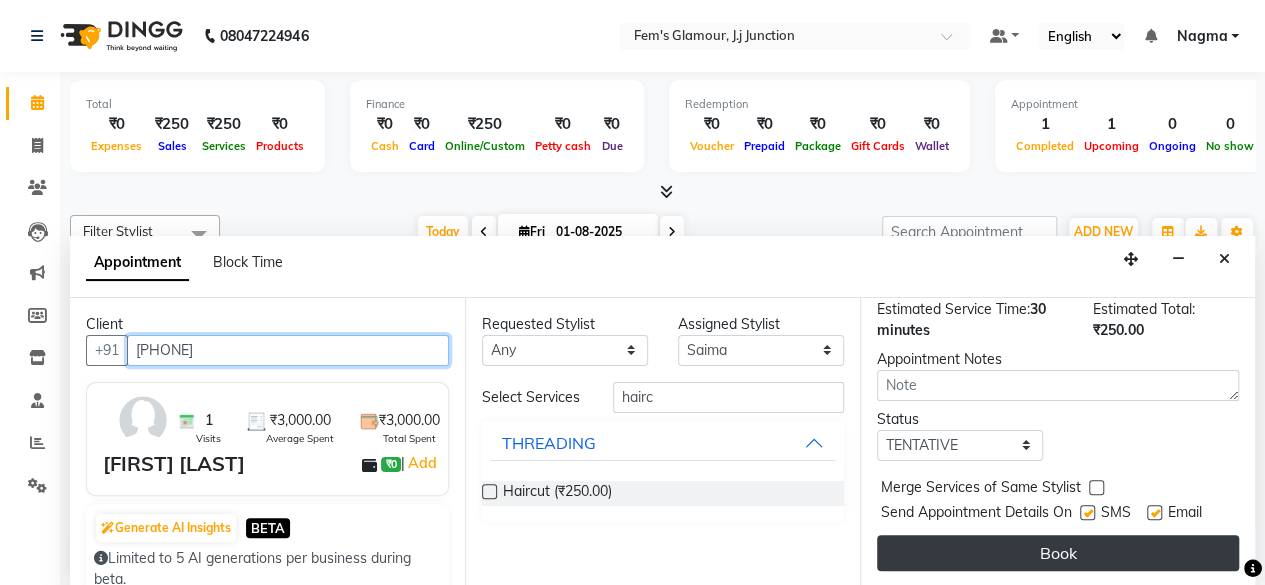 type on "[PHONE]" 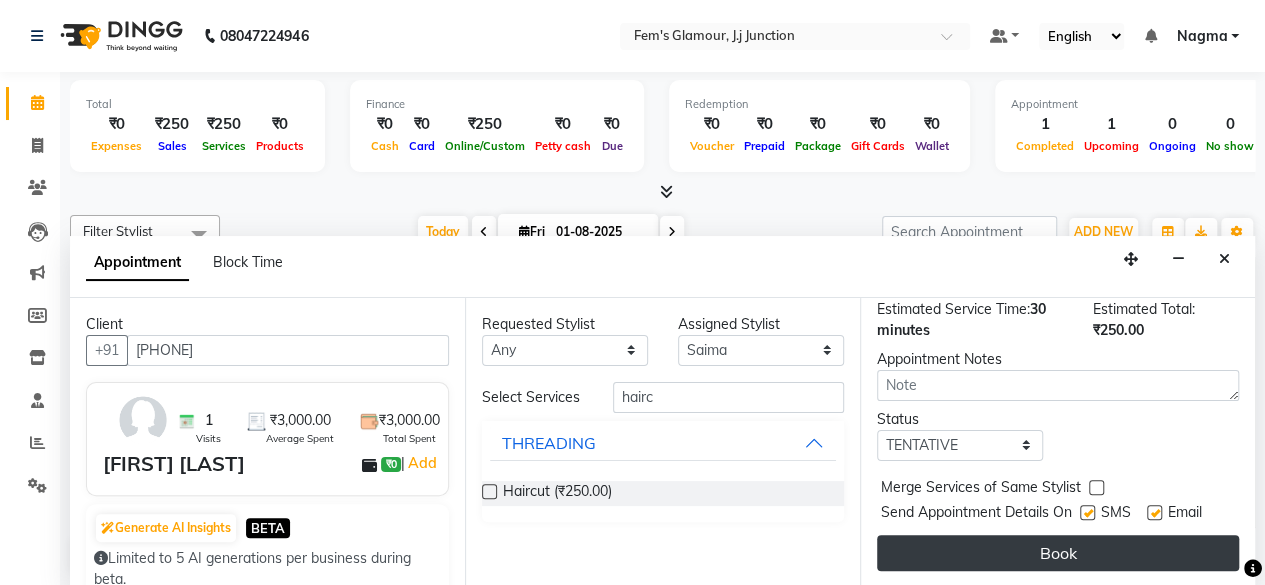 click on "Book" at bounding box center [1058, 553] 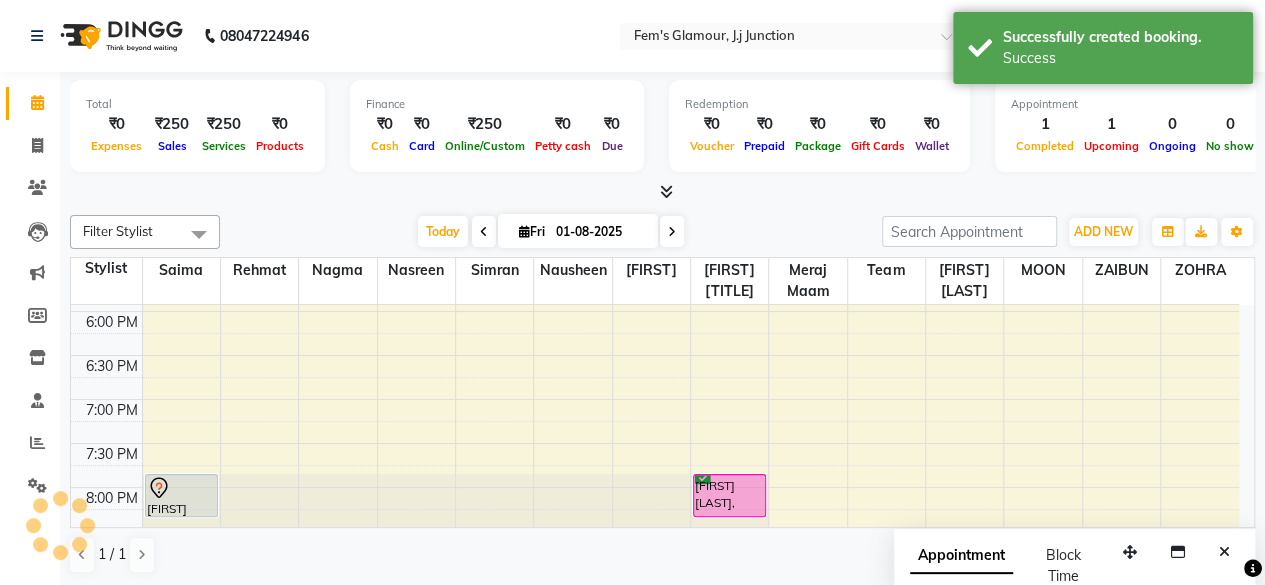 scroll, scrollTop: 0, scrollLeft: 0, axis: both 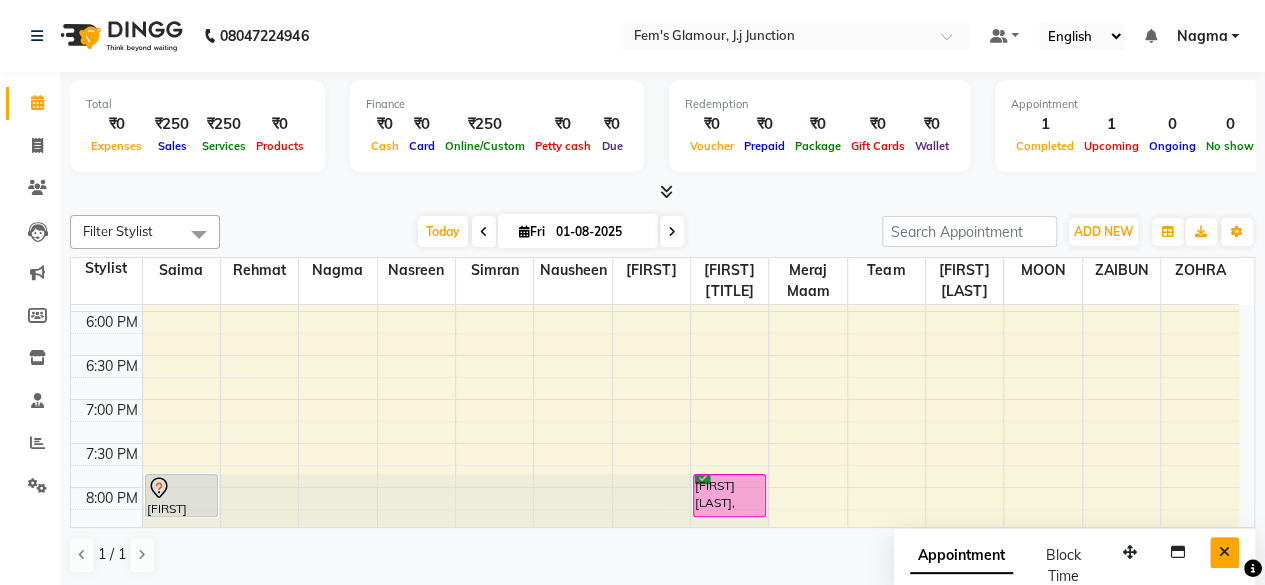 click at bounding box center (1224, 552) 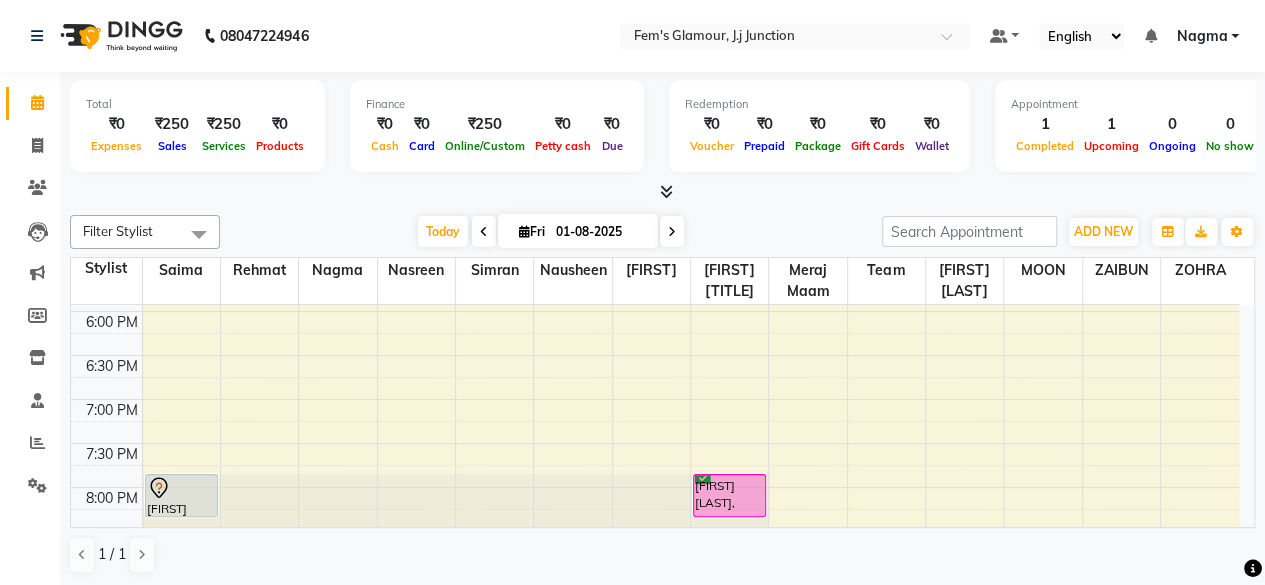 click at bounding box center (672, 232) 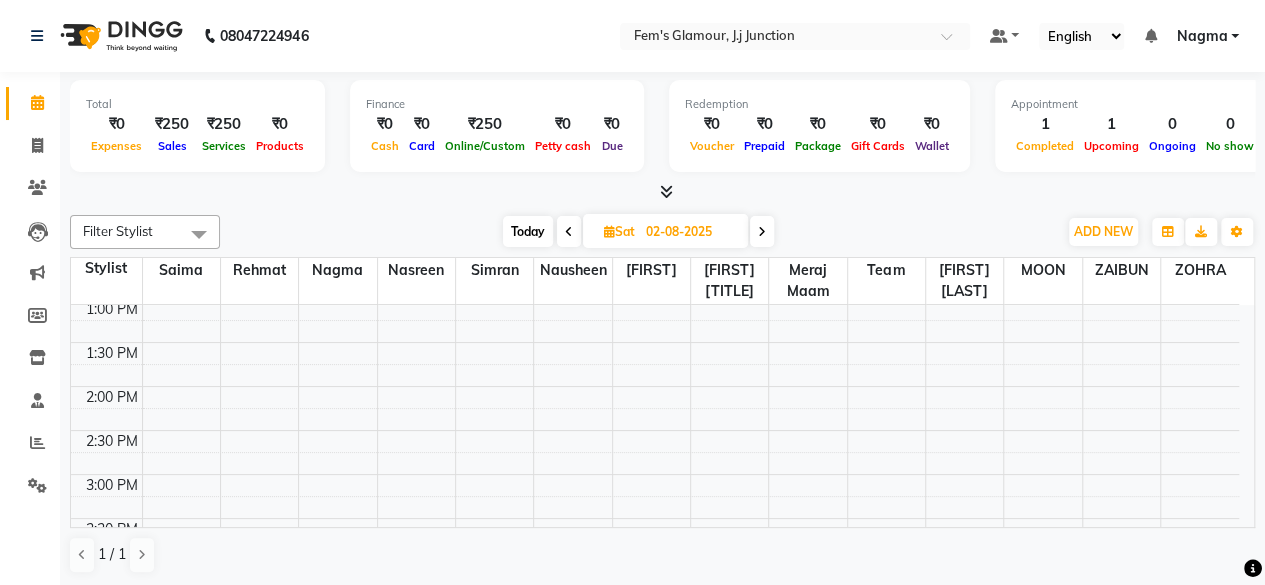 scroll, scrollTop: 274, scrollLeft: 0, axis: vertical 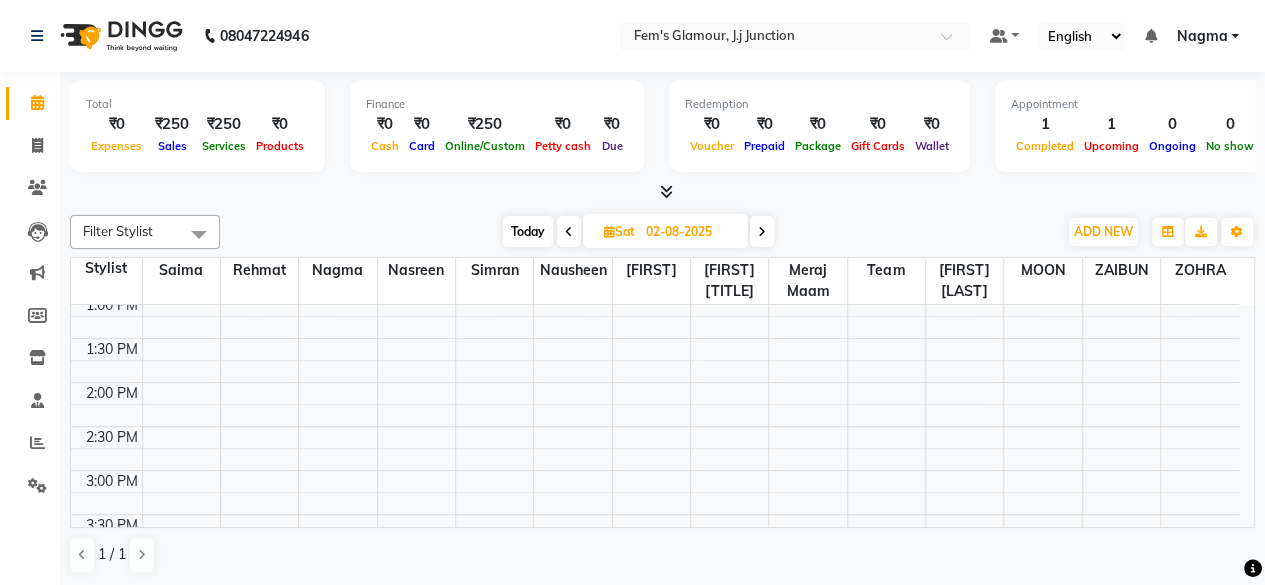 click on "Today" at bounding box center (528, 231) 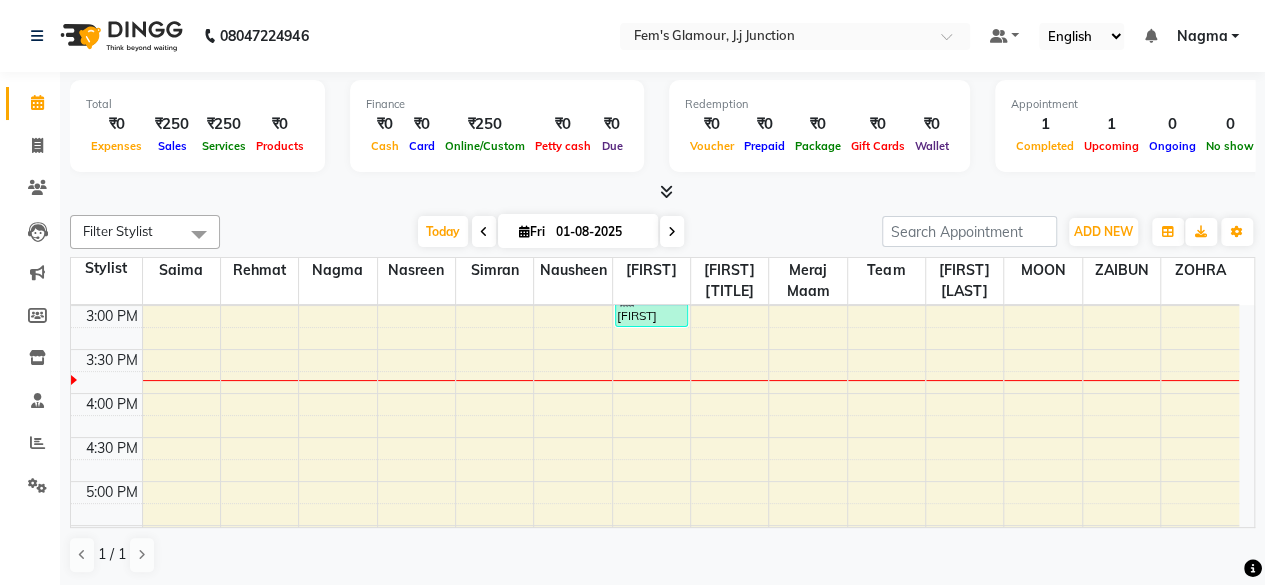 scroll, scrollTop: 440, scrollLeft: 0, axis: vertical 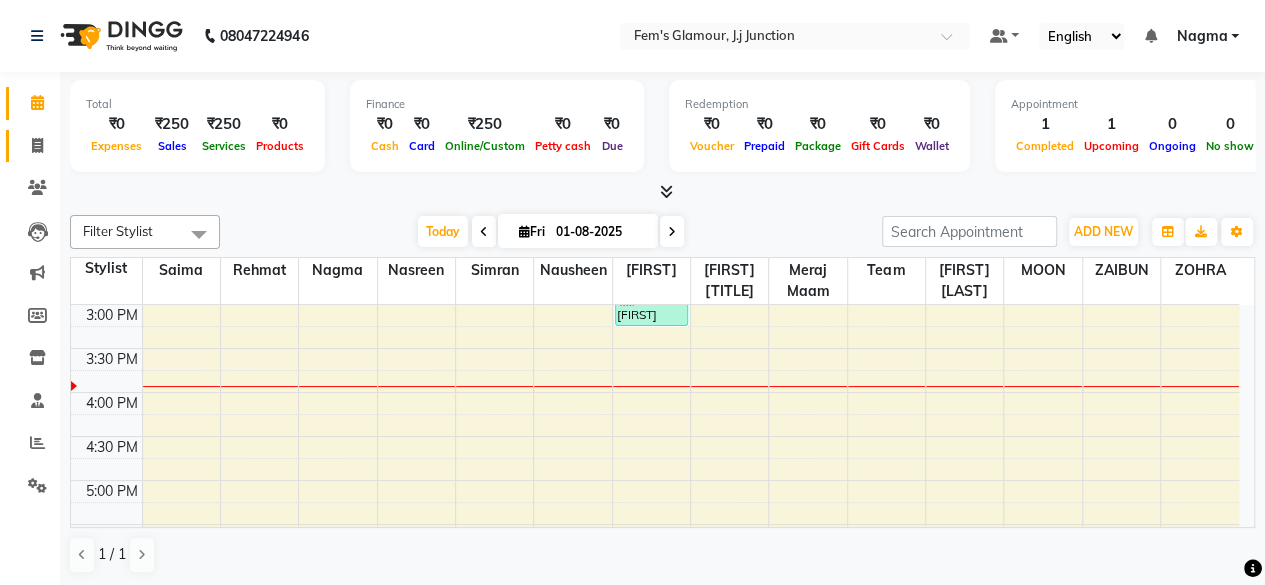 click on "Invoice" 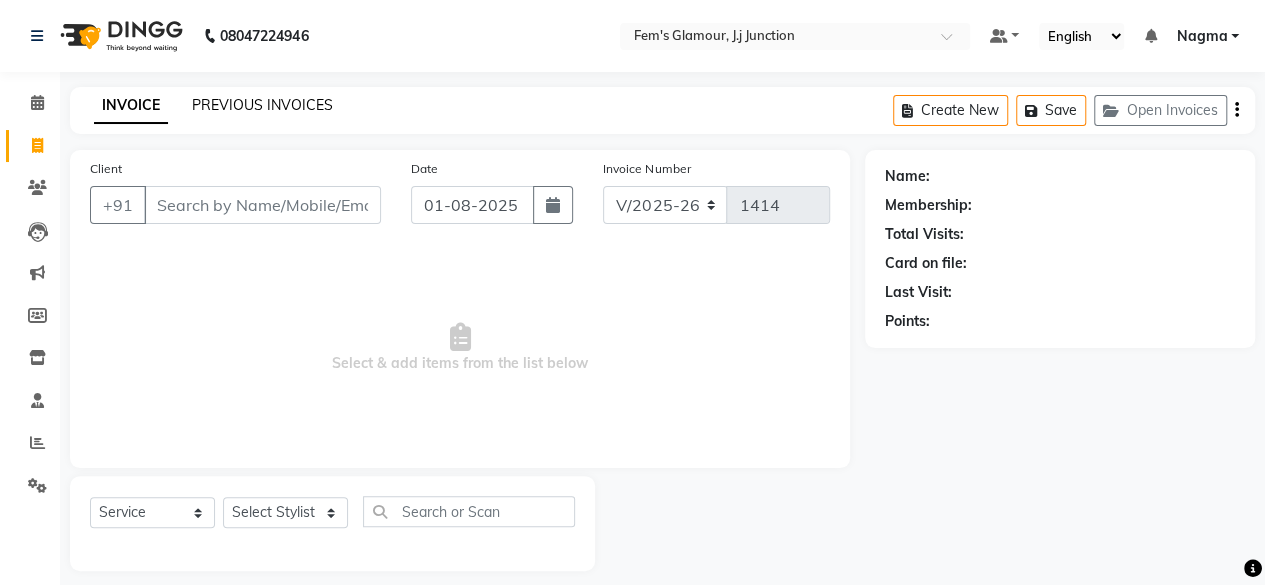 click on "PREVIOUS INVOICES" 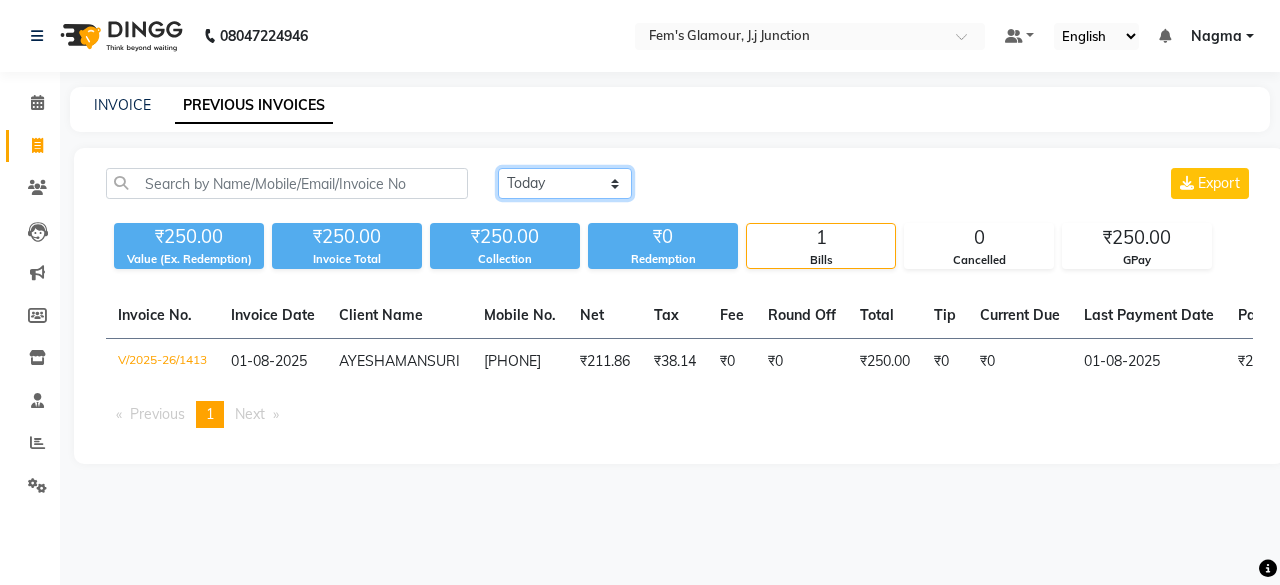 click on "Today Yesterday Custom Range" 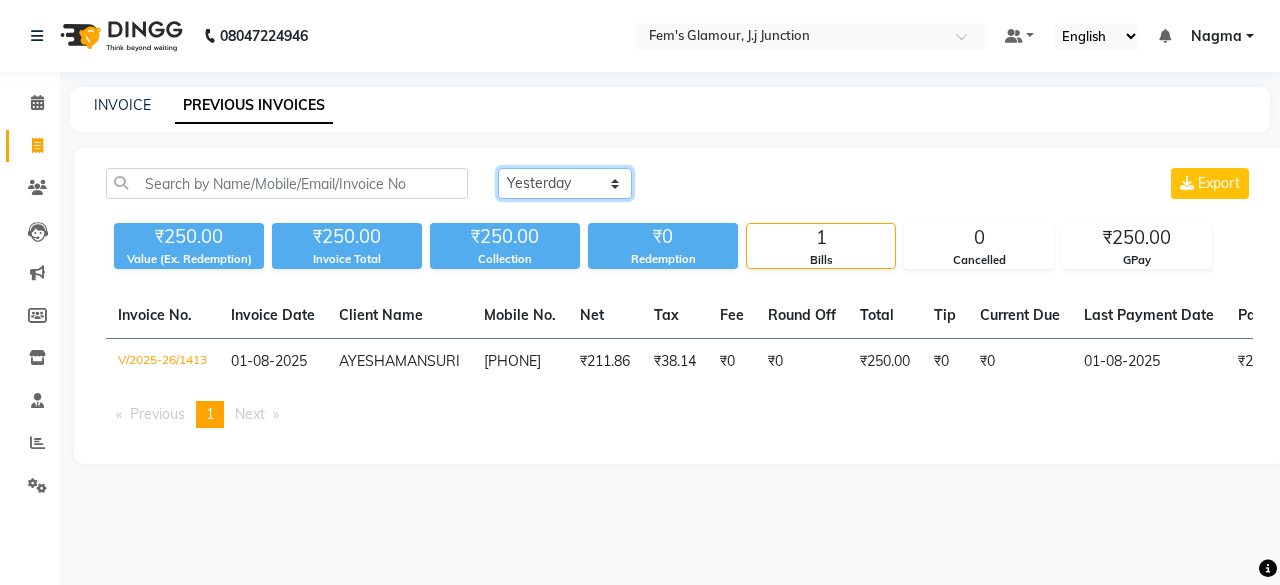 click on "Today Yesterday Custom Range" 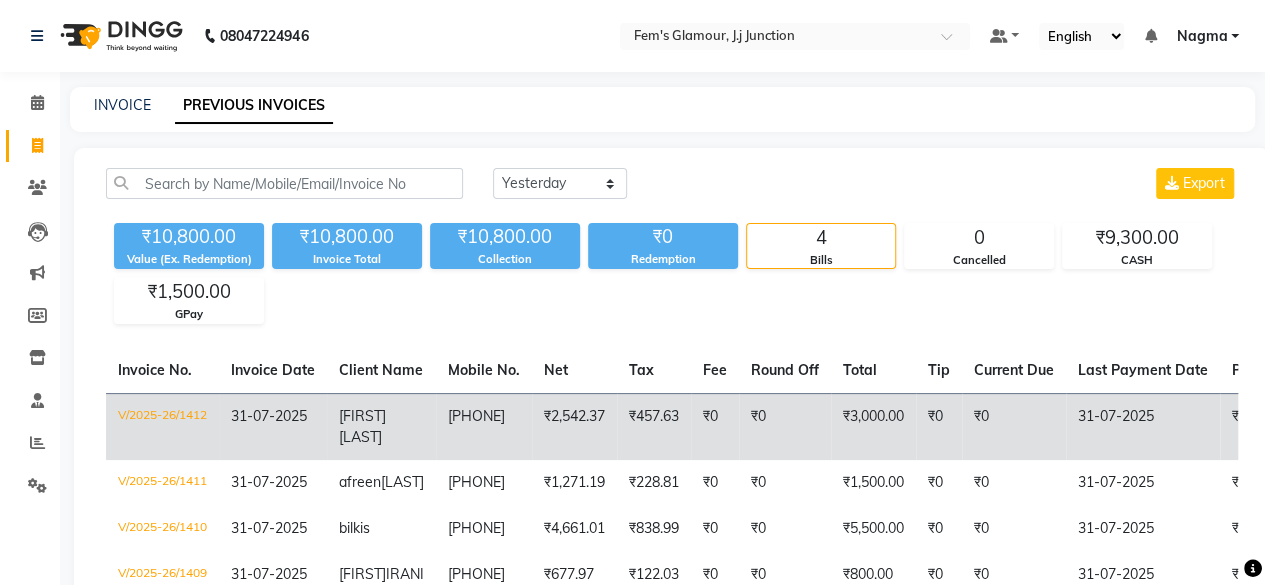 click on "₹457.63" 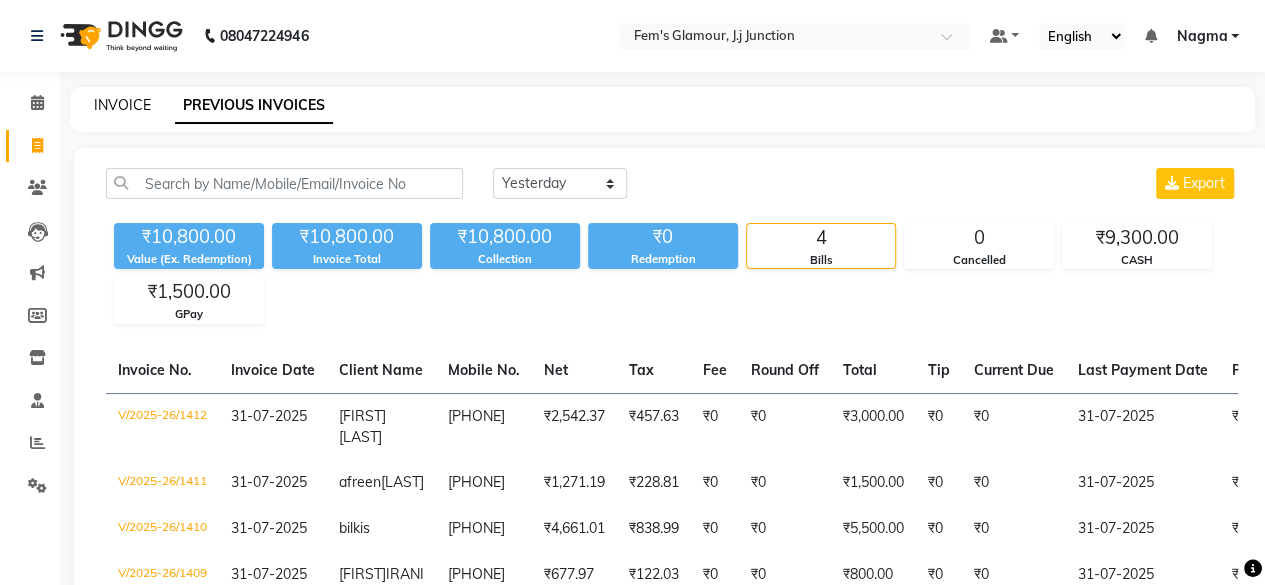 click on "INVOICE" 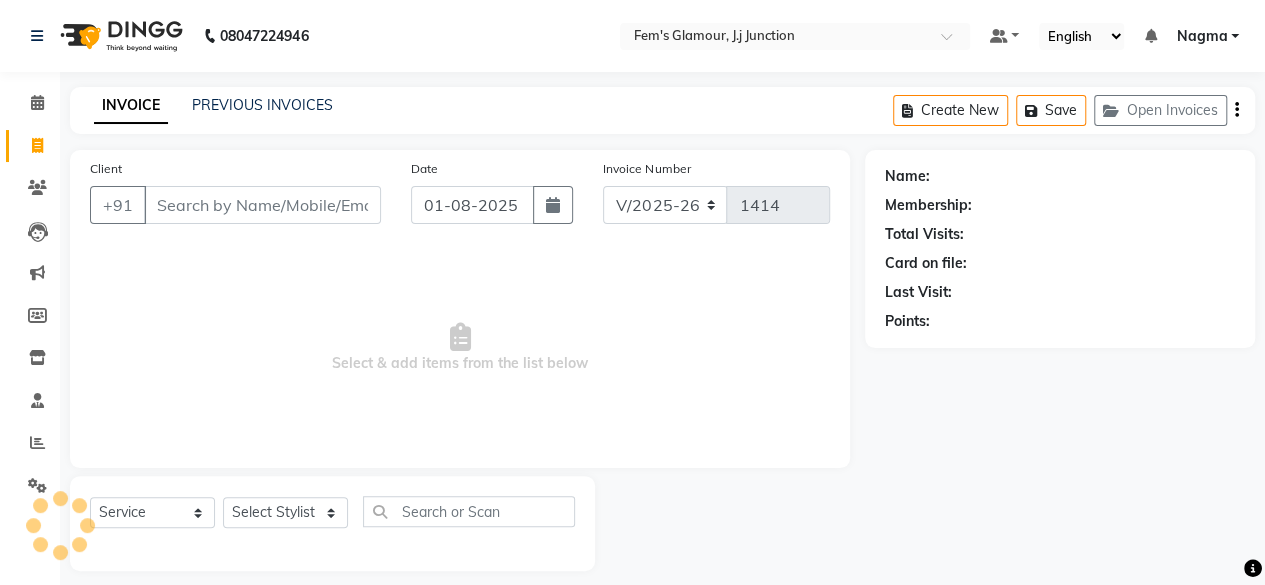 scroll, scrollTop: 15, scrollLeft: 0, axis: vertical 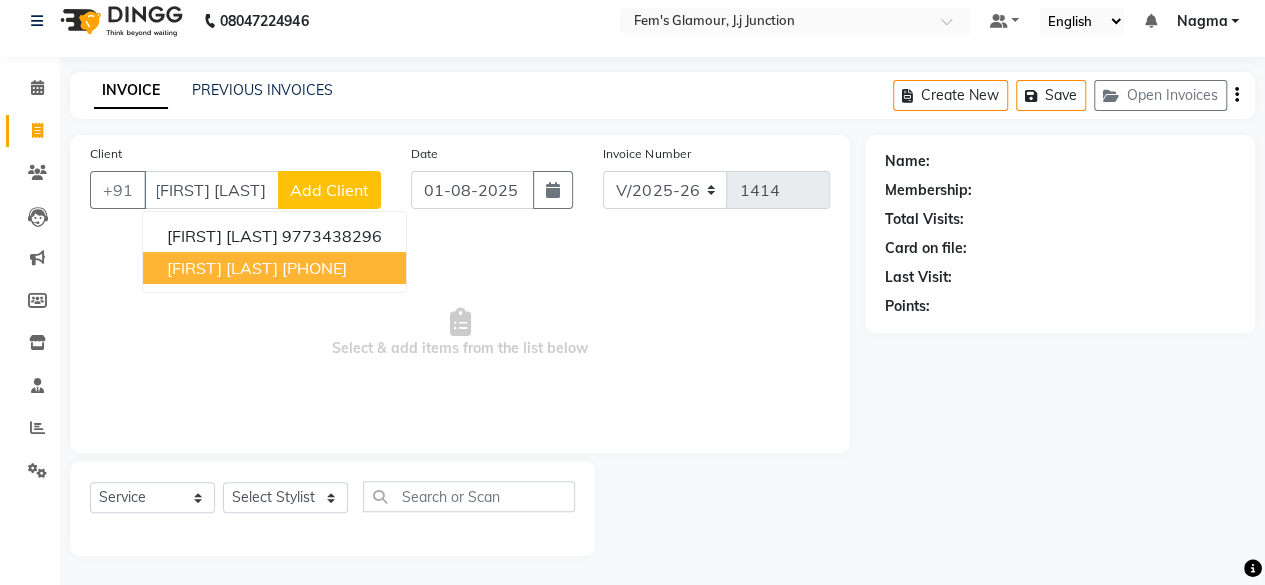 click on "[PHONE]" at bounding box center (314, 268) 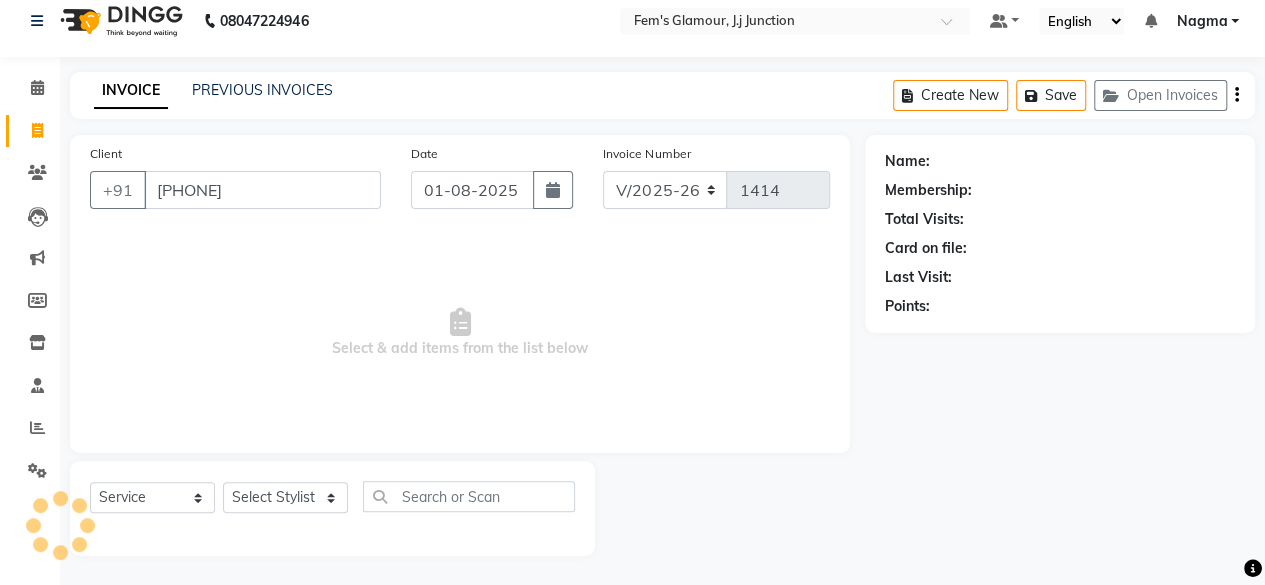 type on "[PHONE]" 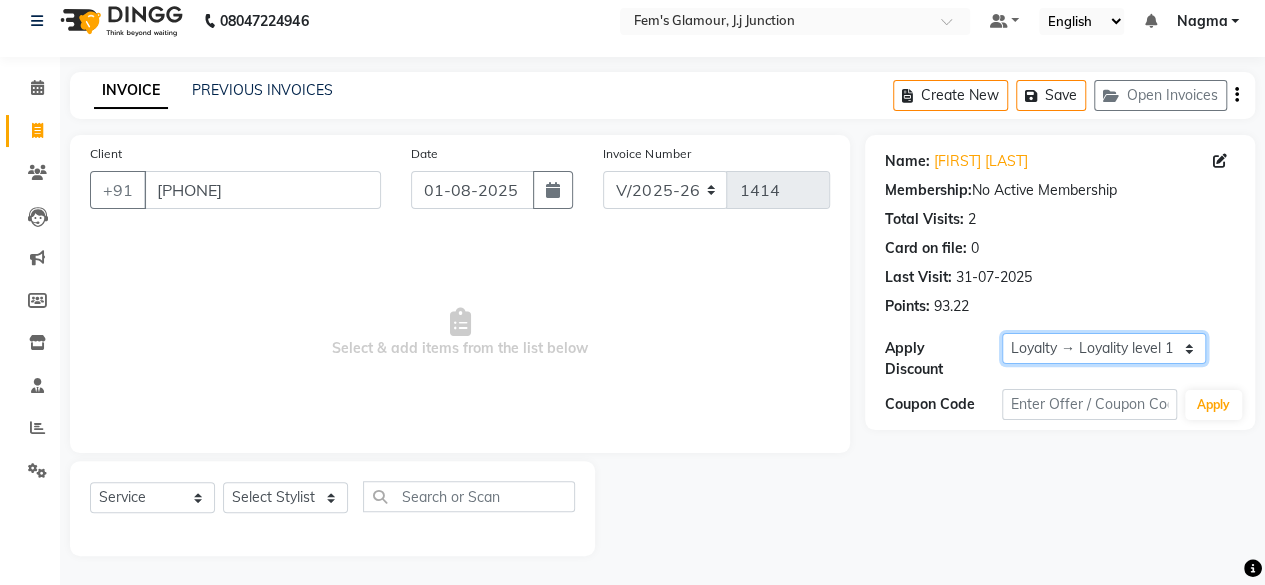 click on "Select  Loyalty → Loyality level 1" 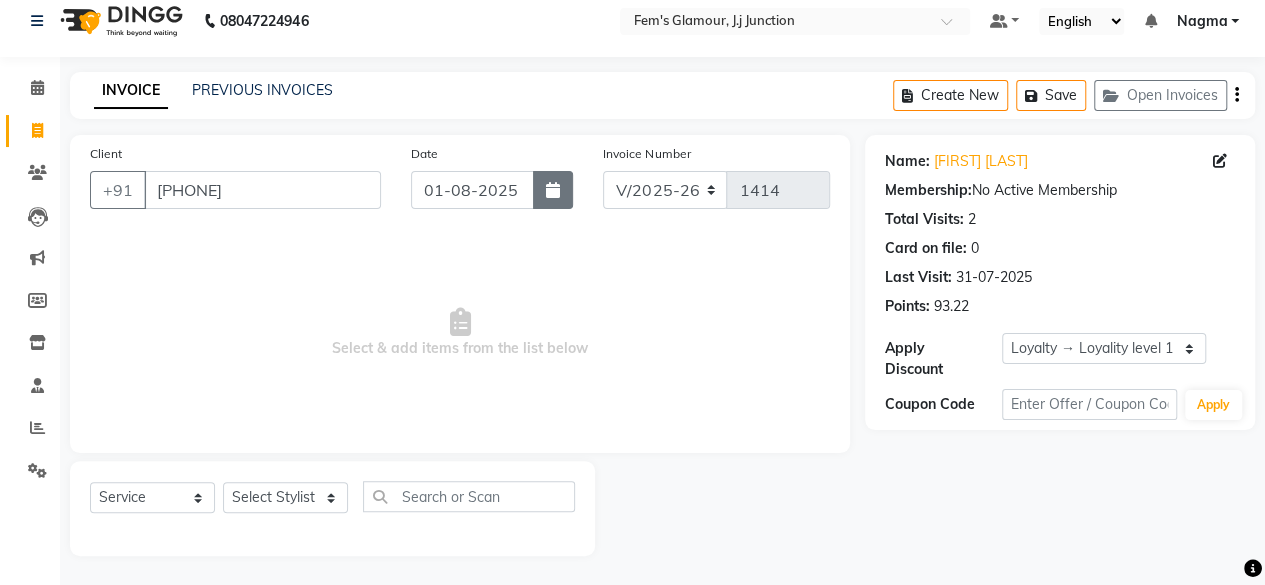 click 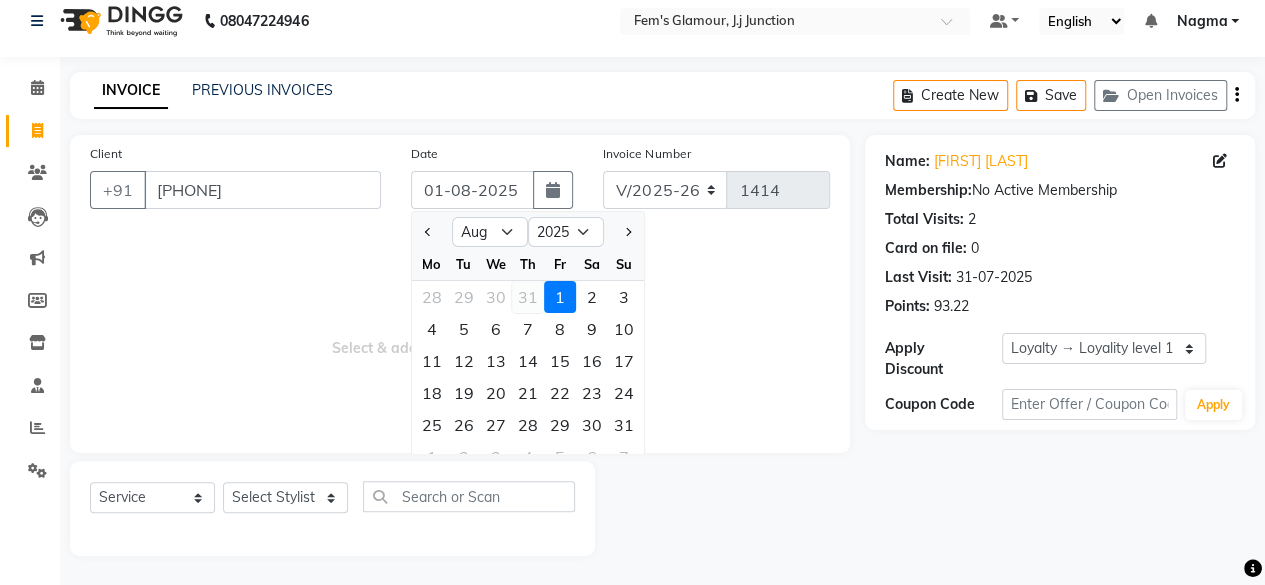 click on "31" 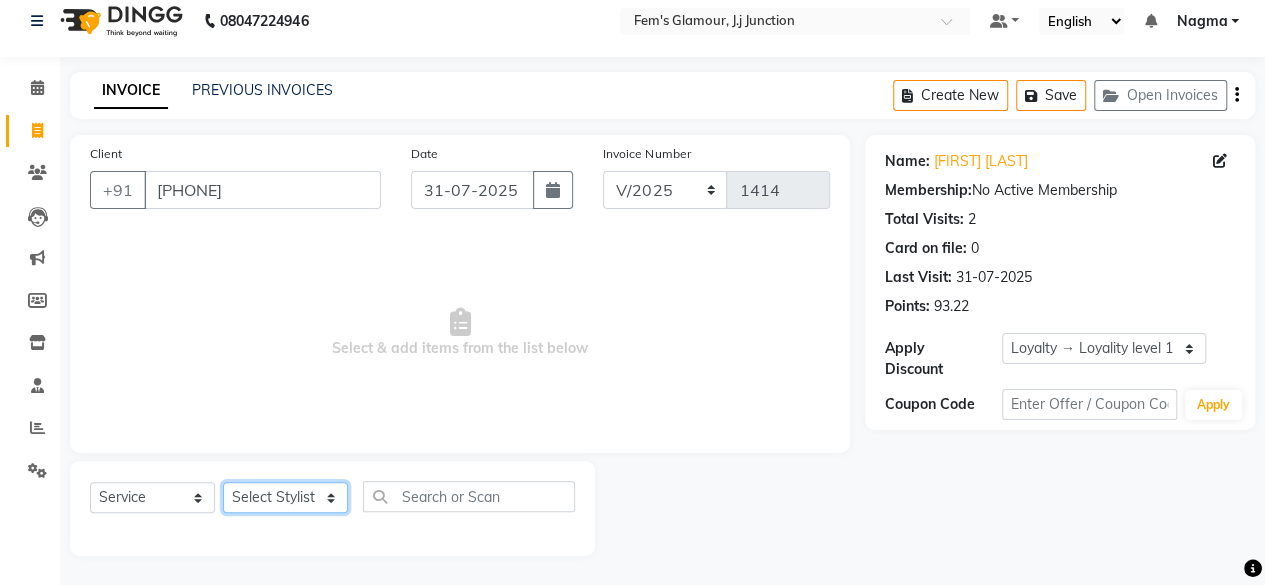 click on "Select Stylist [FIRST] [LAST] [FIRST] [LAST] [FIRST] [LAST] [FIRST] [LAST] [FIRST] [LAST] [FIRST] [LAST] [FIRST] [LAST] [FIRST] [LAST] [FIRST] [LAST] [FIRST] [LAST] [FIRST] [LAST] [FIRST] [LAST] [FIRST] [LAST] [FIRST] [LAST]" 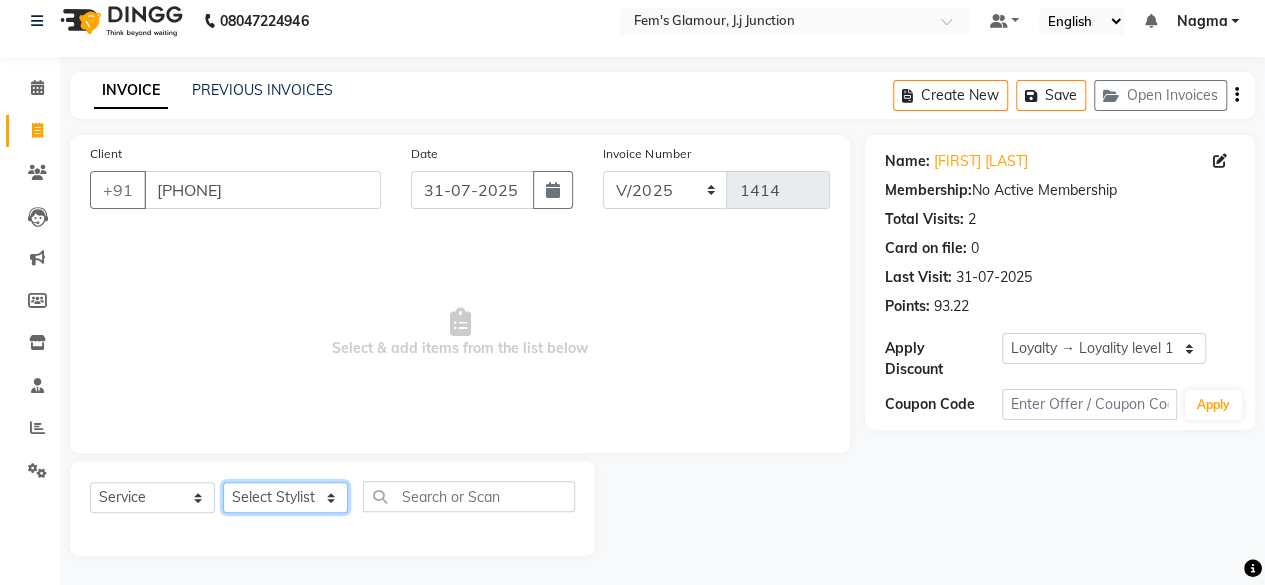select on "22798" 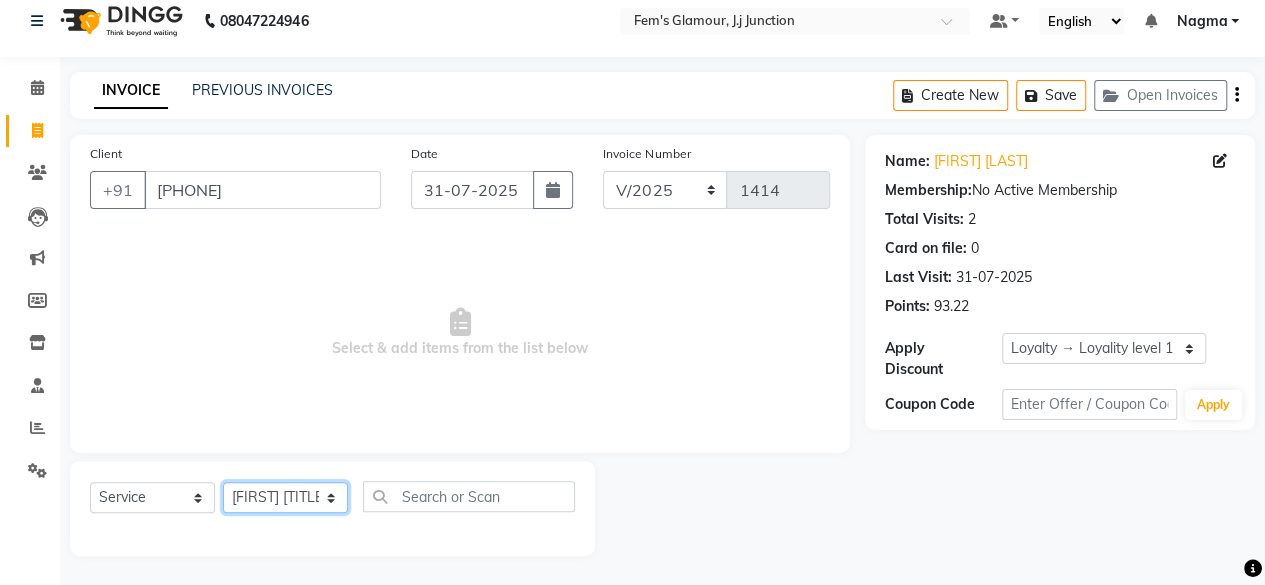 click on "Select Stylist [FIRST] [LAST] [FIRST] [LAST] [FIRST] [LAST] [FIRST] [LAST] [FIRST] [LAST] [FIRST] [LAST] [FIRST] [LAST] [FIRST] [LAST] [FIRST] [LAST] [FIRST] [LAST] [FIRST] [LAST] [FIRST] [LAST] [FIRST] [LAST] [FIRST] [LAST]" 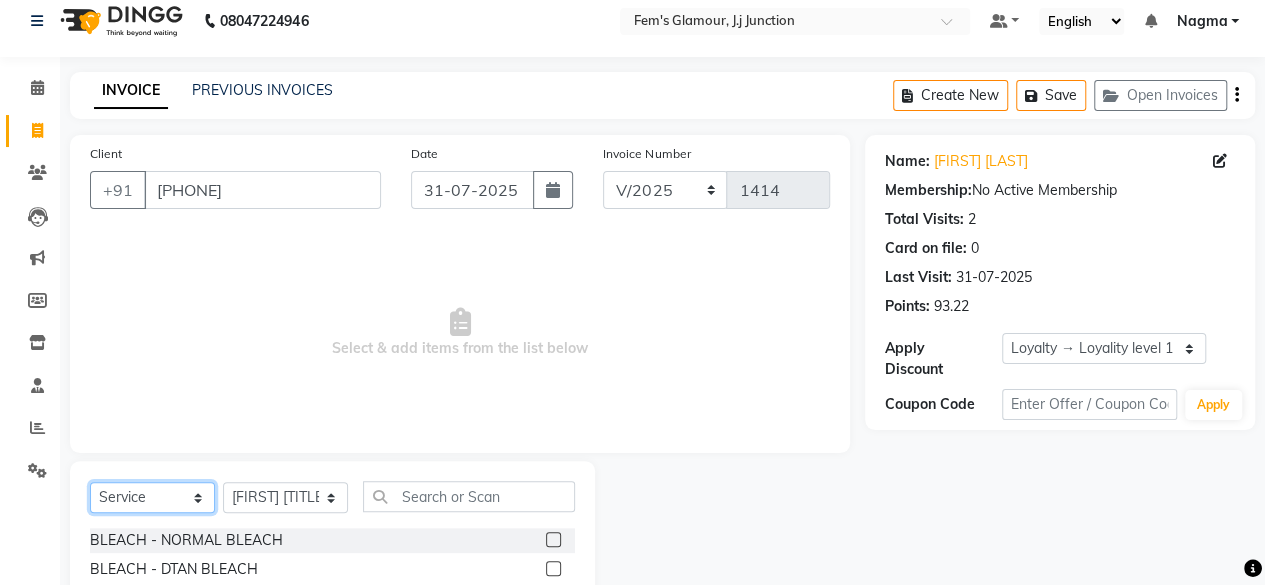 drag, startPoint x: 192, startPoint y: 485, endPoint x: 180, endPoint y: 352, distance: 133.54025 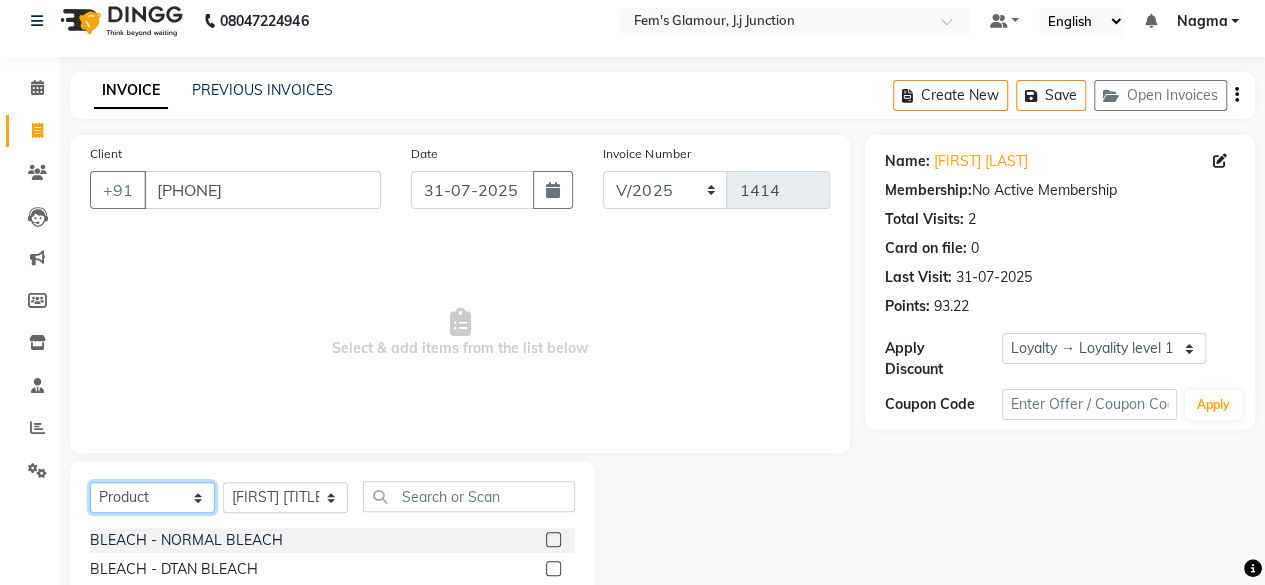 click on "Select  Service  Product  Membership  Package Voucher Prepaid Gift Card" 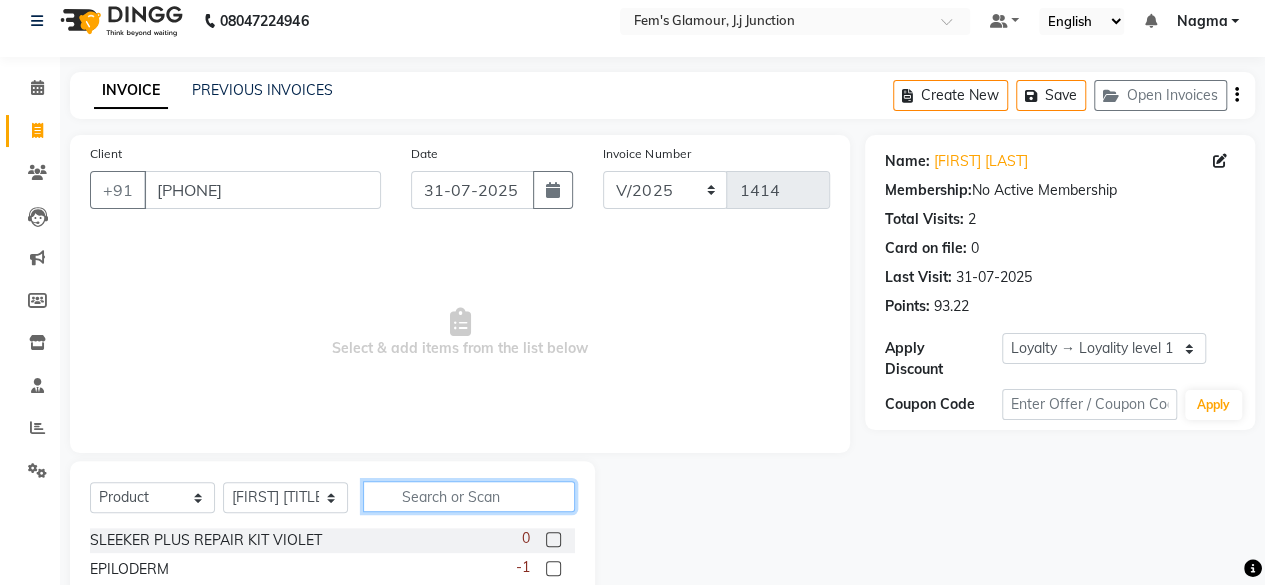 click 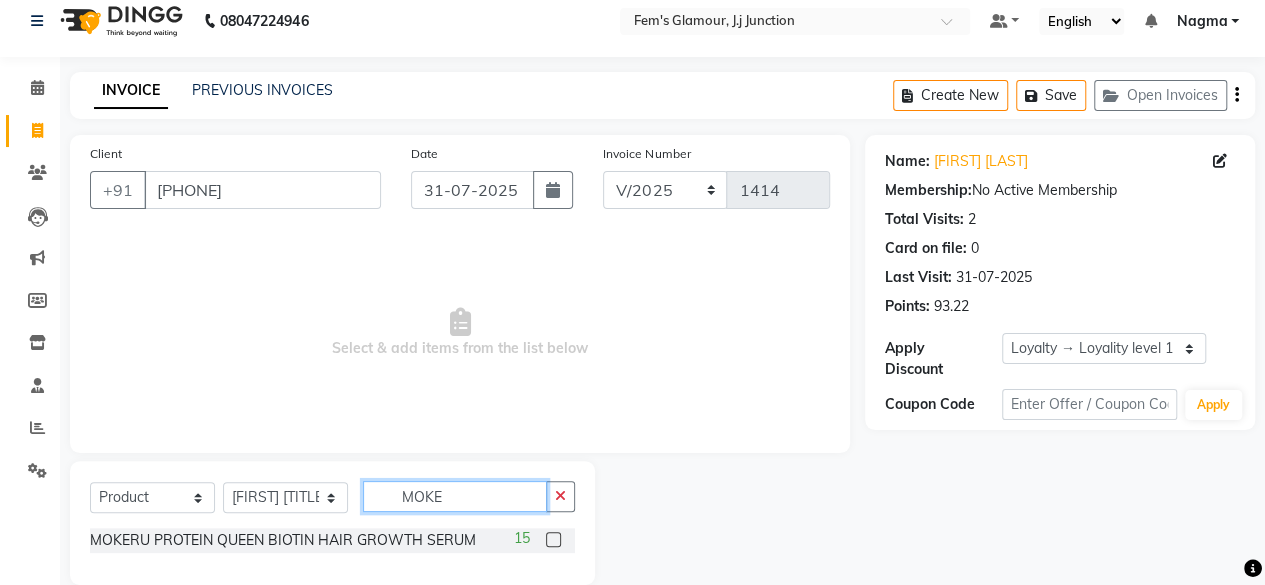 type on "MOKE" 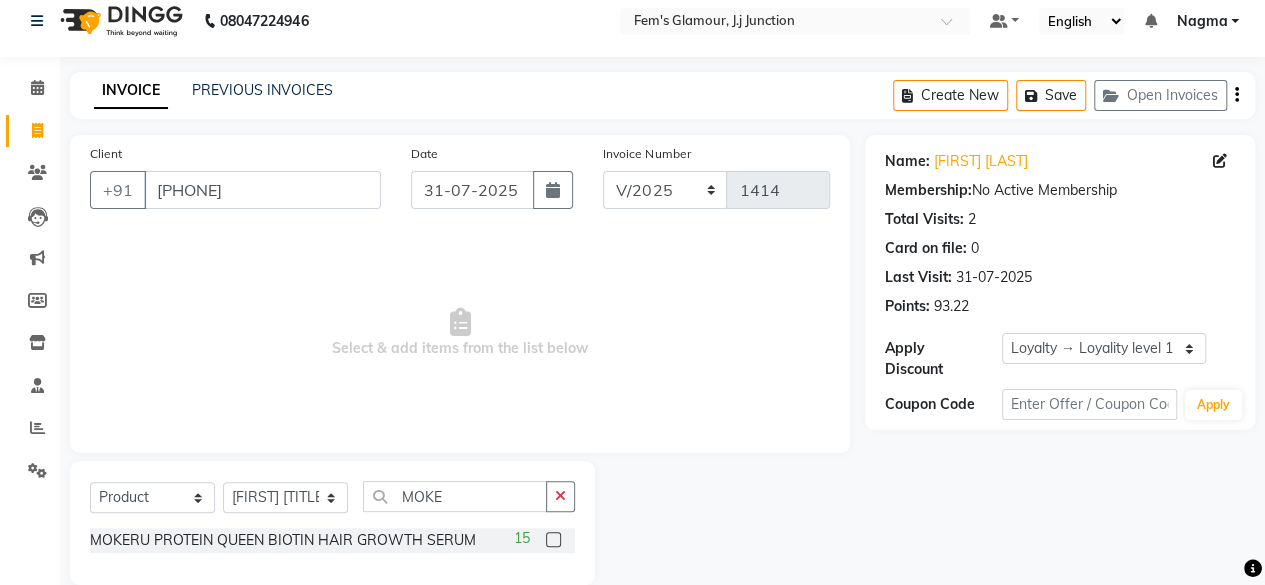 click 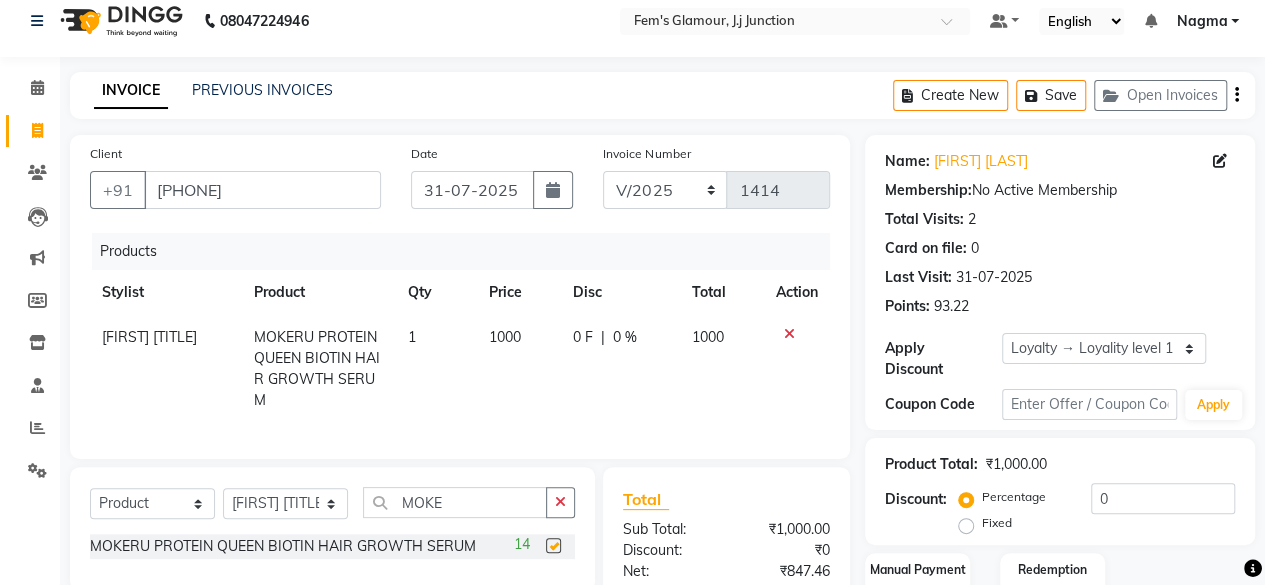 checkbox on "false" 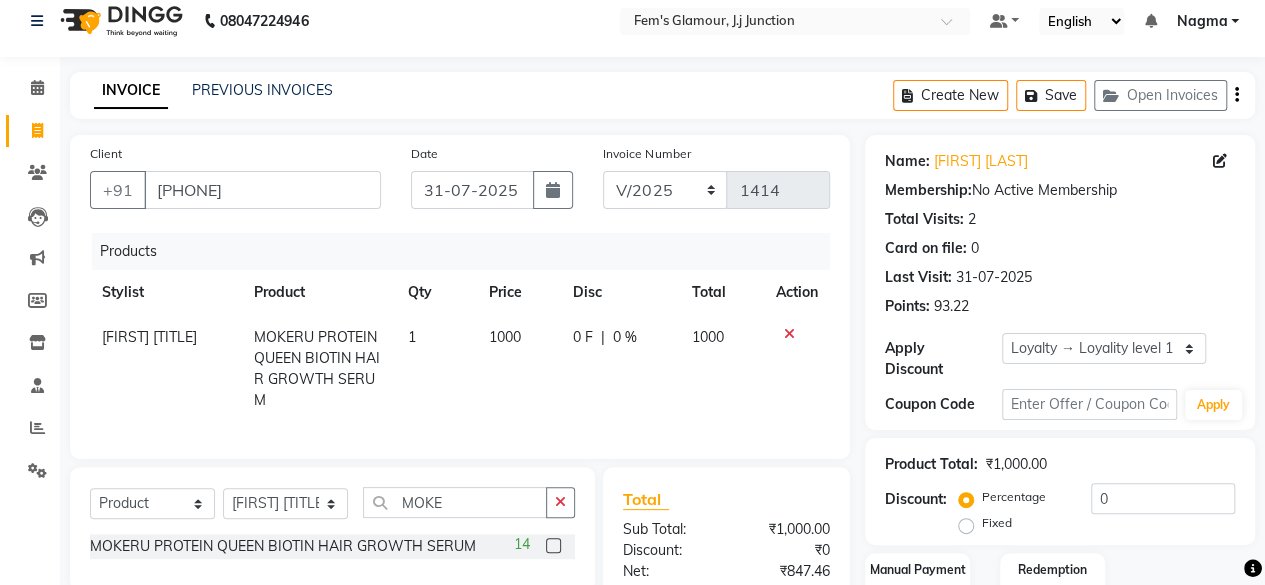 click on "1000" 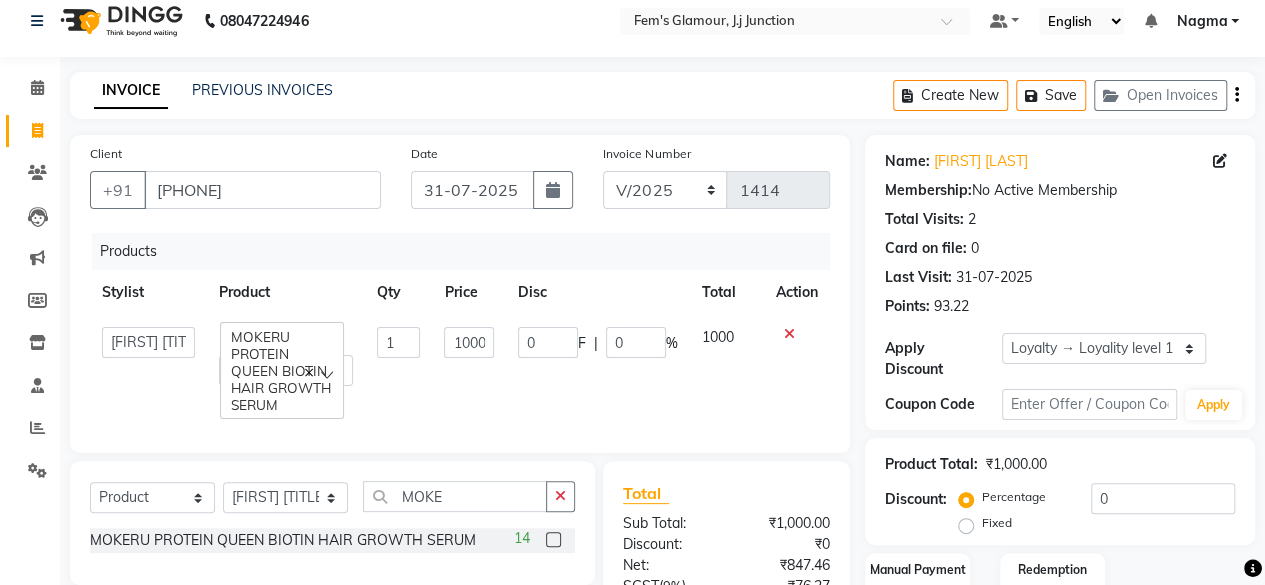 click on "1000" 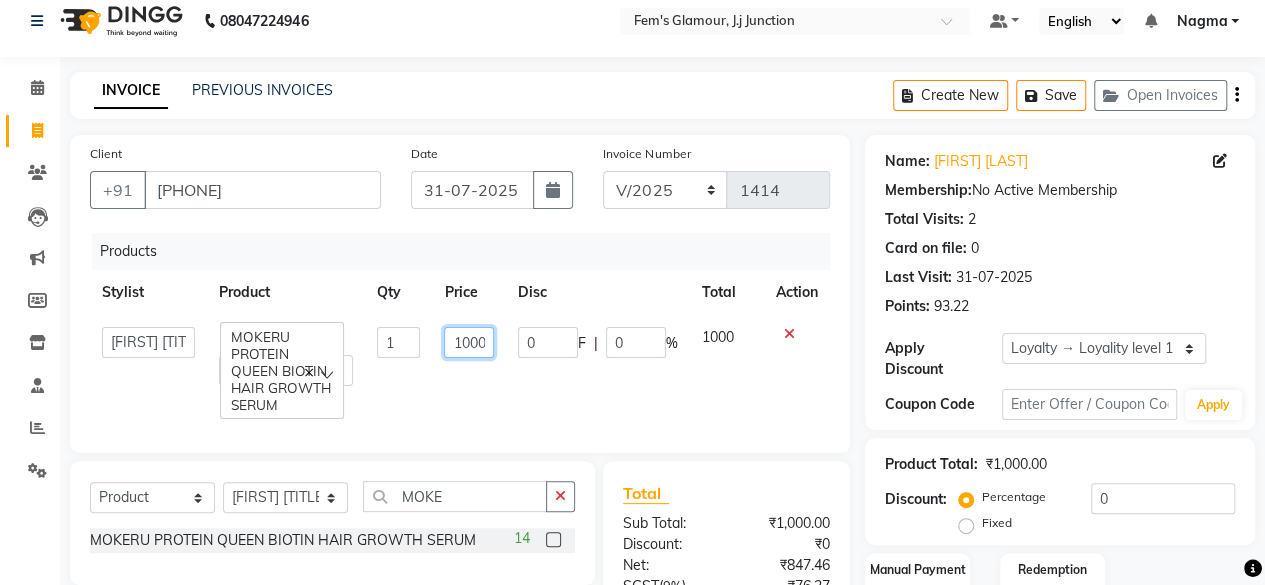 click on "1000" 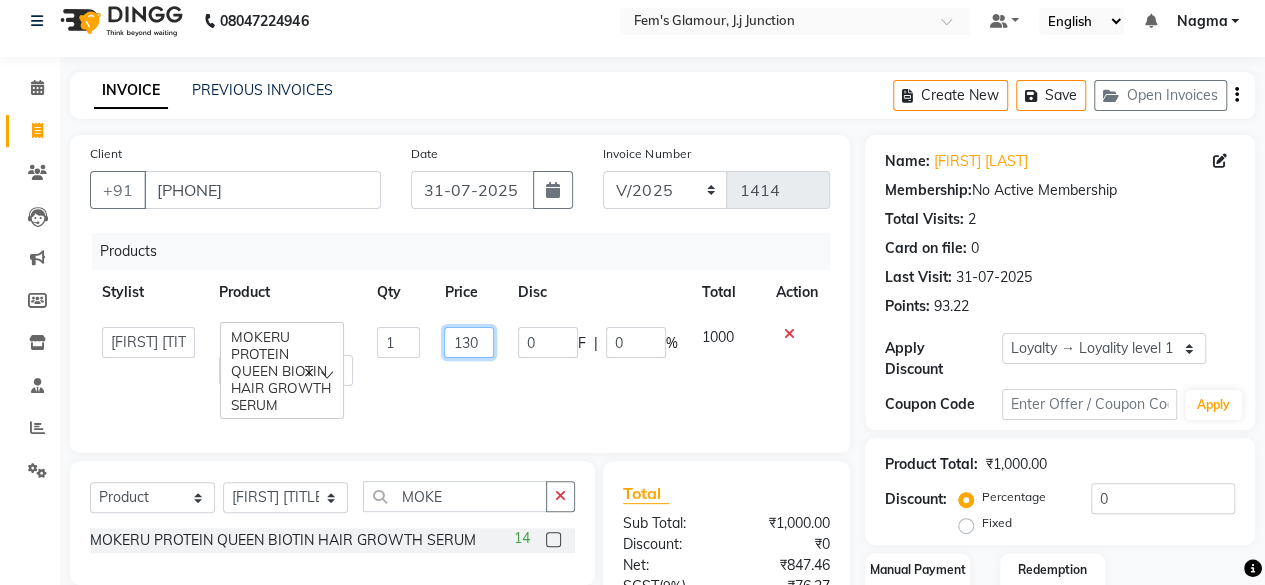 type on "1300" 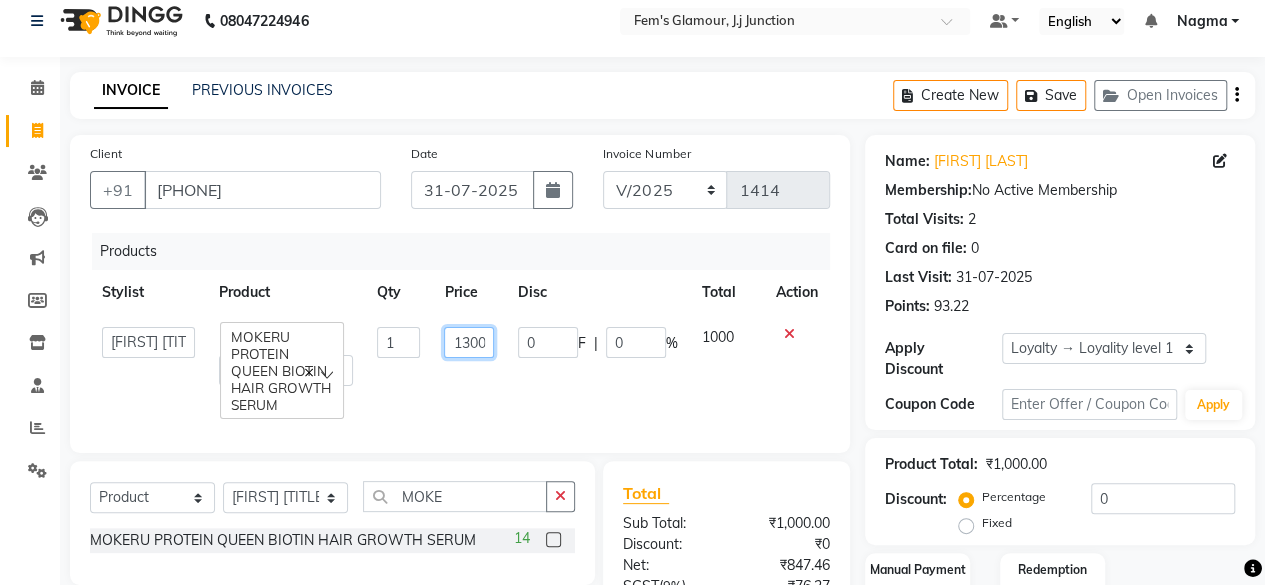scroll, scrollTop: 0, scrollLeft: 1, axis: horizontal 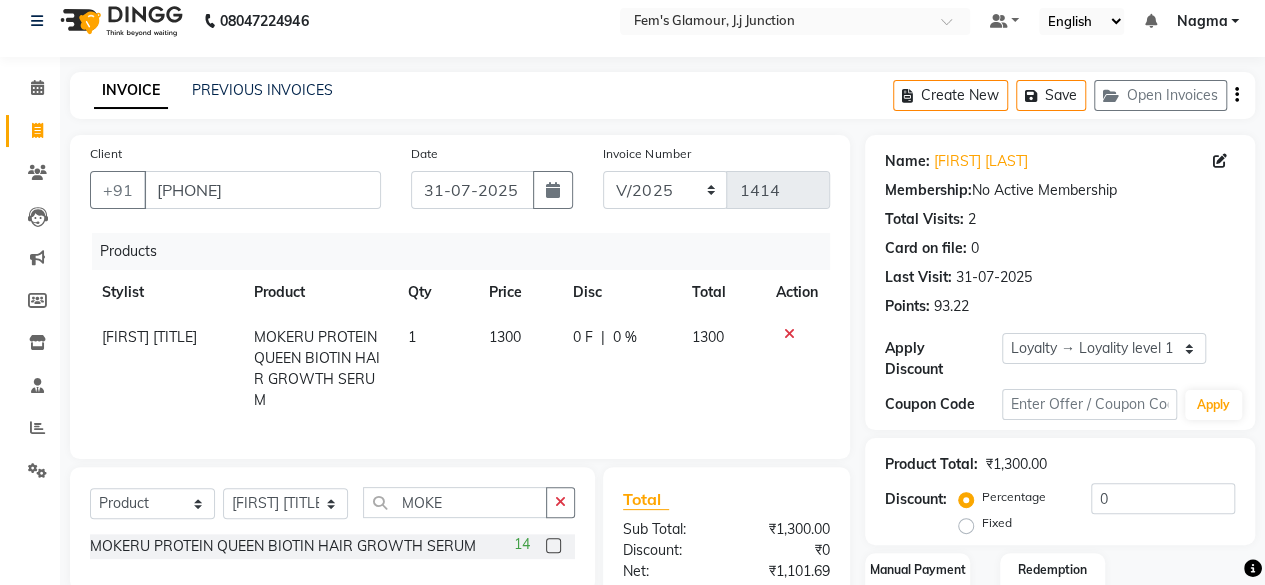 click on "Coupon Code Apply" 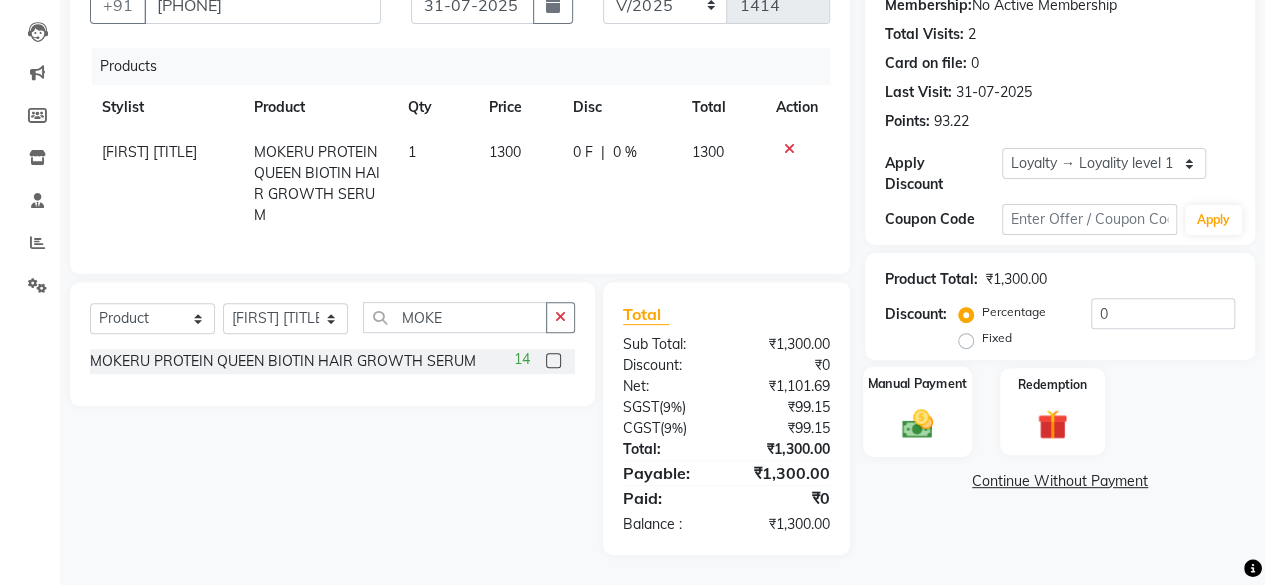 click 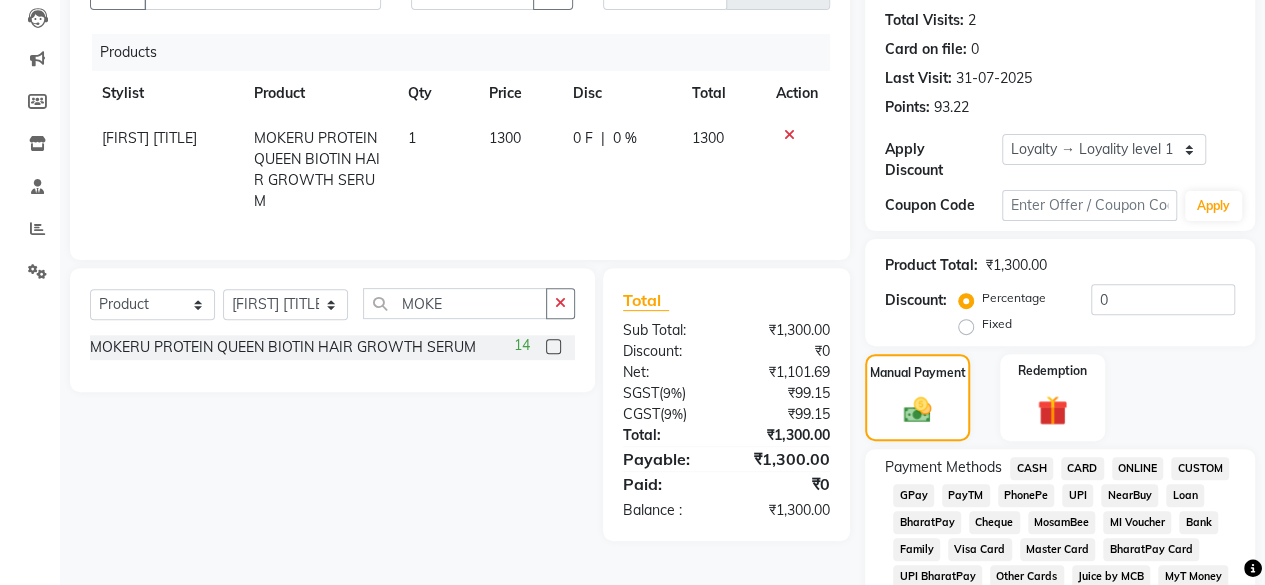 click on "CASH" 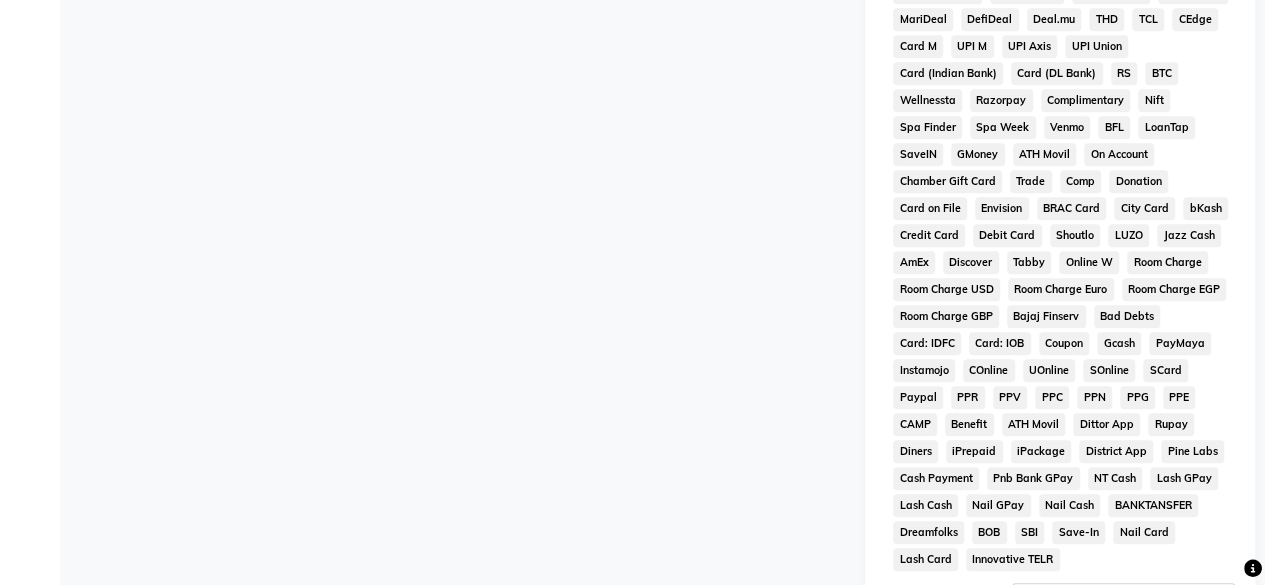 scroll, scrollTop: 1054, scrollLeft: 0, axis: vertical 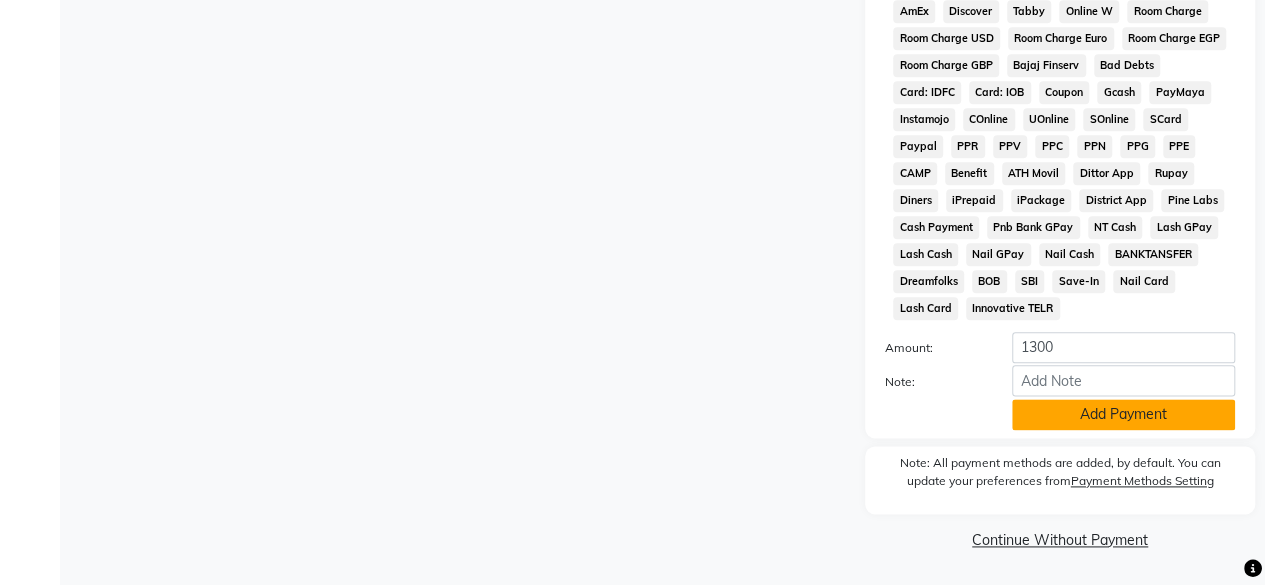 click on "Add Payment" 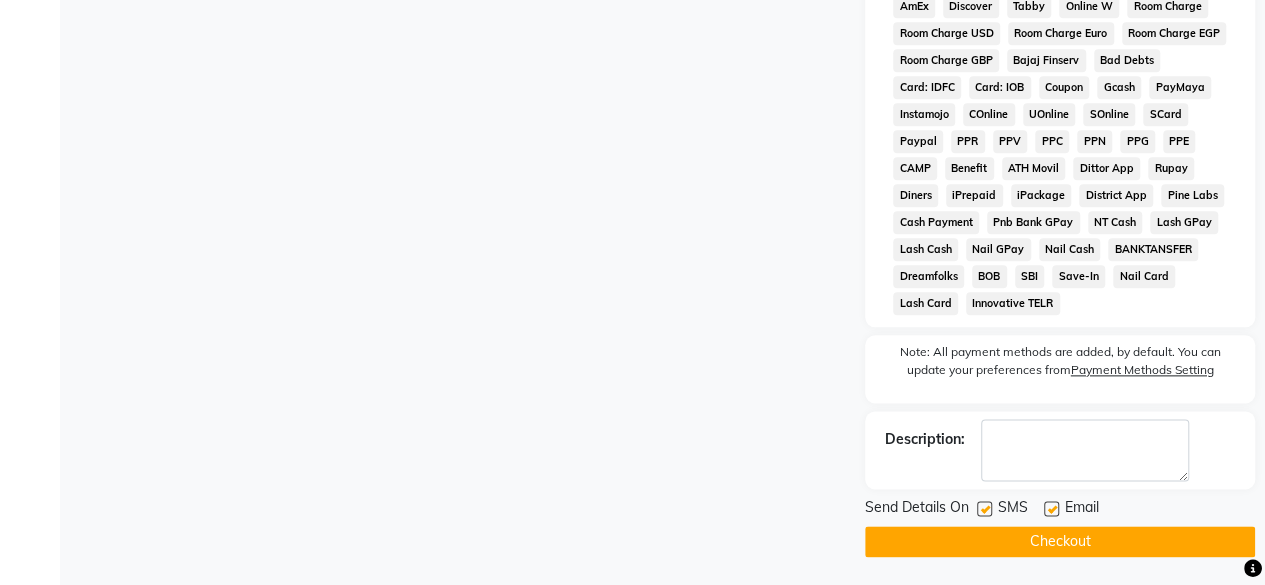 click on "Checkout" 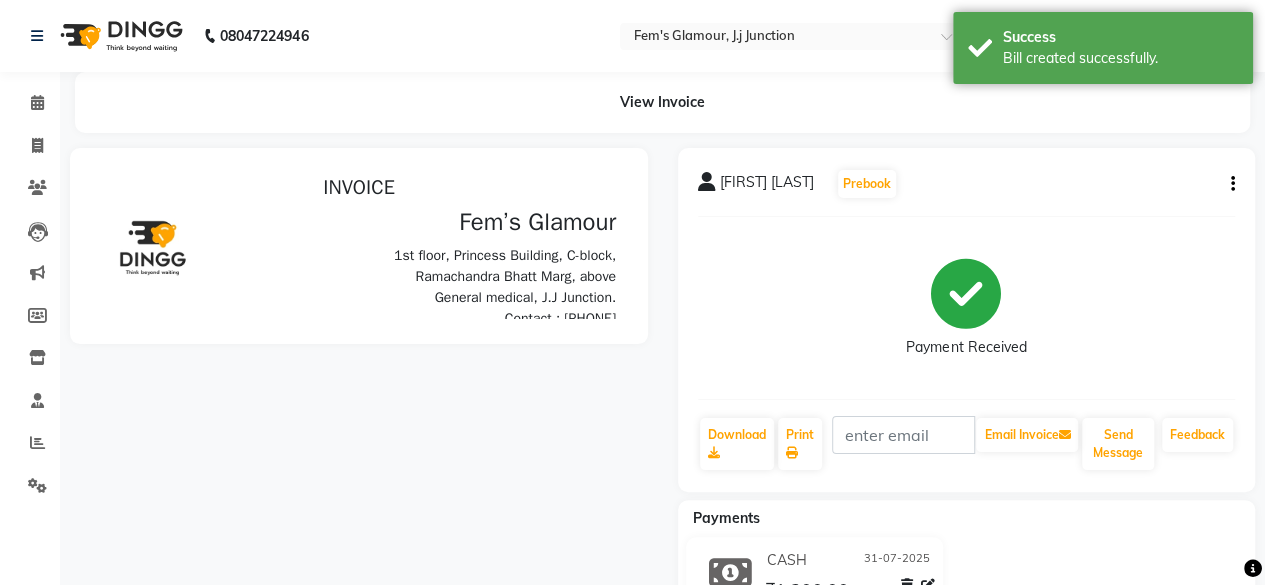 scroll, scrollTop: 0, scrollLeft: 0, axis: both 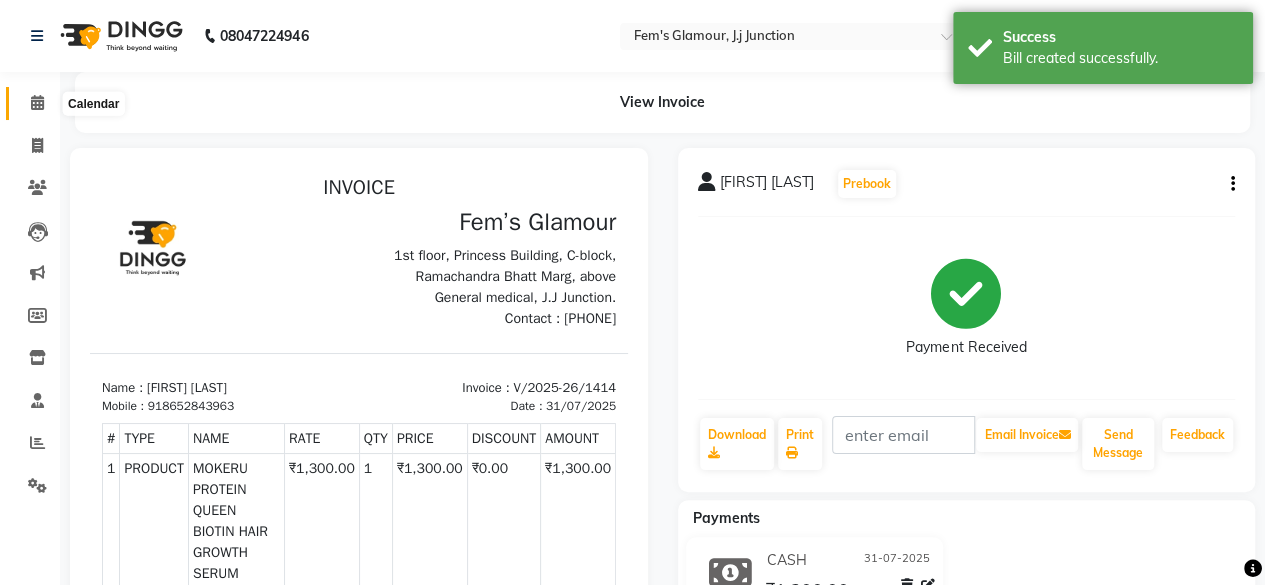 click 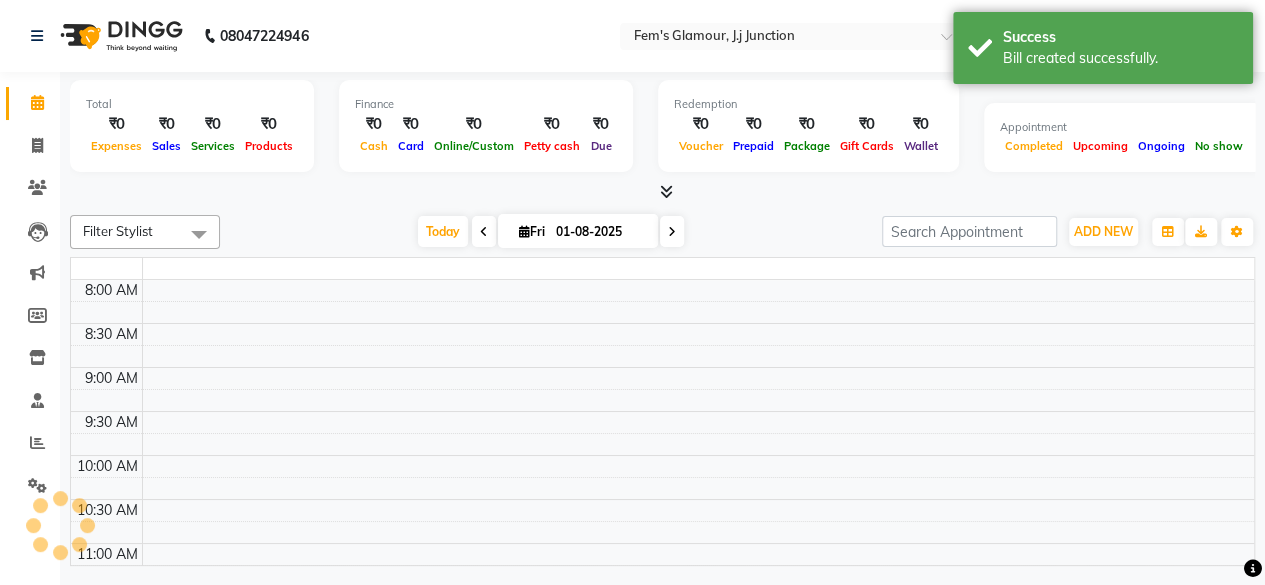 scroll, scrollTop: 0, scrollLeft: 0, axis: both 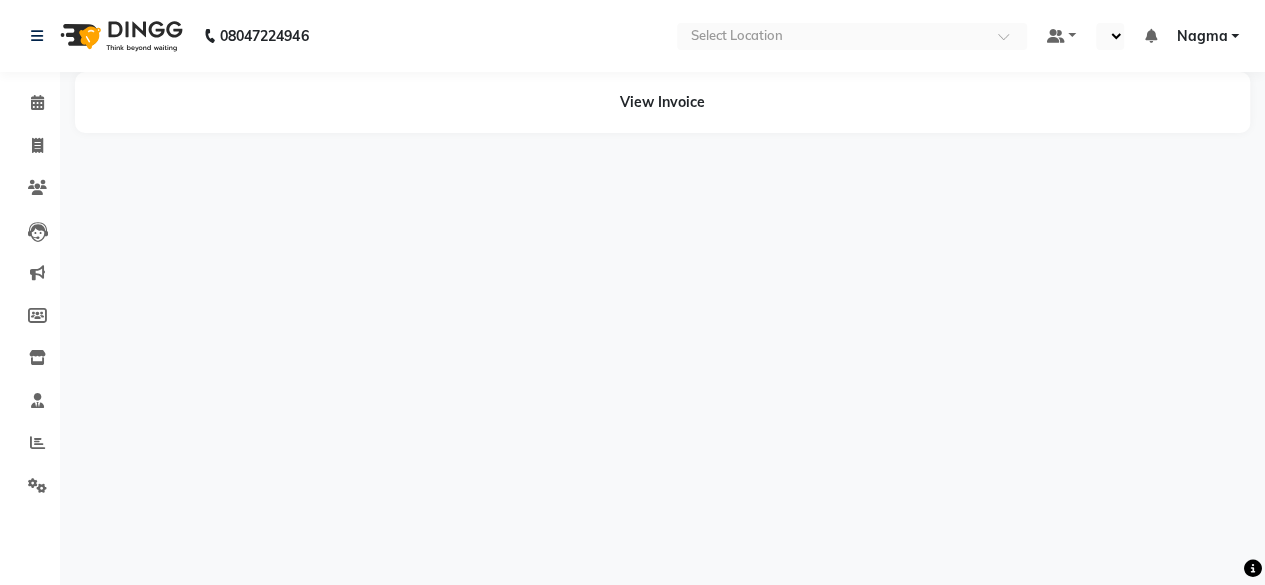 select on "en" 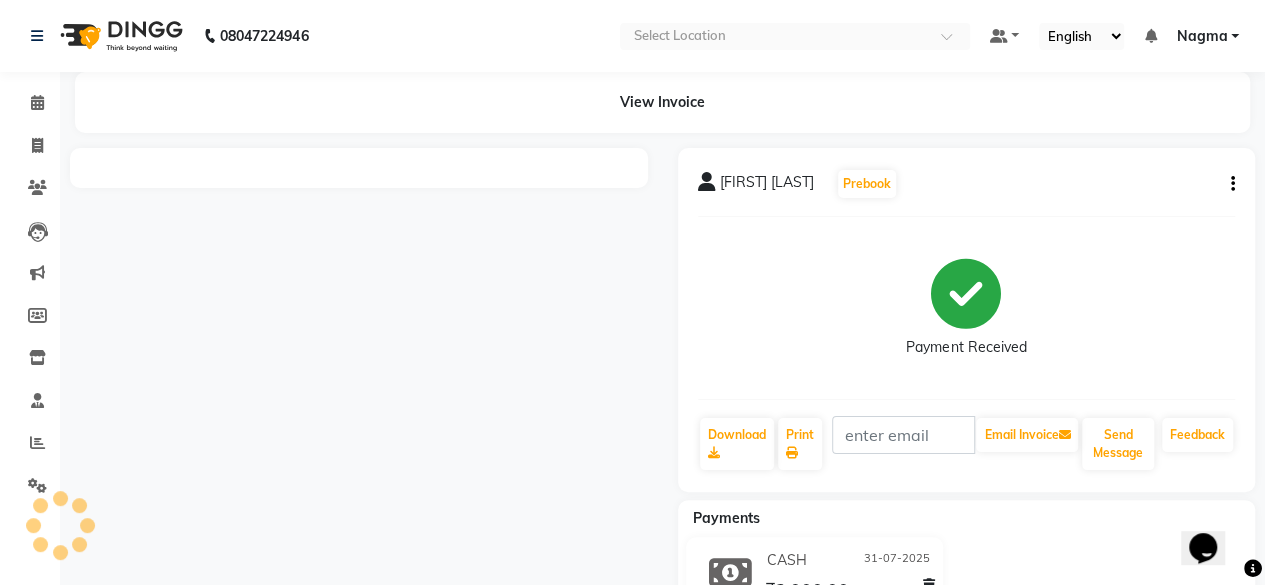 scroll, scrollTop: 0, scrollLeft: 0, axis: both 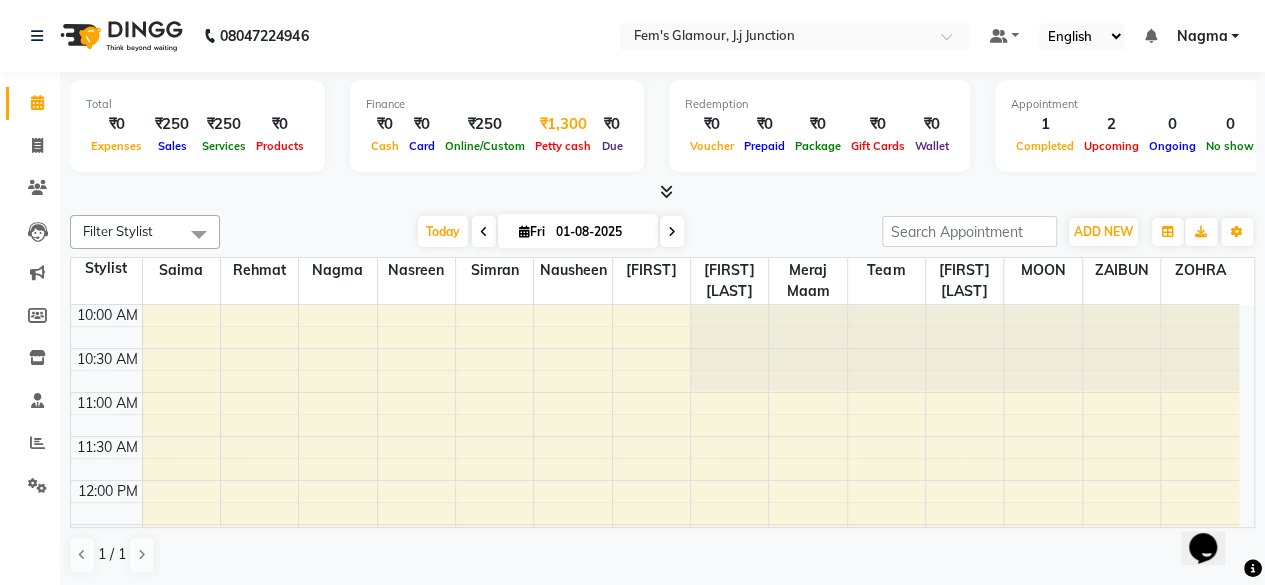 click on "₹1,300" at bounding box center [563, 124] 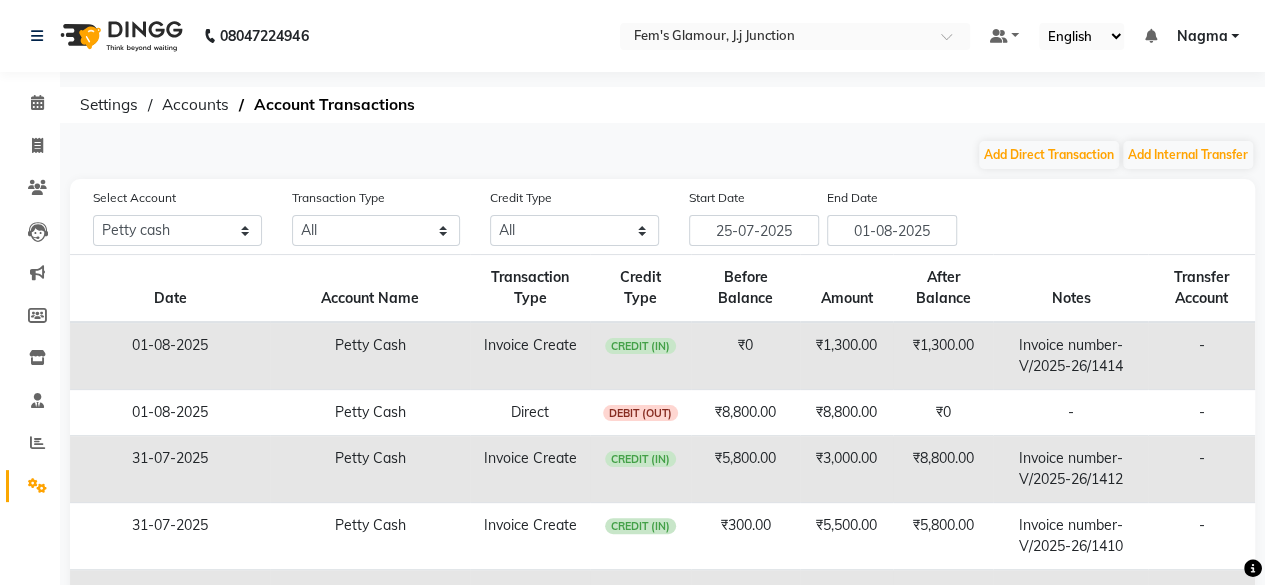 click on "Add Direct Transaction Add Internal Transfer" 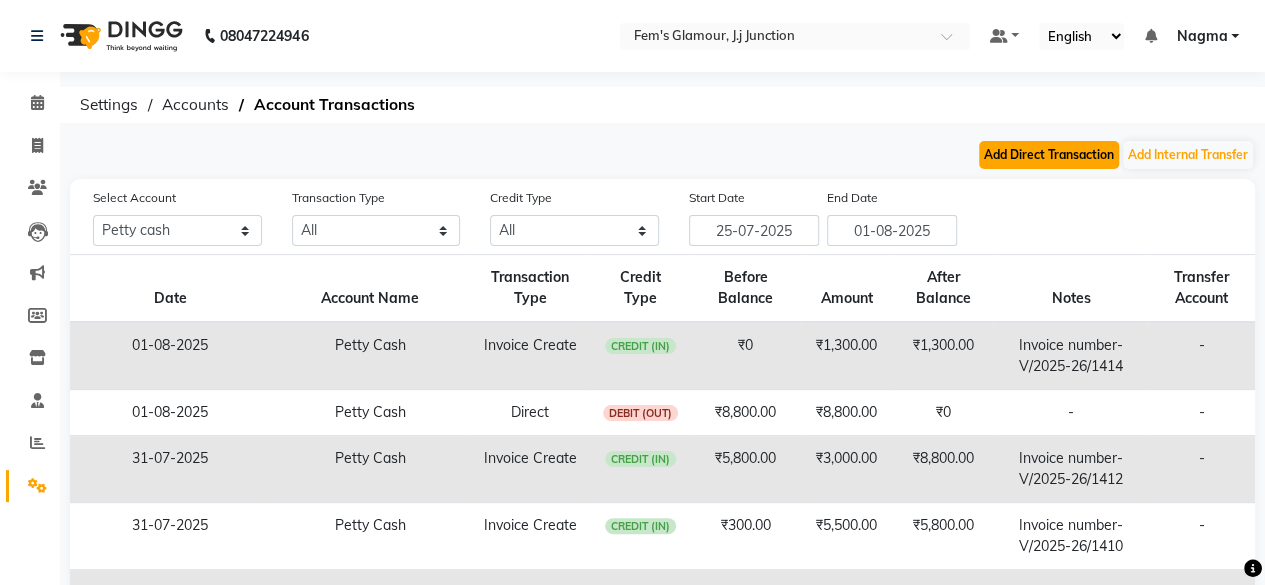 click on "Add Direct Transaction" 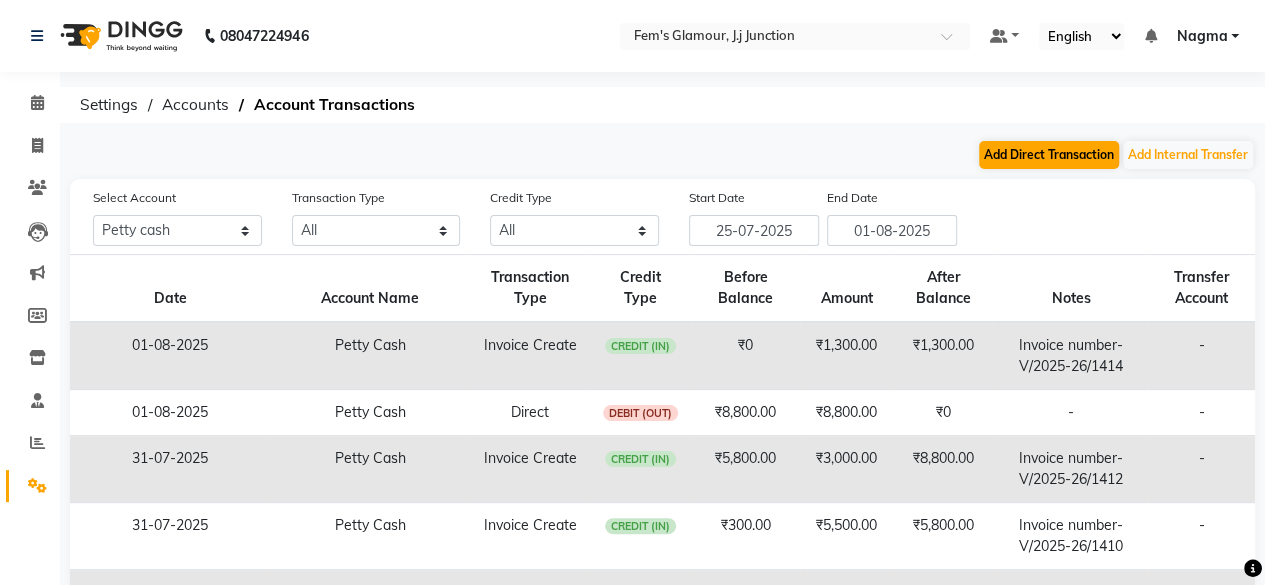 select on "direct" 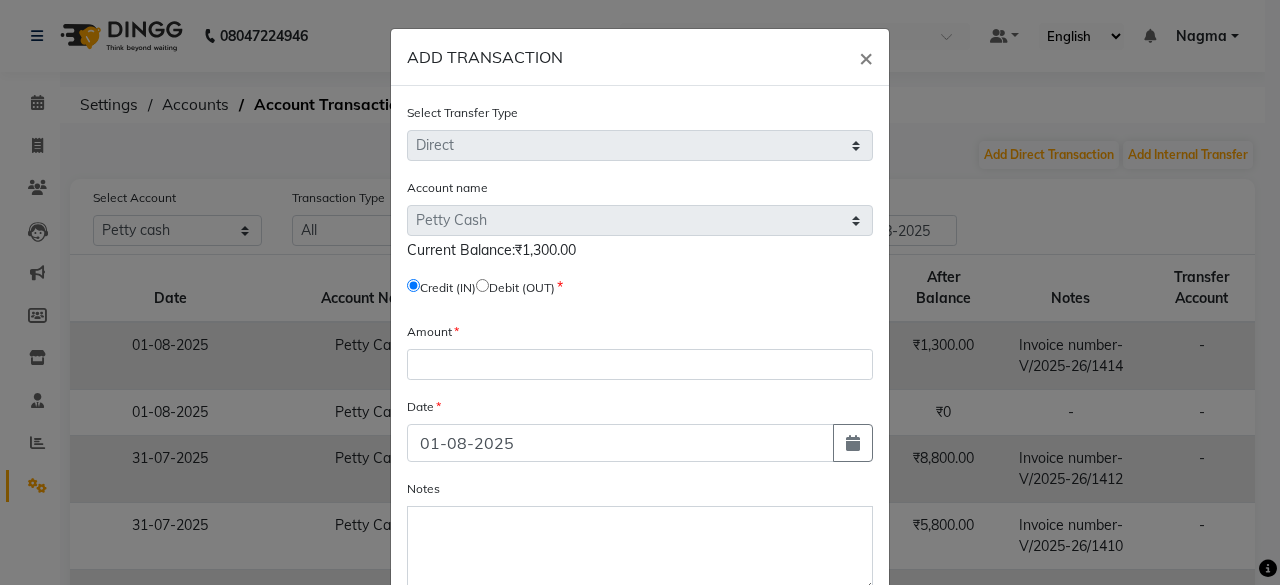 click 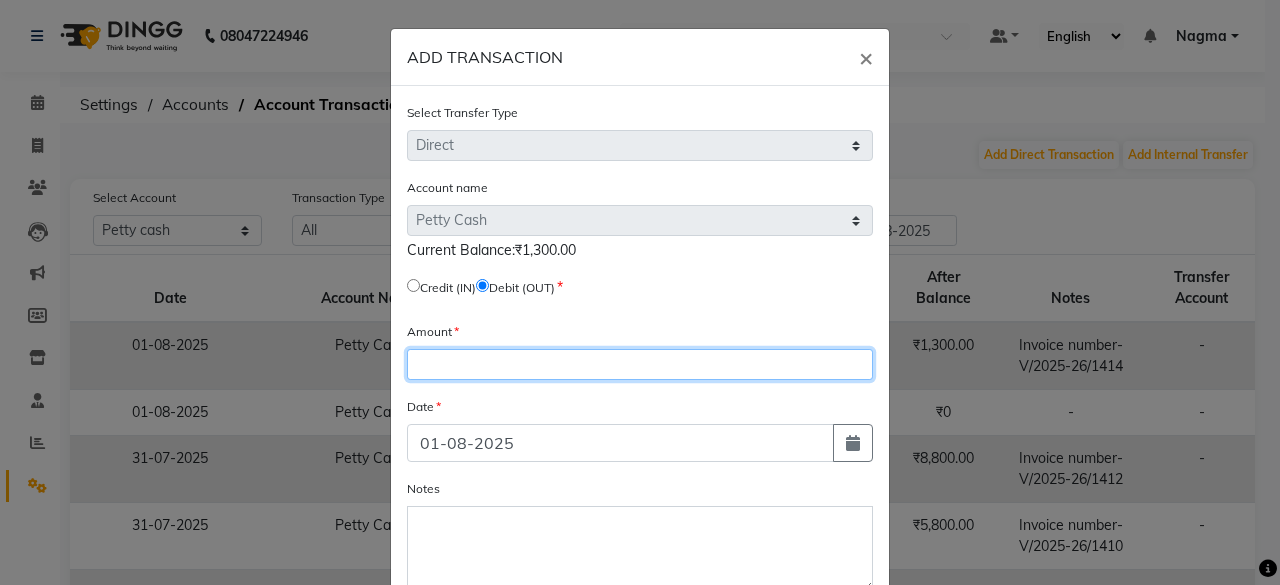 click 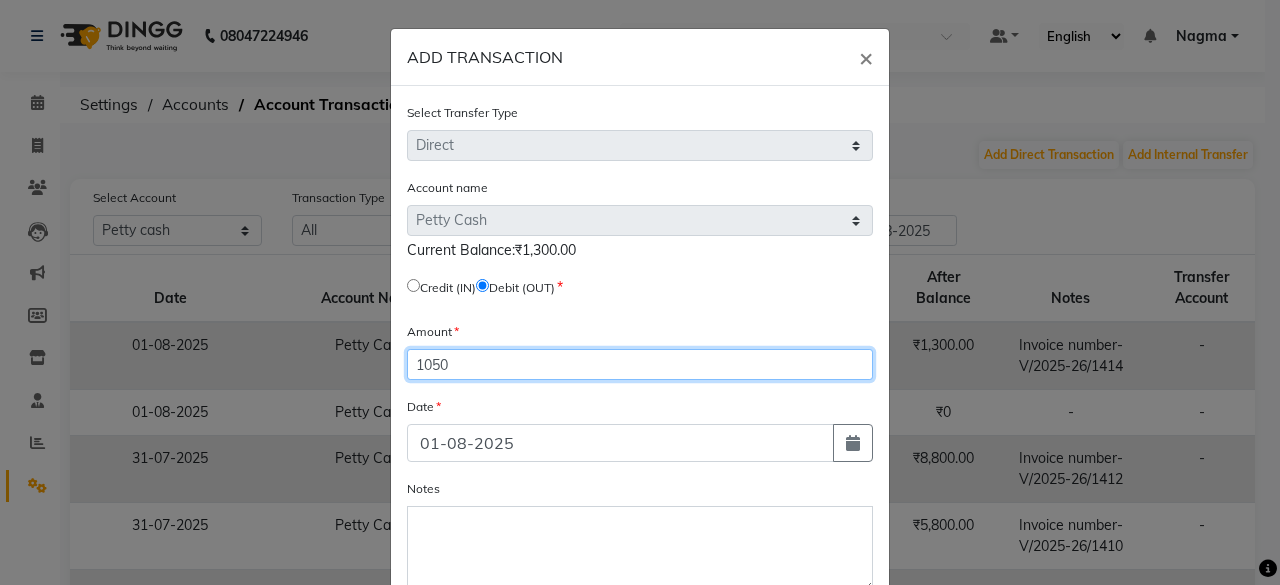 type on "1050" 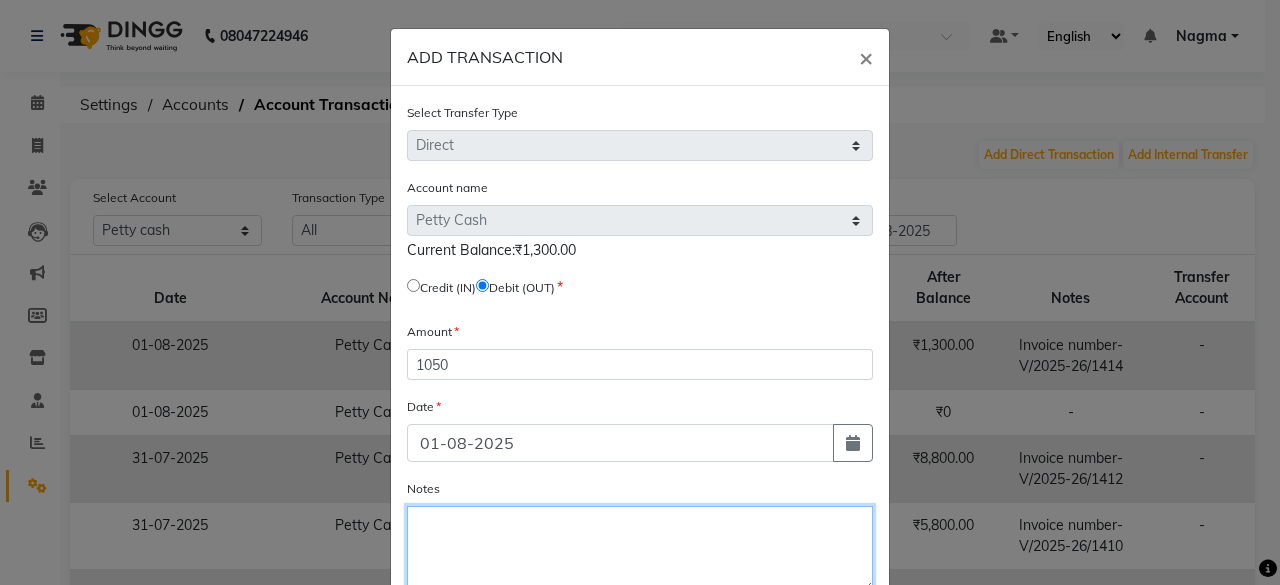 click on "Notes" at bounding box center (640, 549) 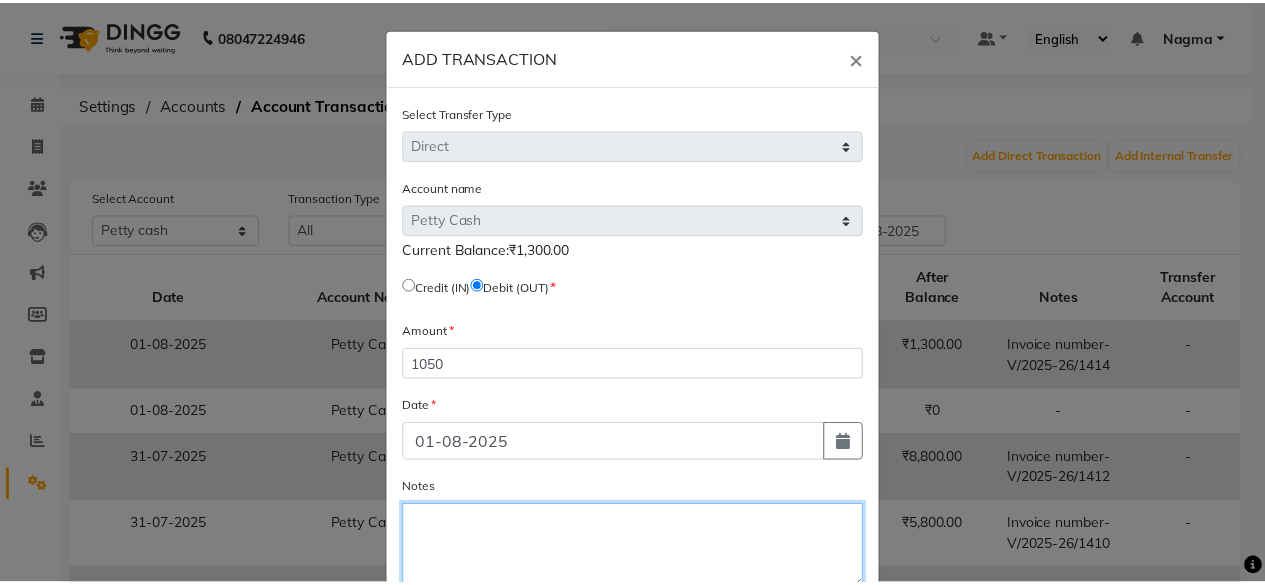 scroll, scrollTop: 119, scrollLeft: 0, axis: vertical 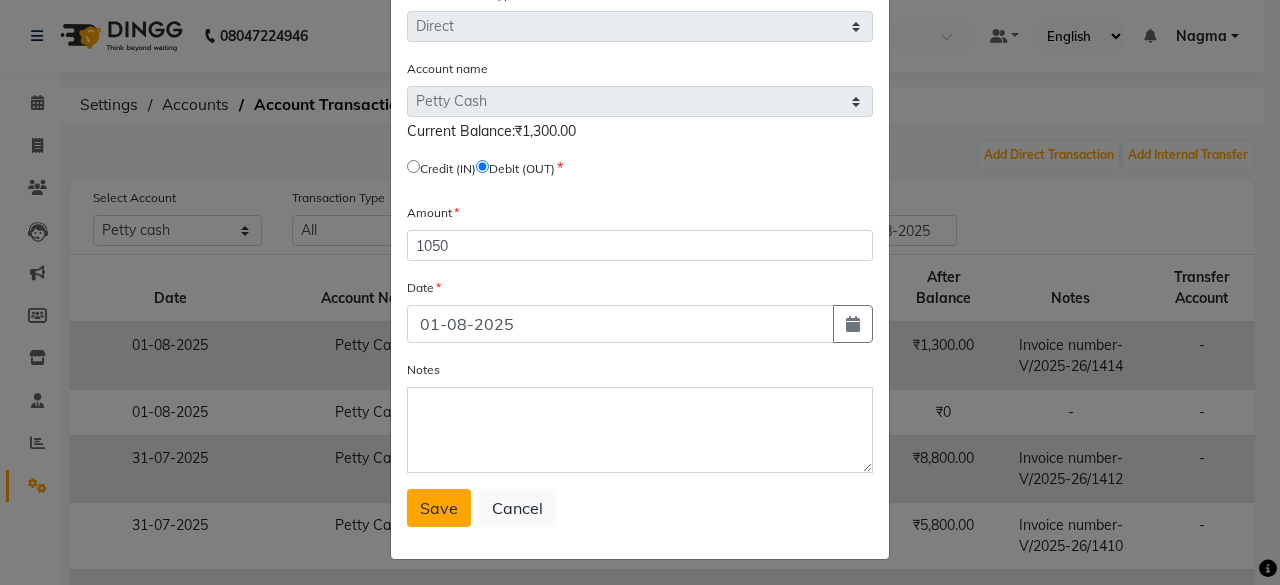 click on "Save" at bounding box center (439, 508) 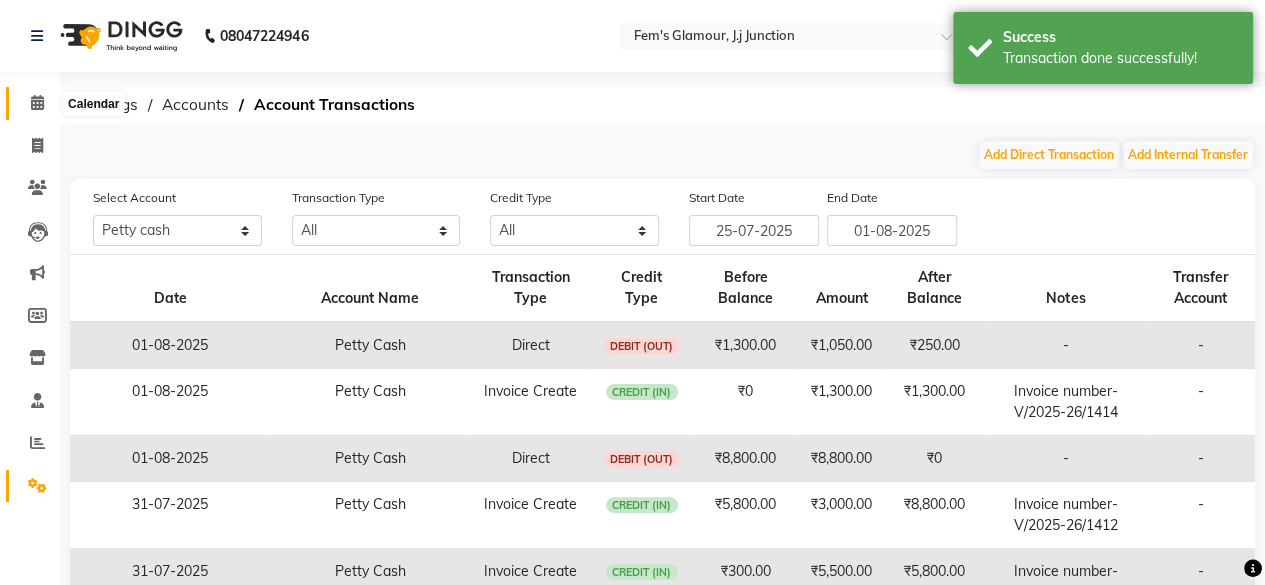 click 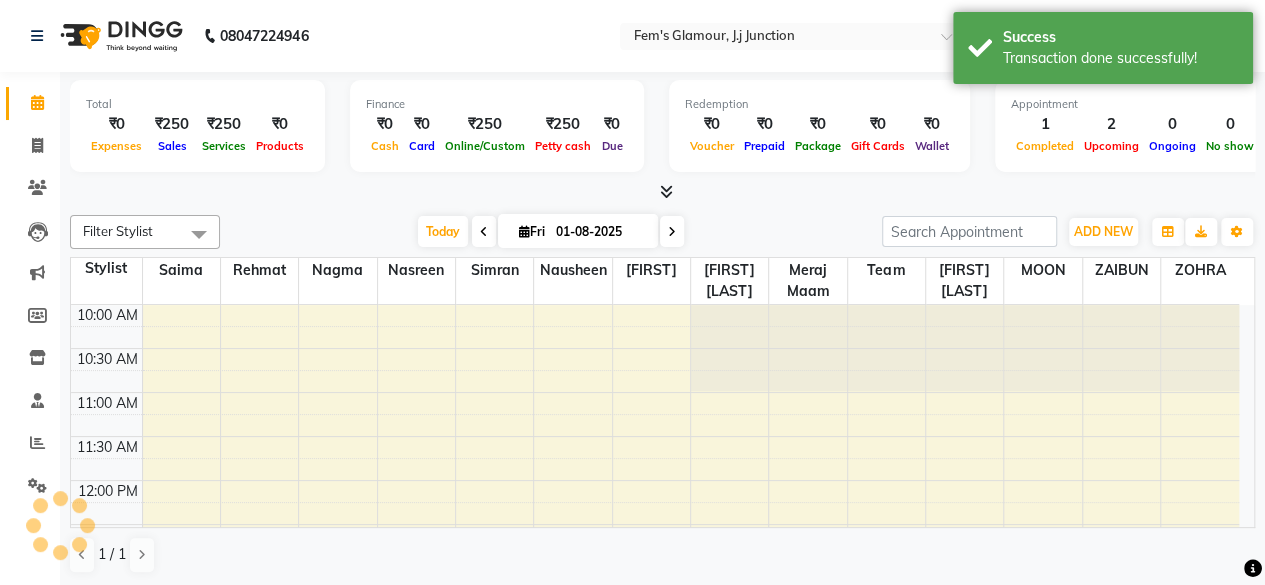 scroll, scrollTop: 0, scrollLeft: 0, axis: both 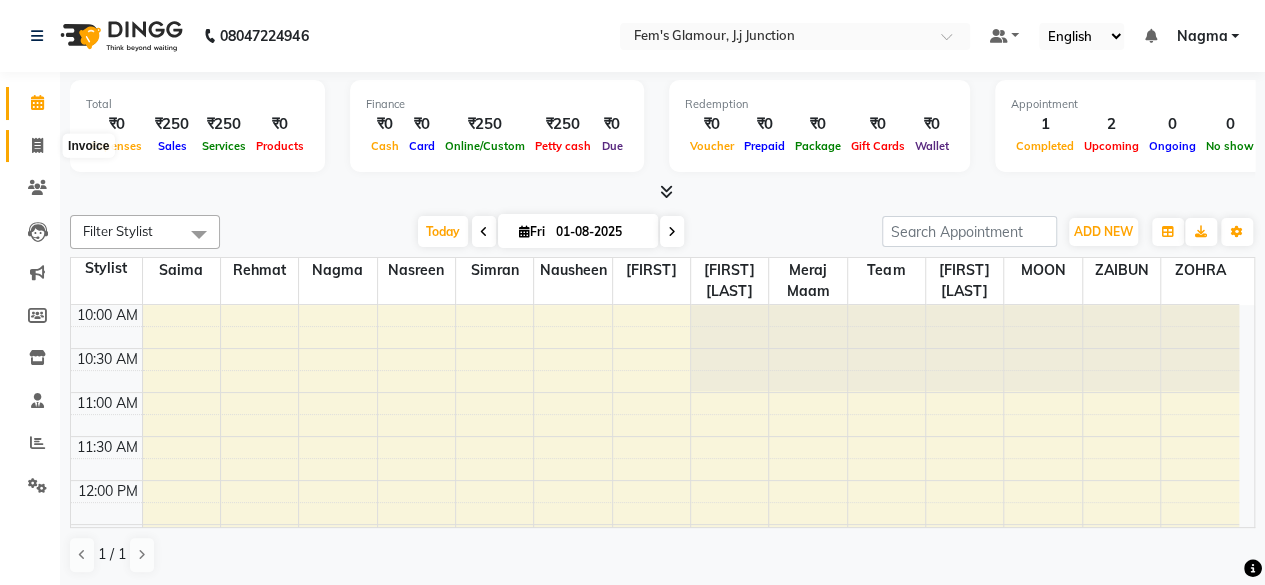 click 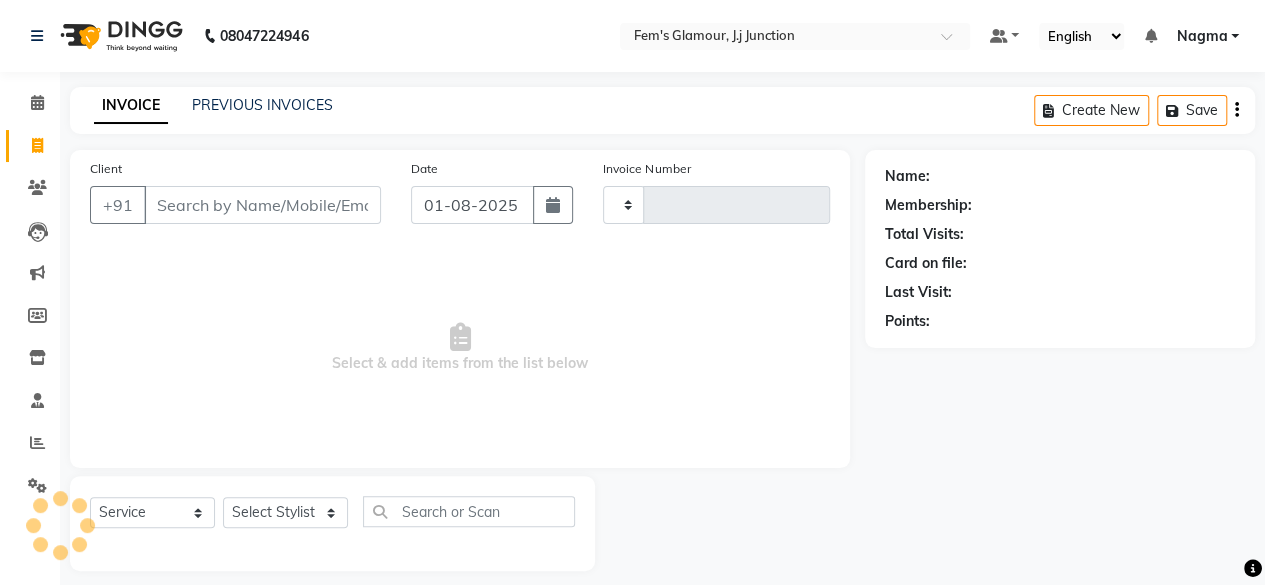 type on "1415" 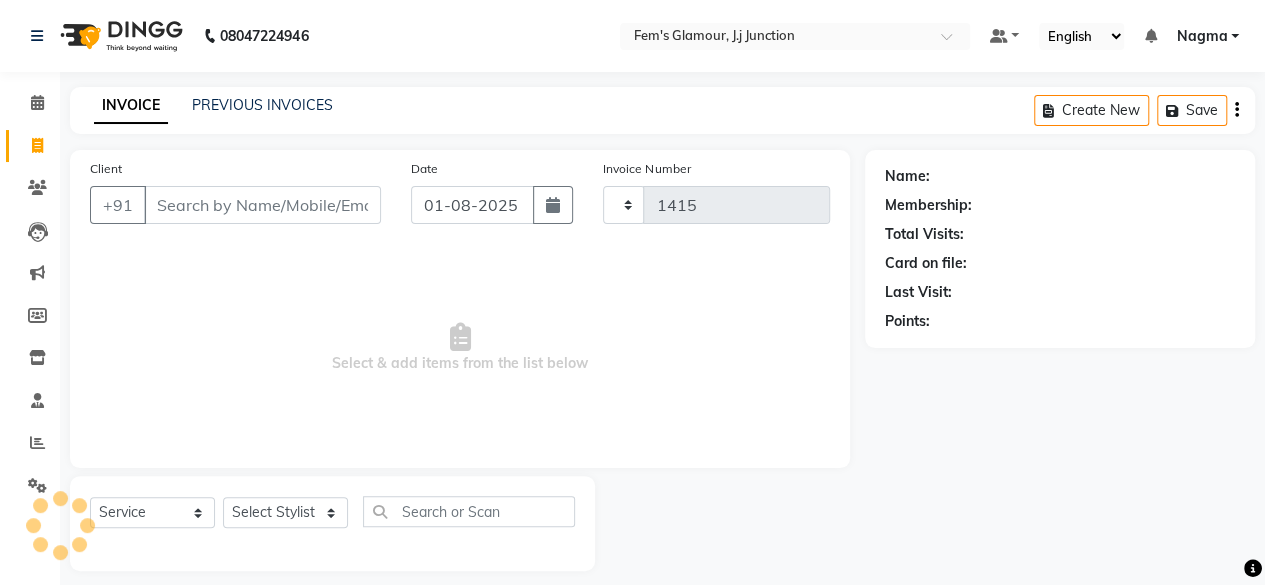 select on "4132" 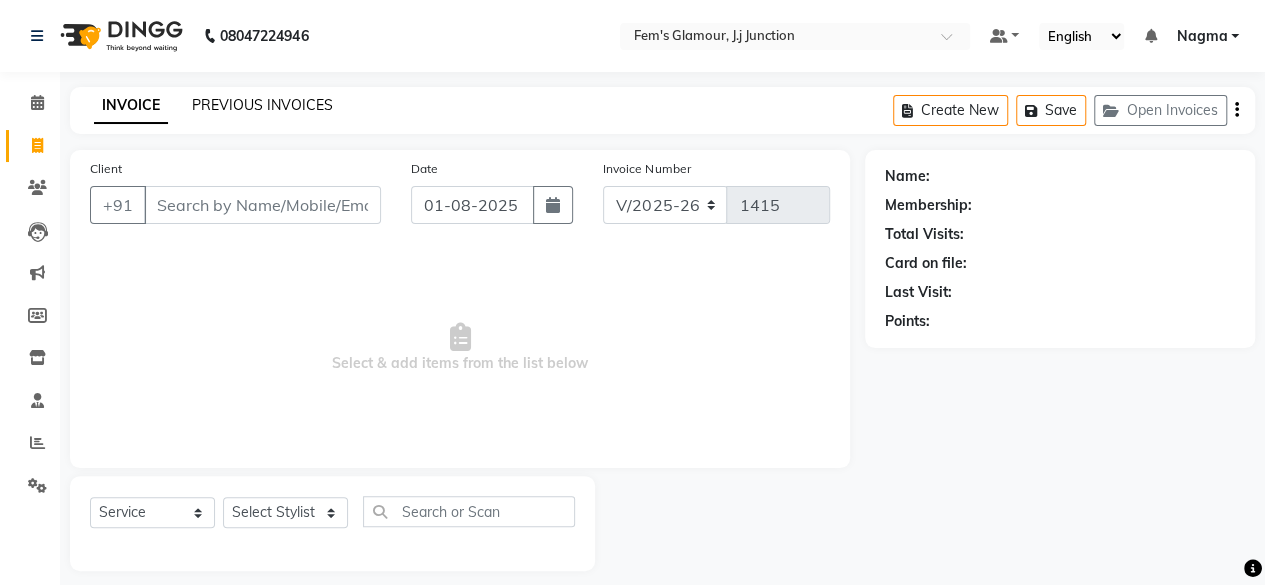 click on "PREVIOUS INVOICES" 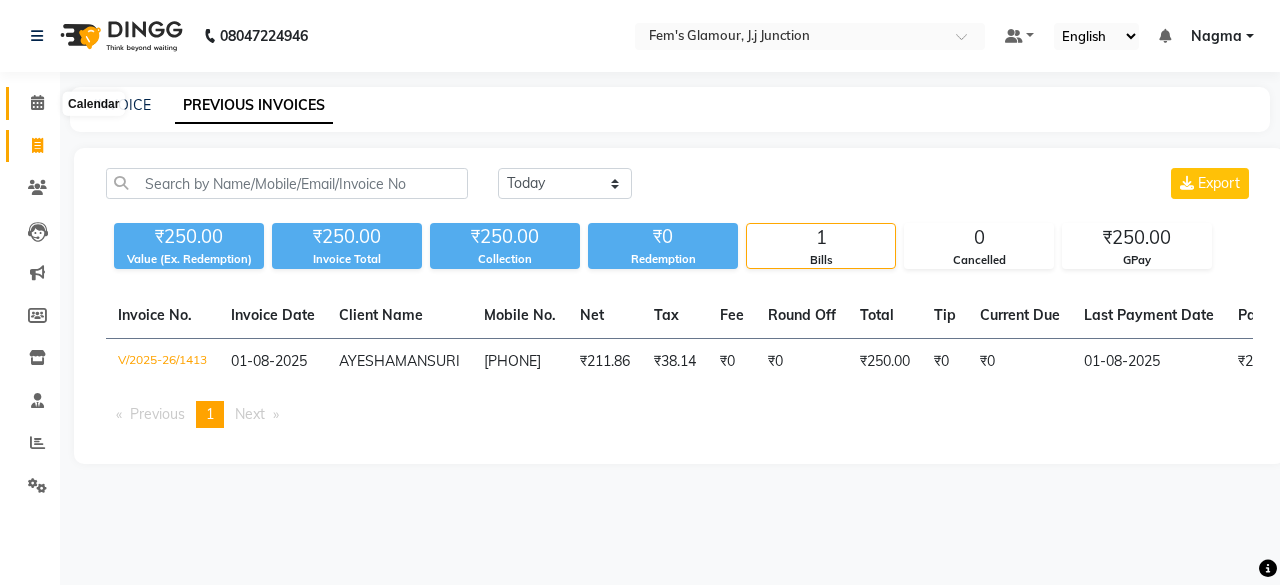 click 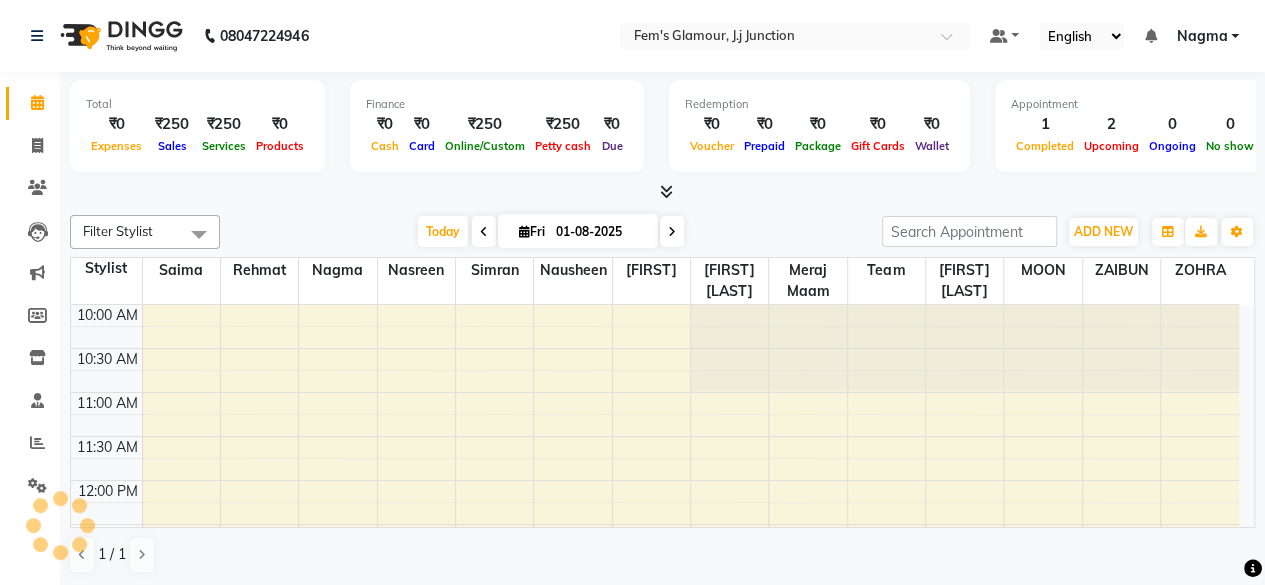 scroll, scrollTop: 521, scrollLeft: 0, axis: vertical 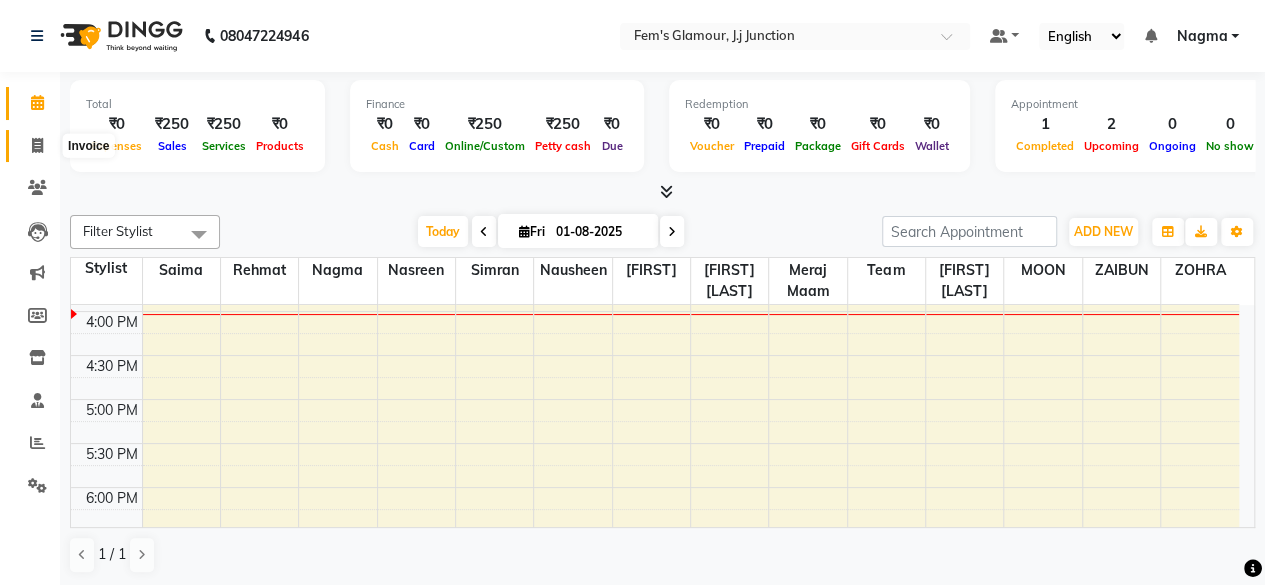 click 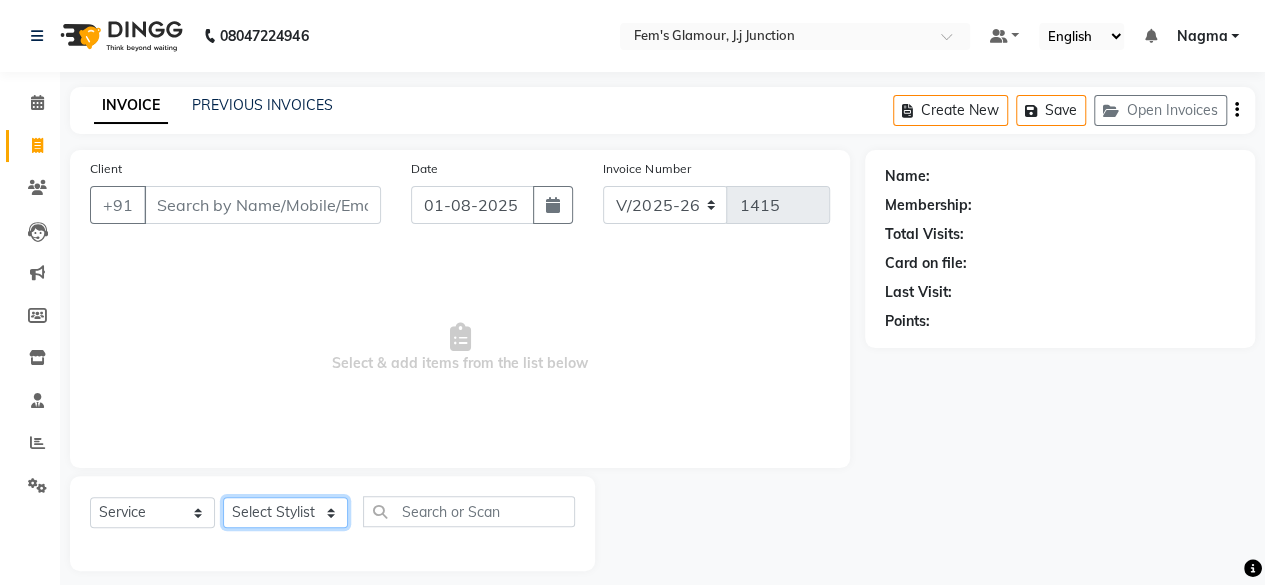 click on "Select Stylist [FIRST] [LAST] [FIRST] [LAST] [FIRST] [LAST] [FIRST] [LAST] [FIRST] [LAST] [FIRST] [LAST] [FIRST] [LAST] [FIRST] [LAST] [FIRST] [LAST] [FIRST] [LAST] [FIRST] [LAST] [FIRST] [LAST] [FIRST] [LAST] [FIRST] [LAST]" 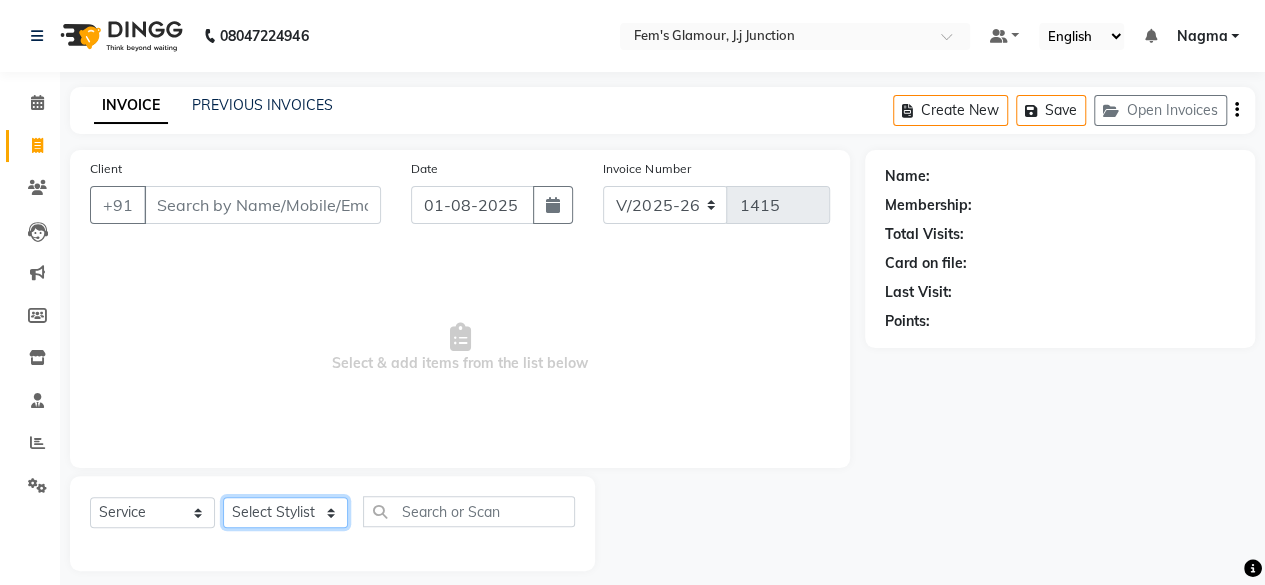 select on "21526" 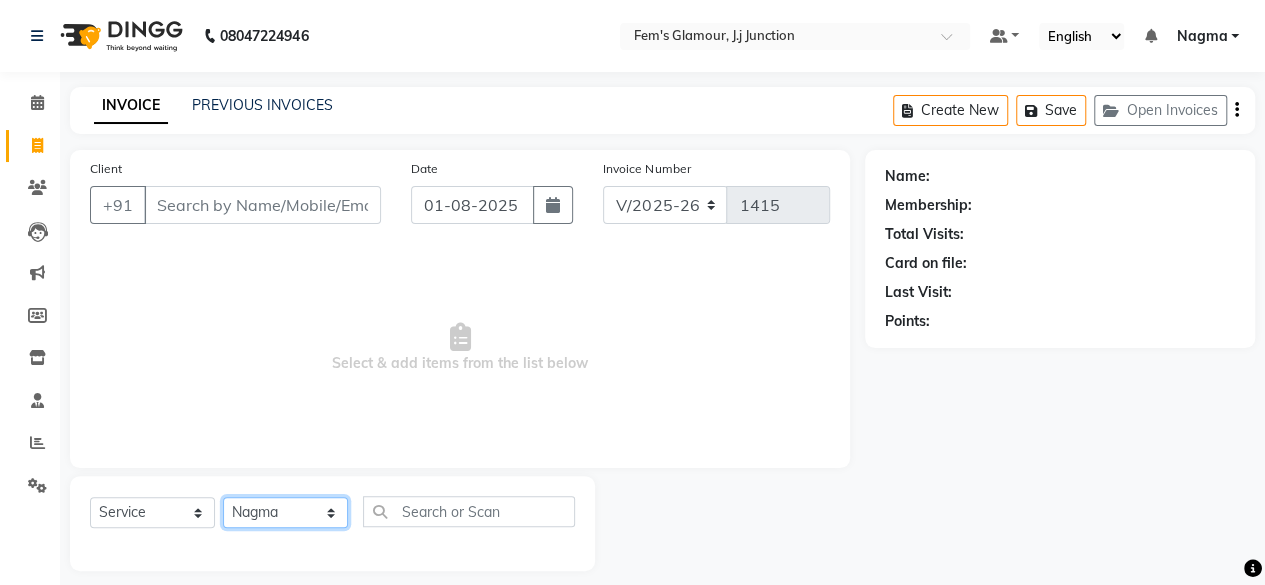 click on "Select Stylist [FIRST] [LAST] [FIRST] [LAST] [FIRST] [LAST] [FIRST] [LAST] [FIRST] [LAST] [FIRST] [LAST] [FIRST] [LAST] [FIRST] [LAST] [FIRST] [LAST] [FIRST] [LAST] [FIRST] [LAST] [FIRST] [LAST] [FIRST] [LAST] [FIRST] [LAST]" 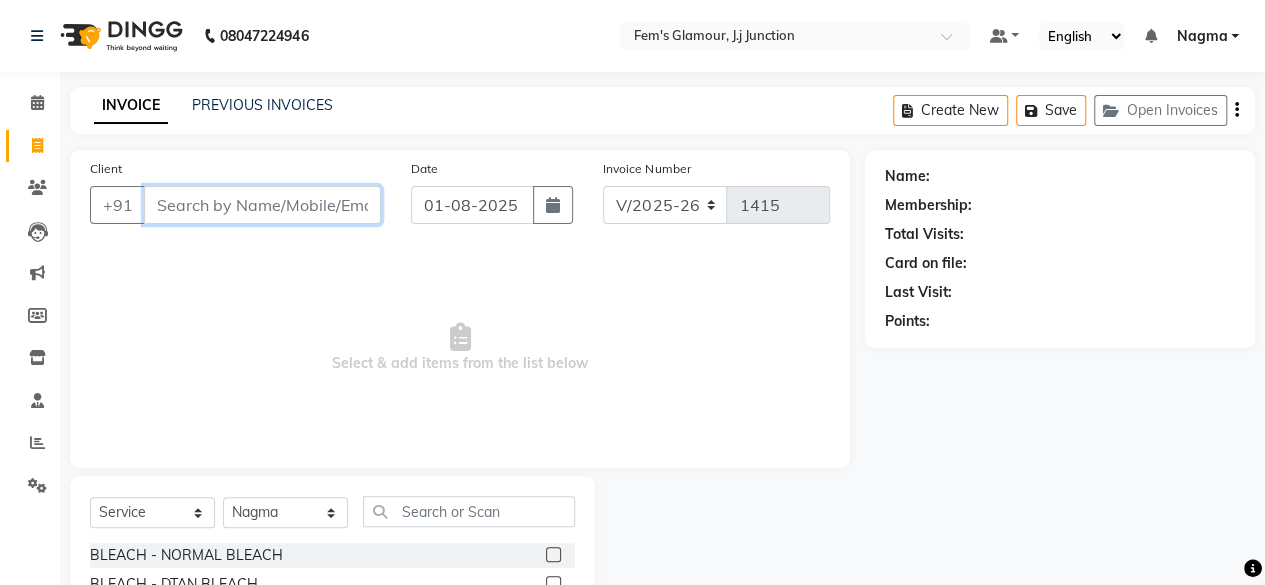 click on "Client" at bounding box center [262, 205] 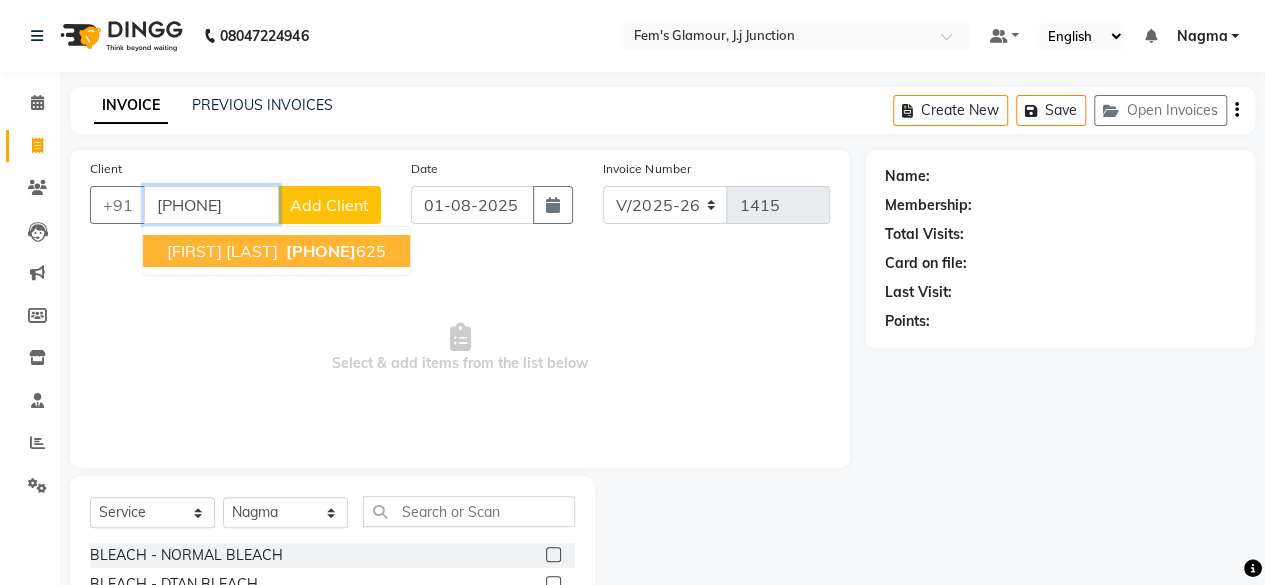 click on "[PHONE]" at bounding box center (321, 251) 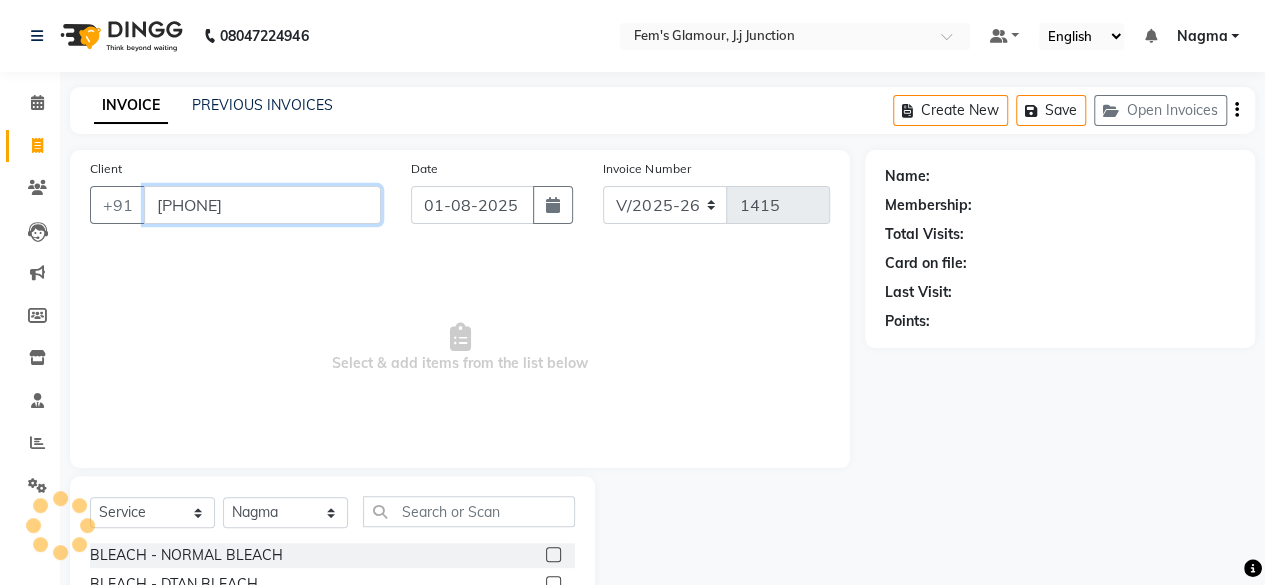 type on "[PHONE]" 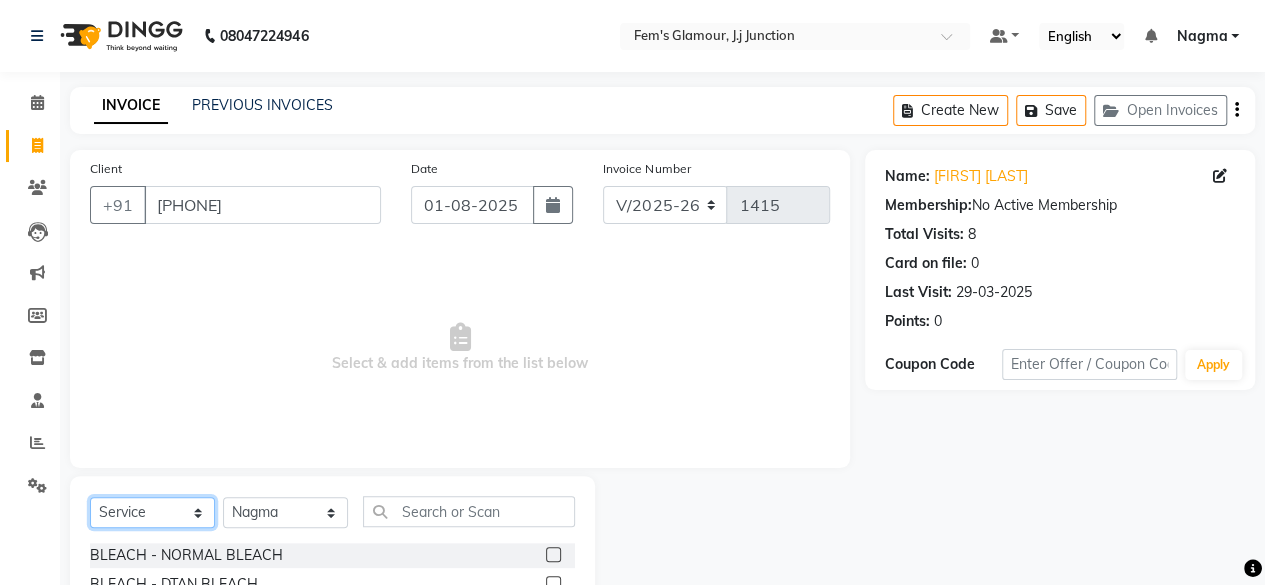 drag, startPoint x: 186, startPoint y: 513, endPoint x: 140, endPoint y: 353, distance: 166.48123 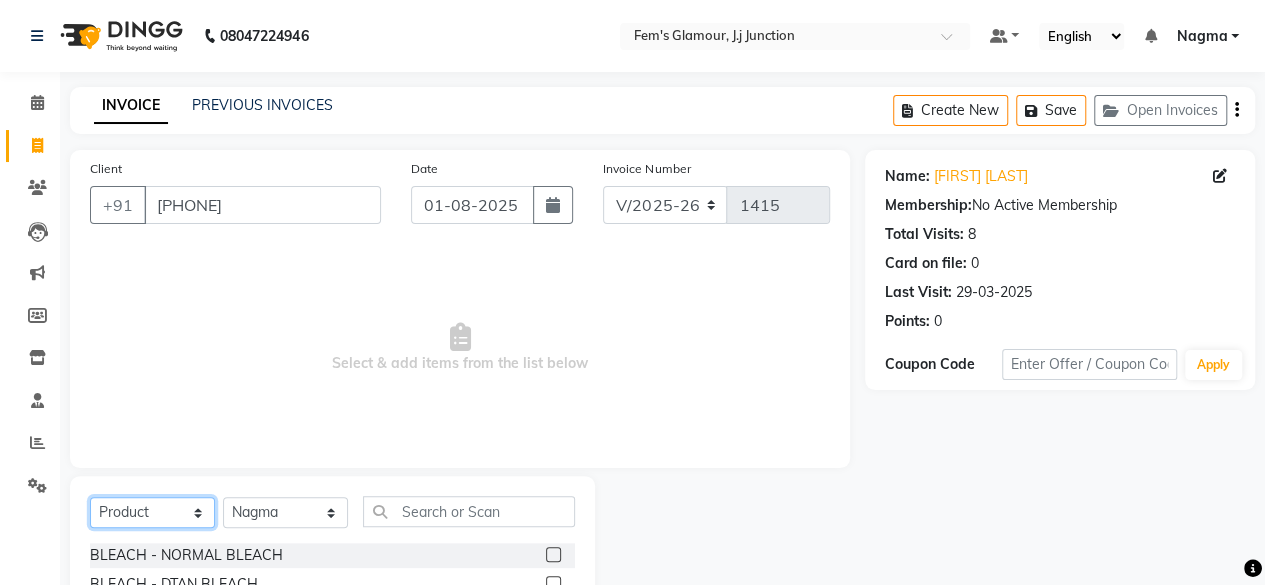 click on "Select  Service  Product  Membership  Package Voucher Prepaid Gift Card" 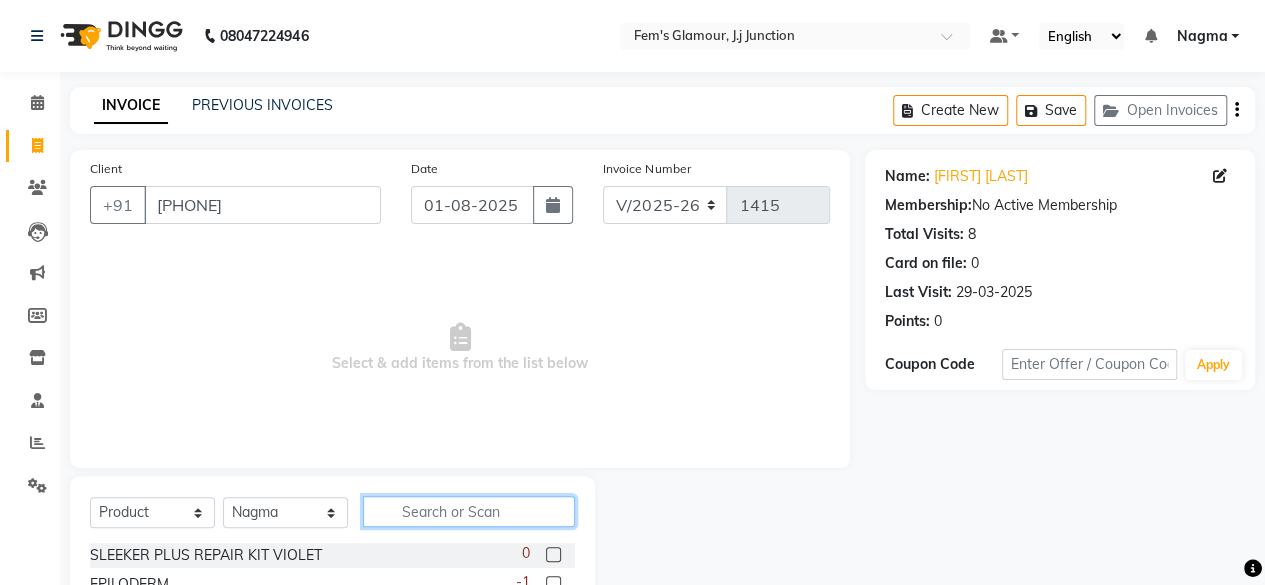 click 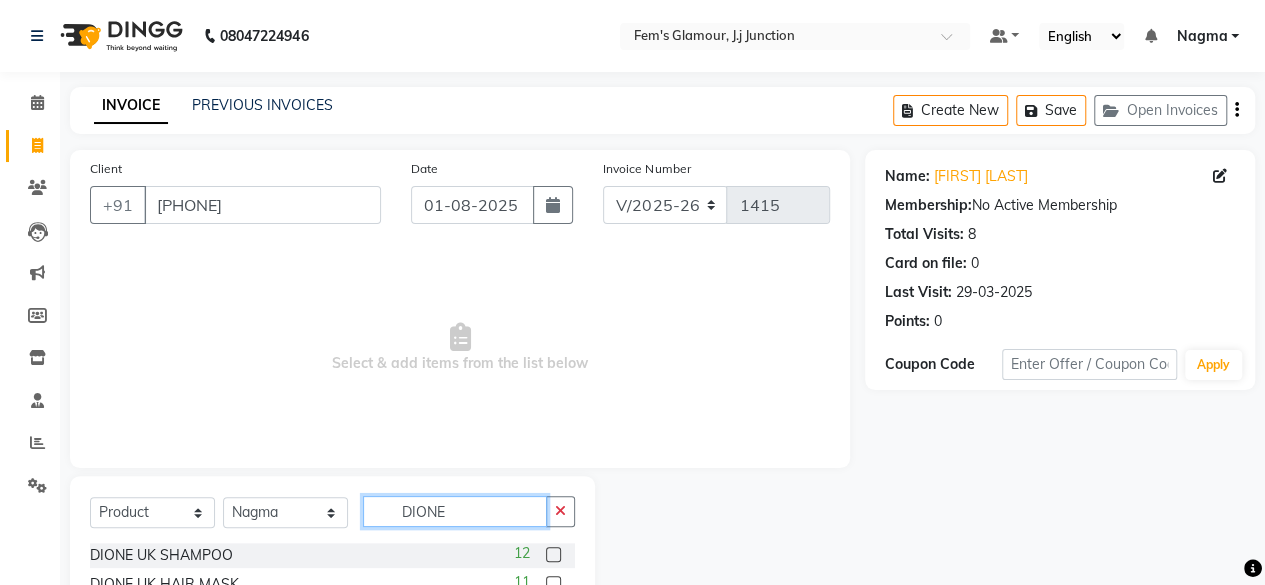 scroll, scrollTop: 73, scrollLeft: 0, axis: vertical 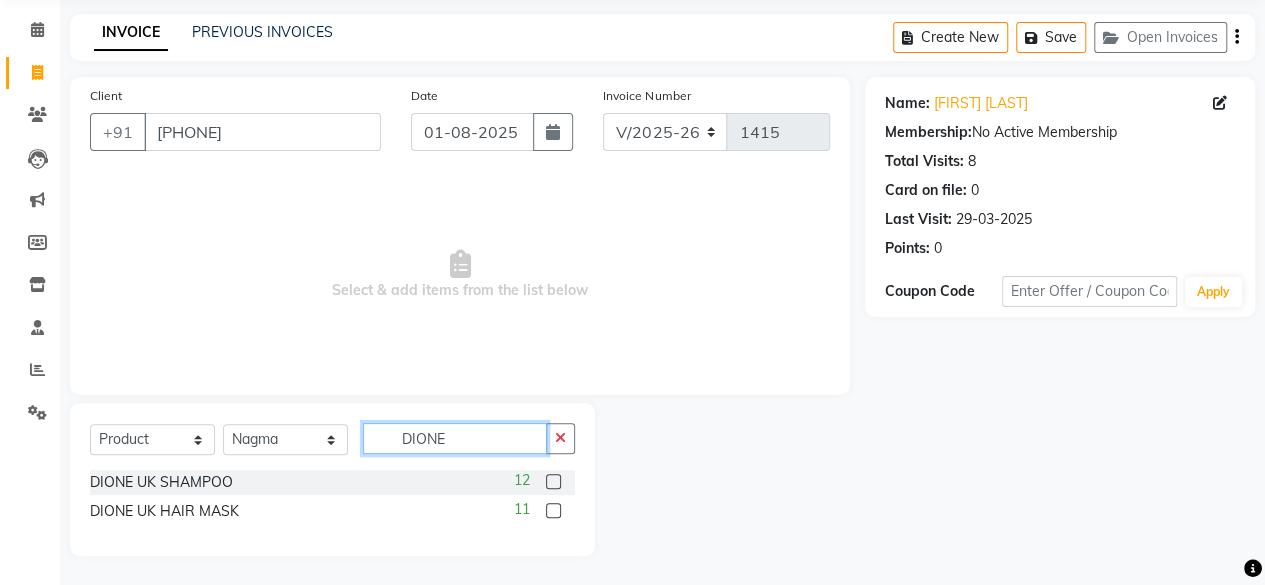 type on "DIONE" 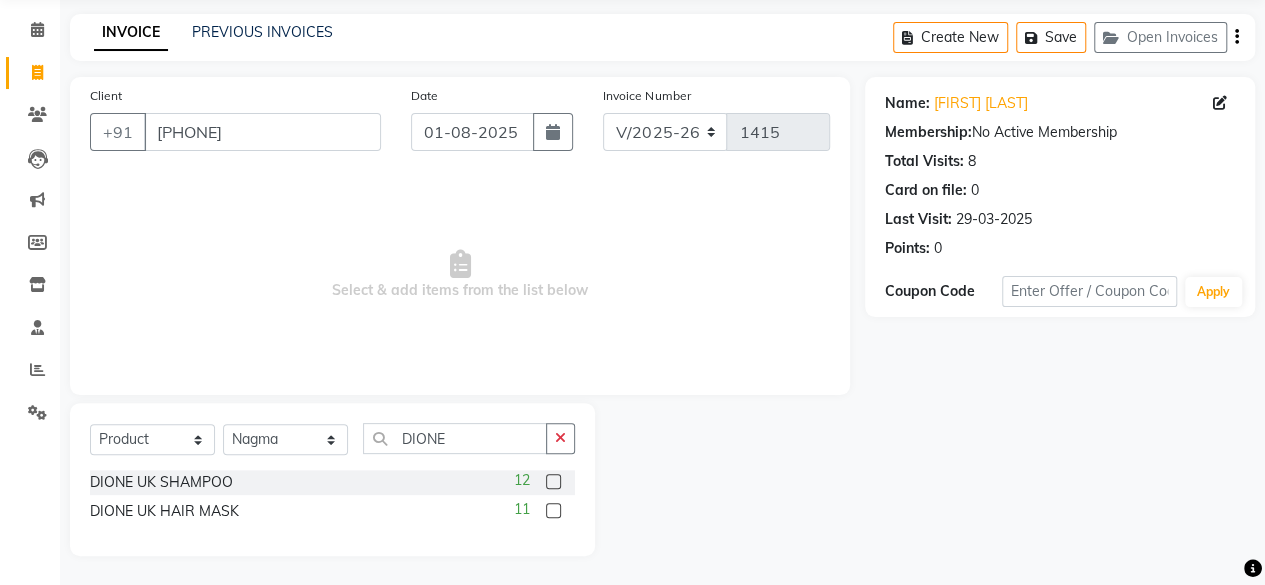 click 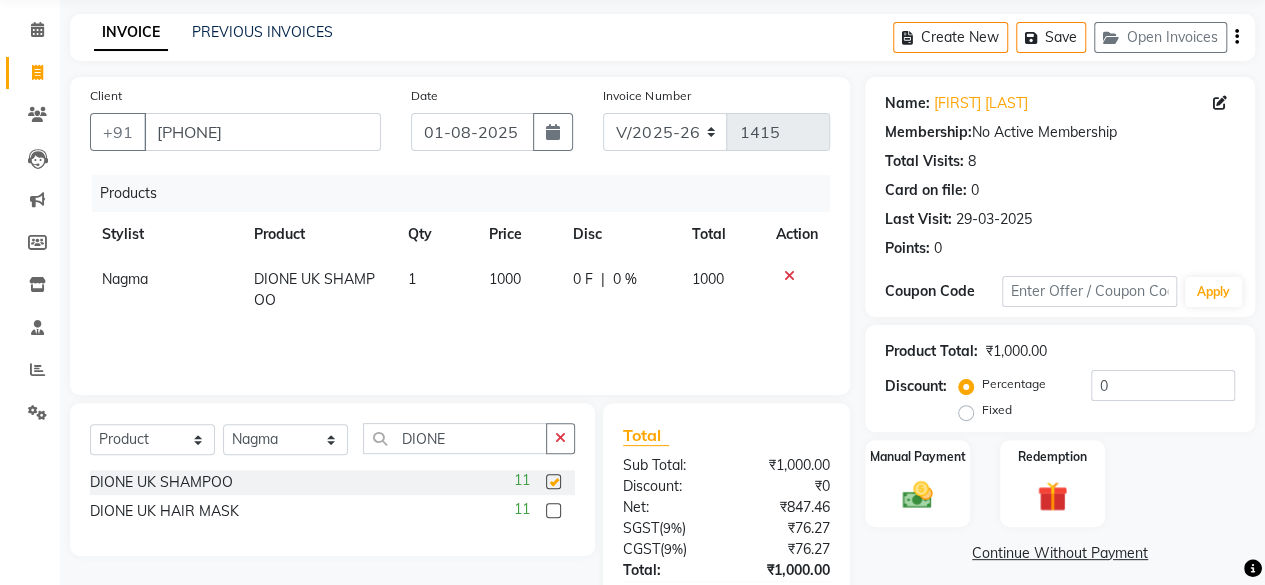 checkbox on "false" 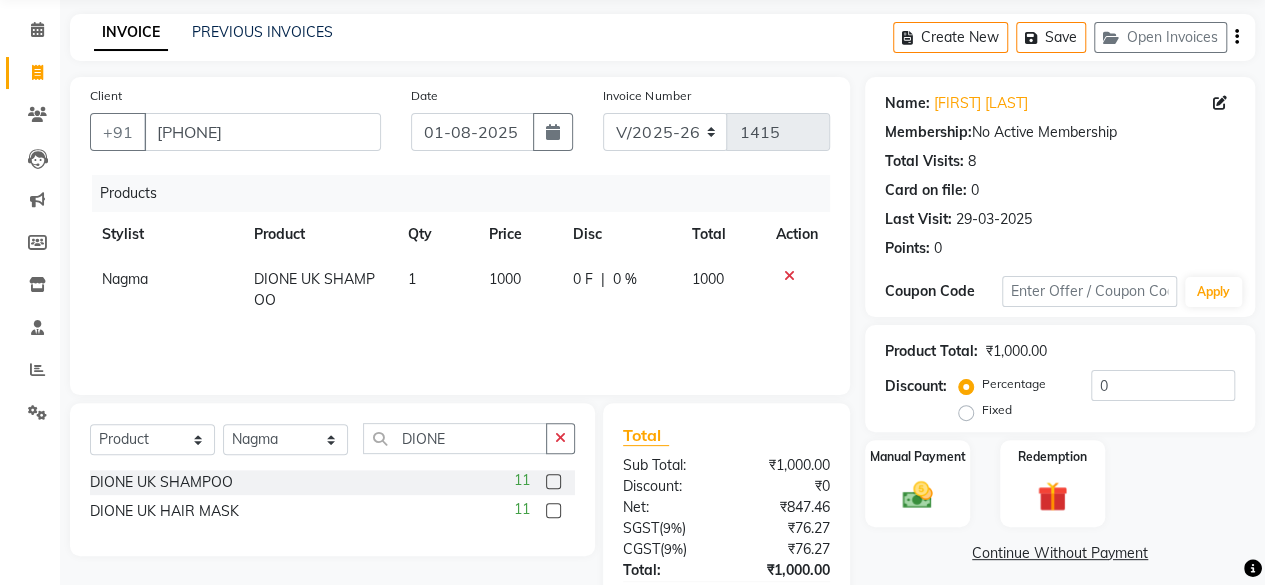 click 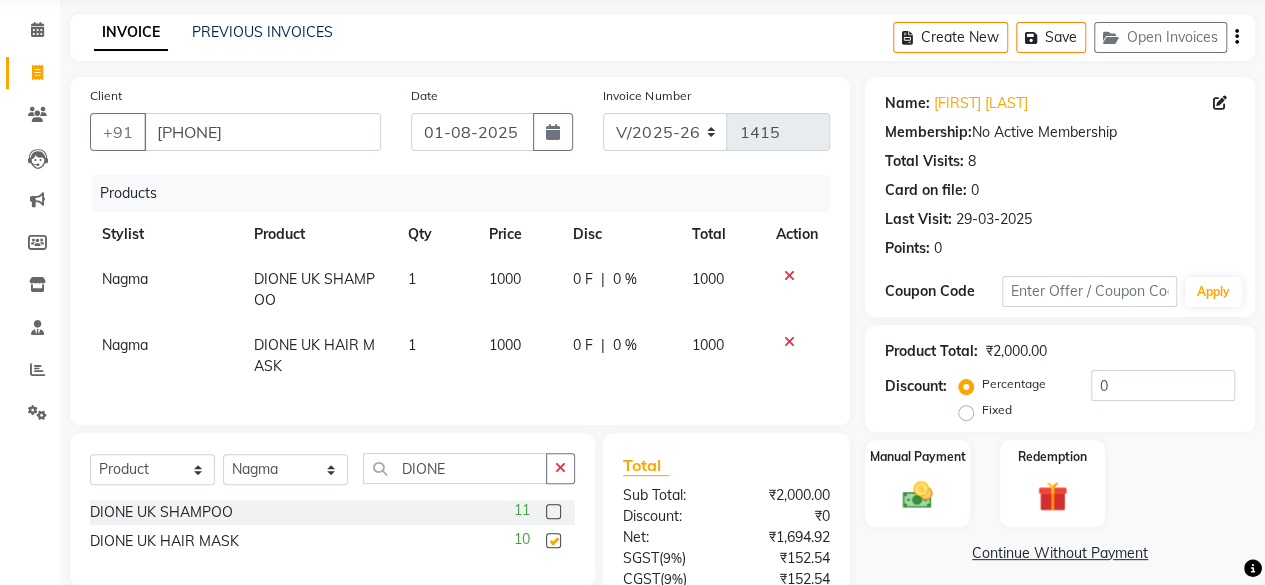 checkbox on "false" 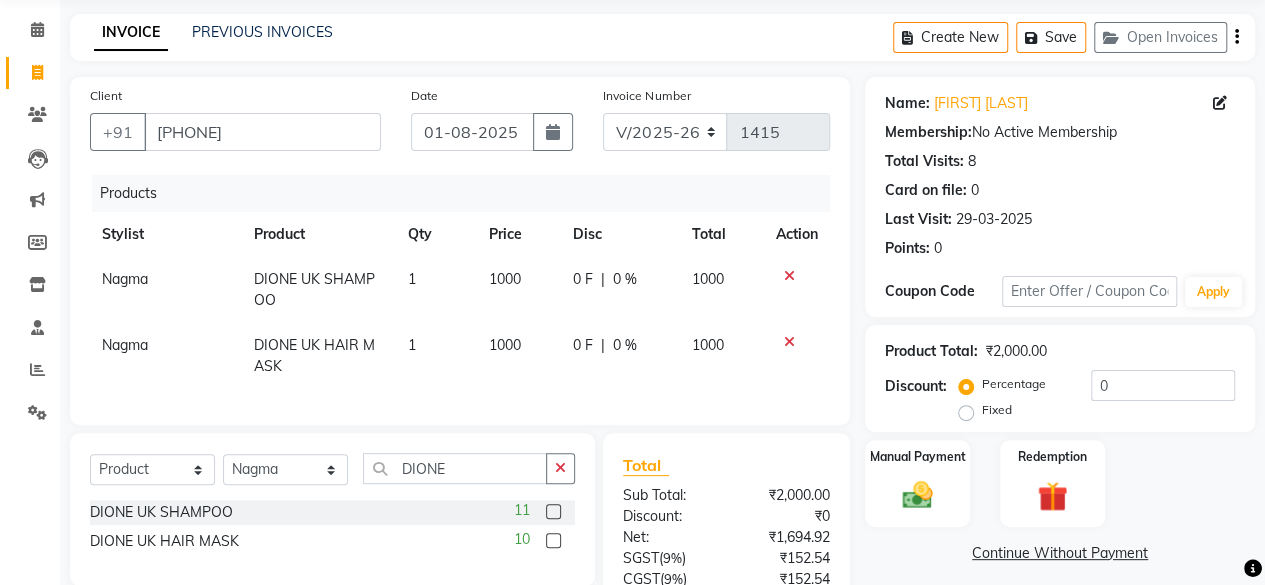 click on "Select  Service  Product  Membership  Package Voucher Prepaid Gift Card  Select Stylist [FIRST] [LAST] [FIRST] [LAST] [FIRST] [LAST] [FIRST] [LAST] [FIRST] [LAST] [FIRST] [LAST] [FIRST] [LAST] [FIRST] [LAST] [FIRST] [LAST] [FIRST] [LAST] [FIRST] [LAST] [FIRST] [LAST] [FIRST] [LAST] DIONE DIONE UK SHAMPOO  11 DIONE UK HAIR MASK  10" 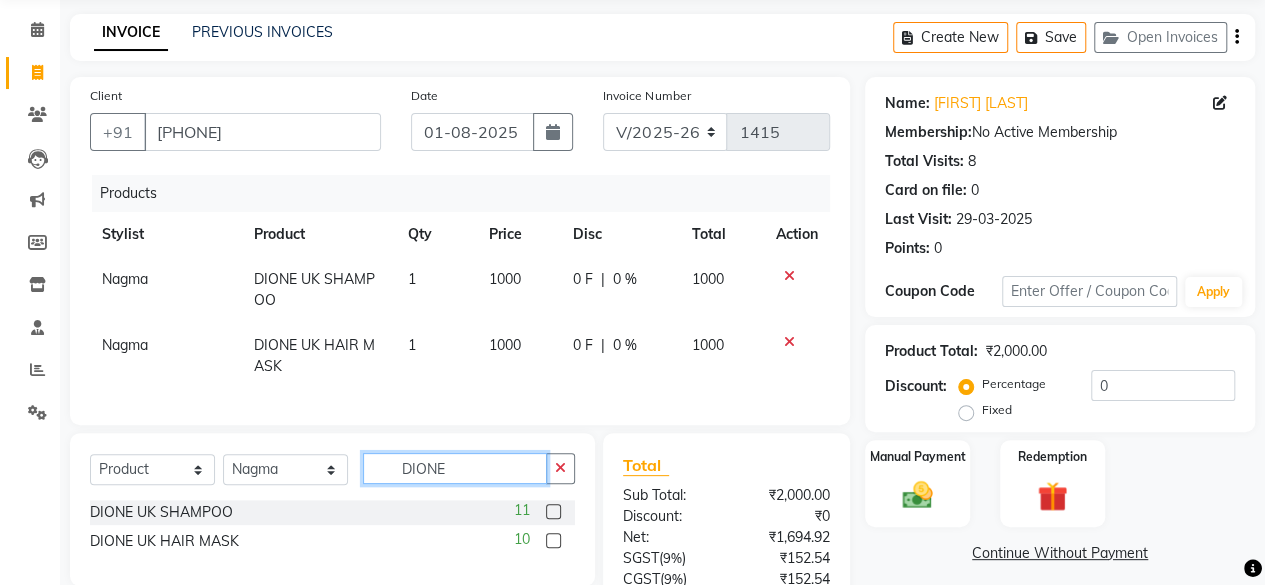 click on "DIONE" 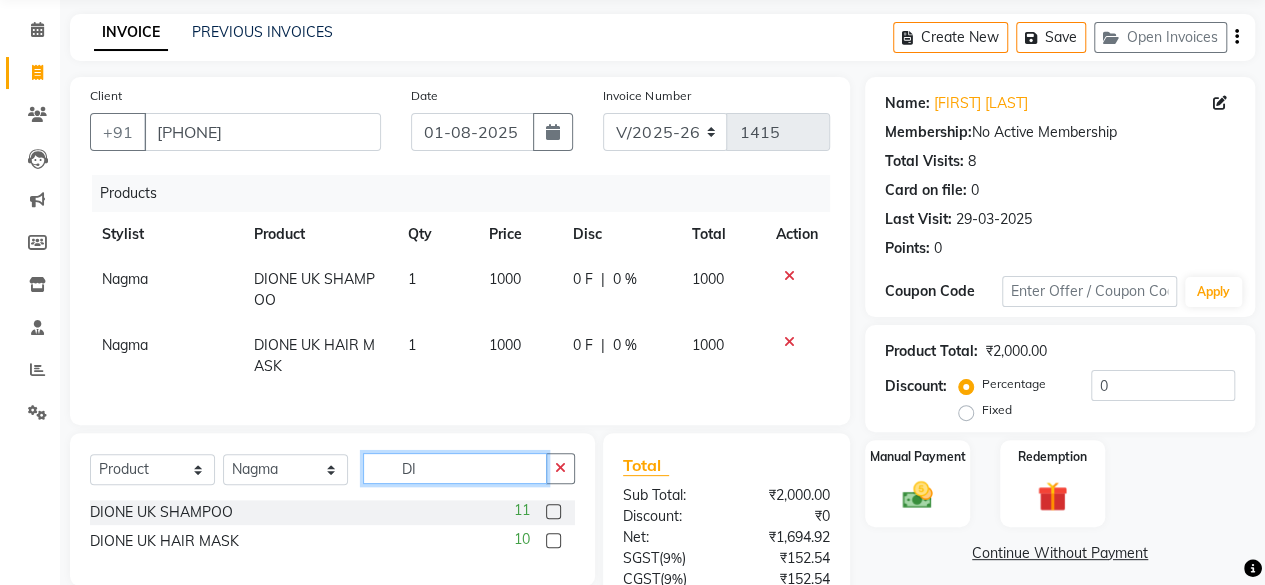 type on "D" 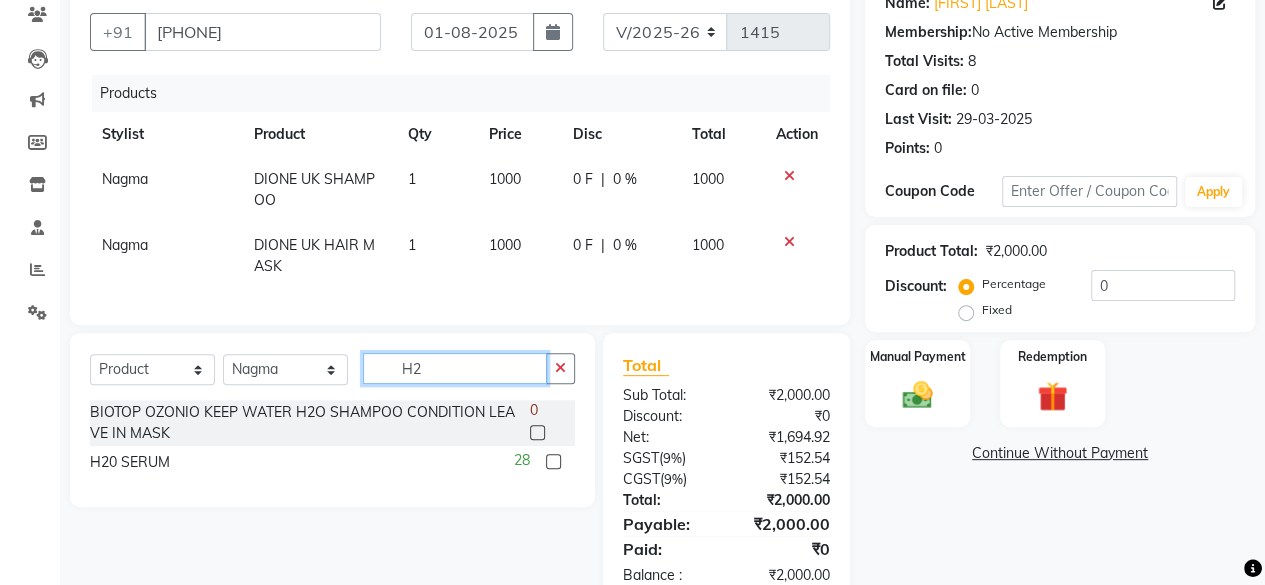 scroll, scrollTop: 174, scrollLeft: 0, axis: vertical 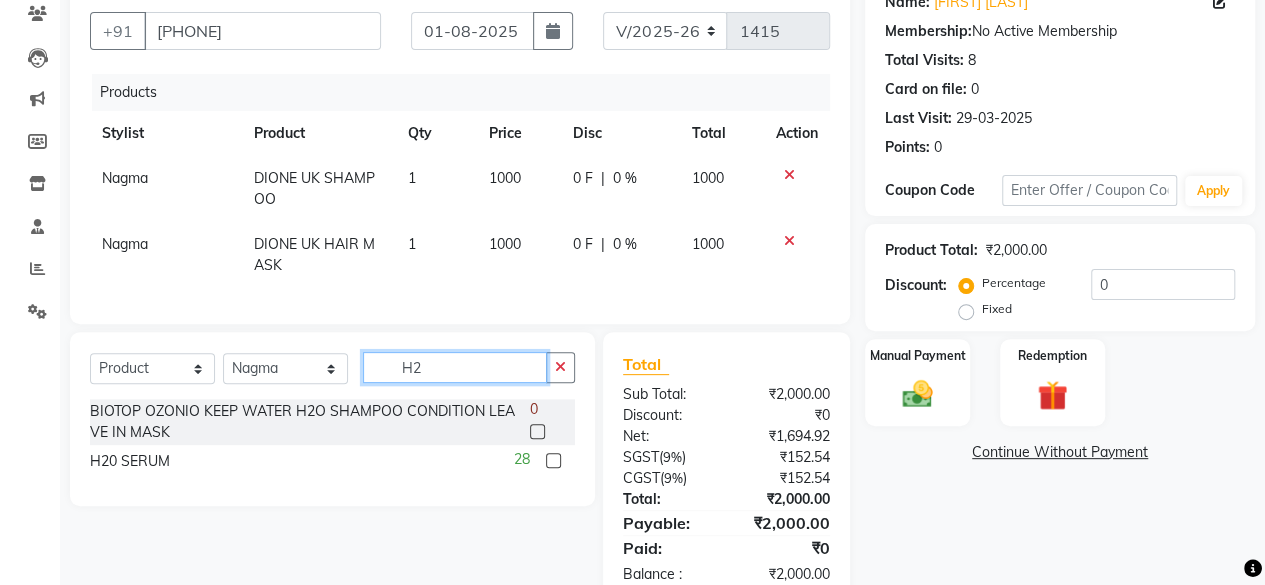type on "H2" 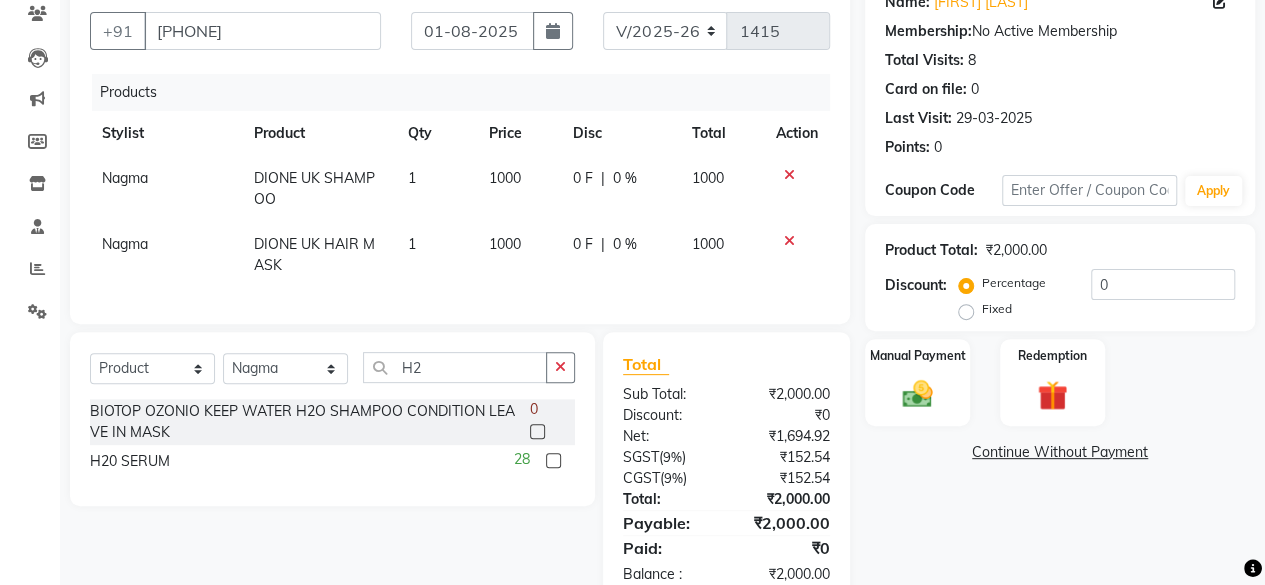 click 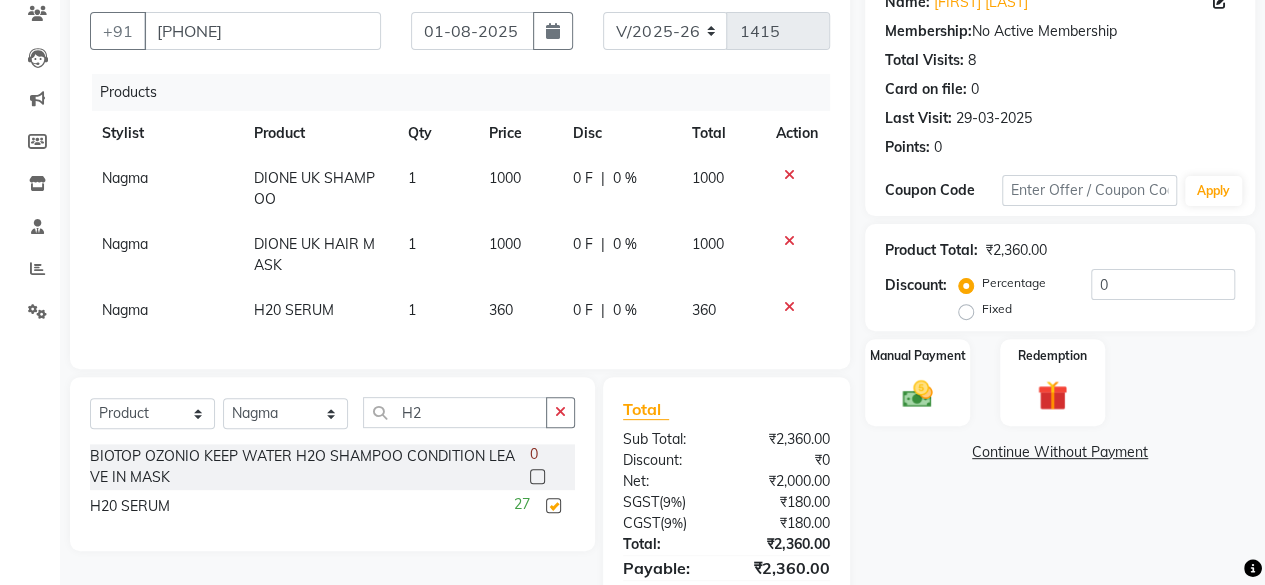 checkbox on "false" 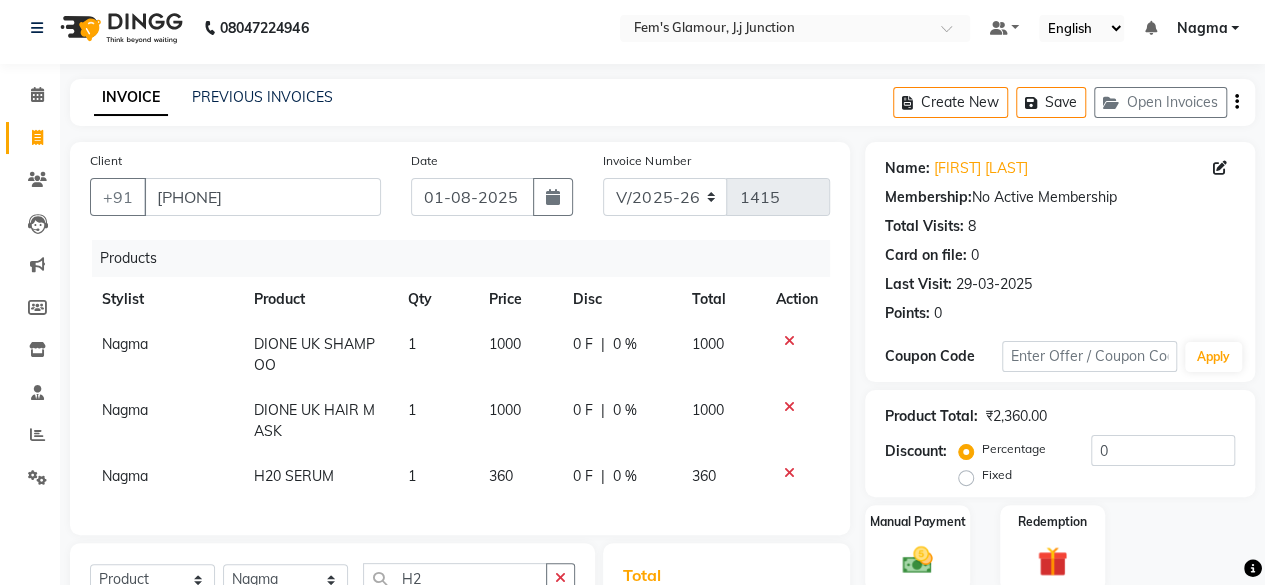scroll, scrollTop: 7, scrollLeft: 0, axis: vertical 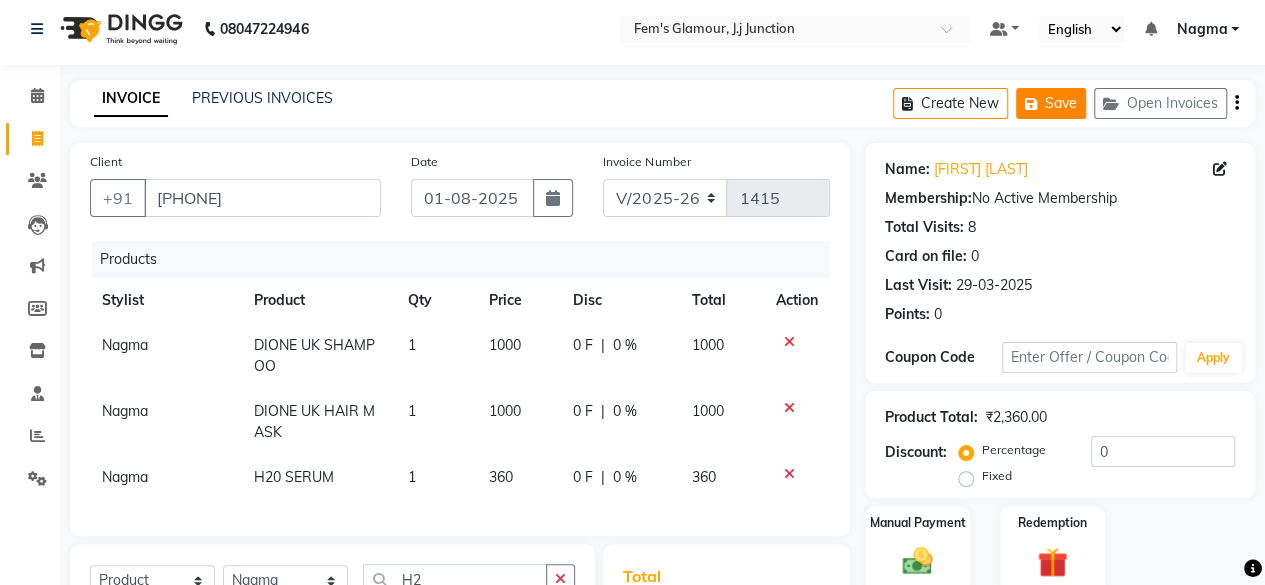 click on "Save" 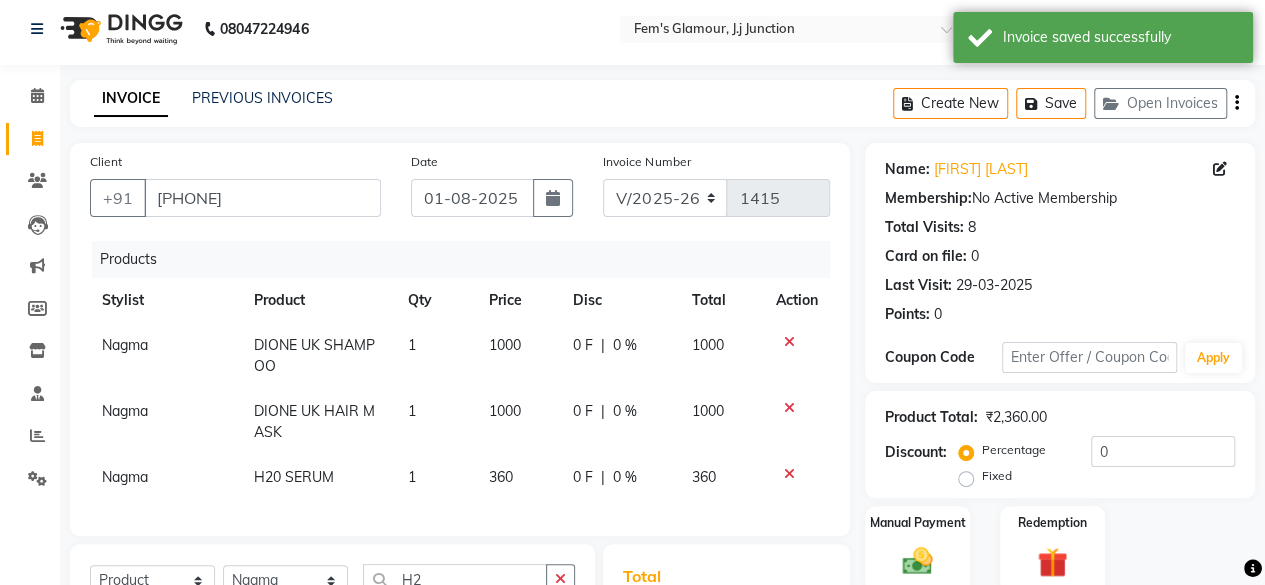 click on "INVOICE" 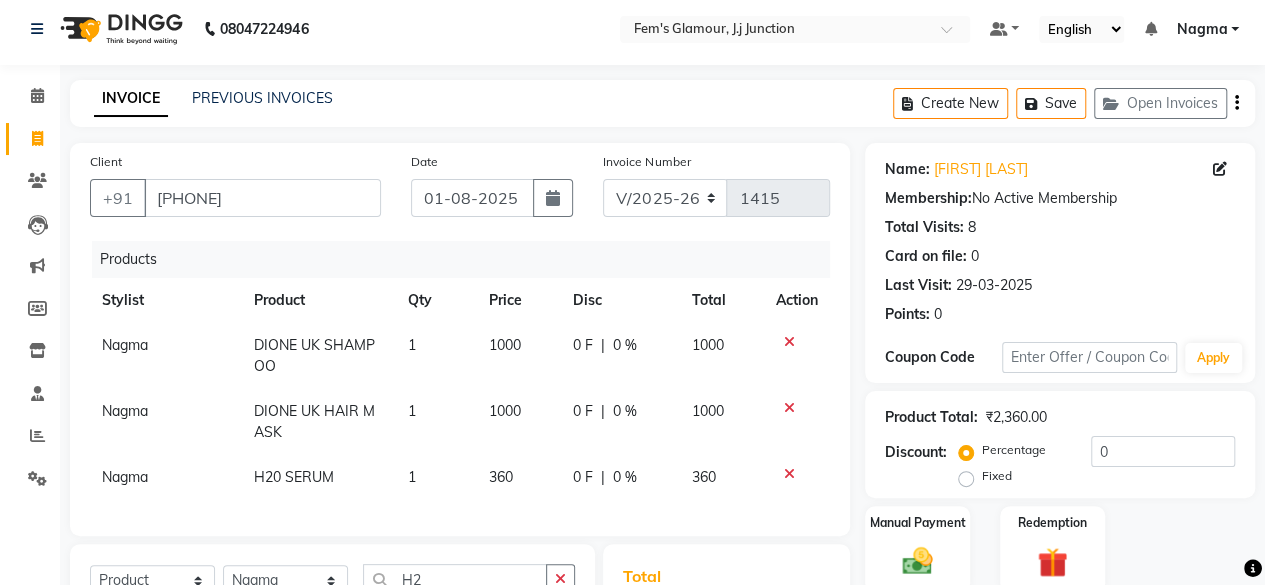 click on "INVOICE" 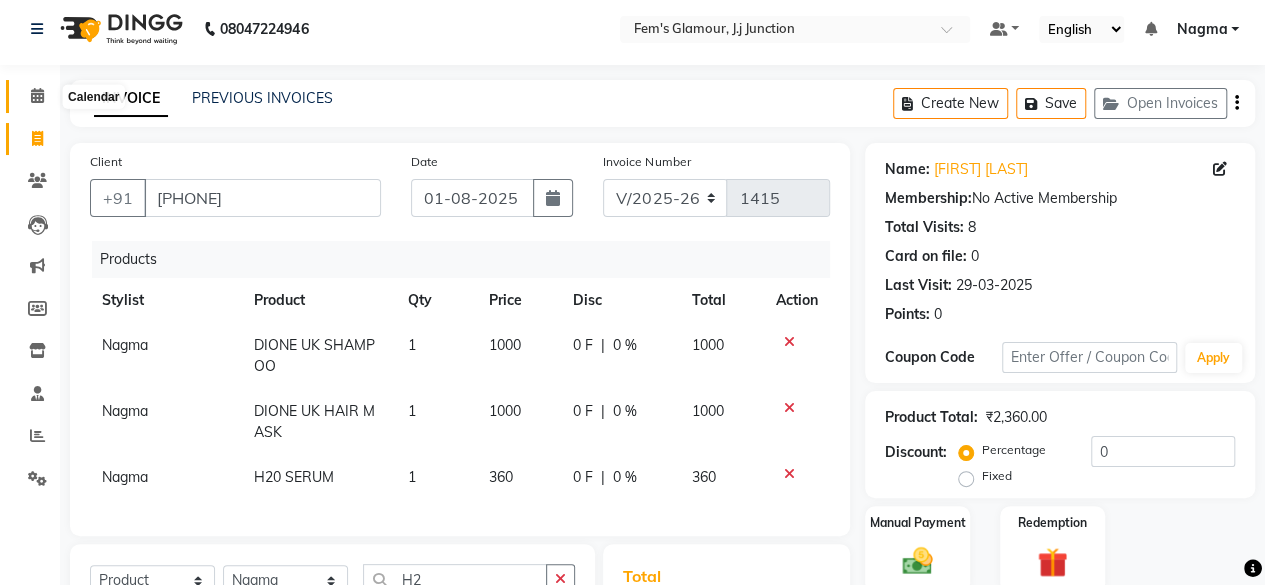 click 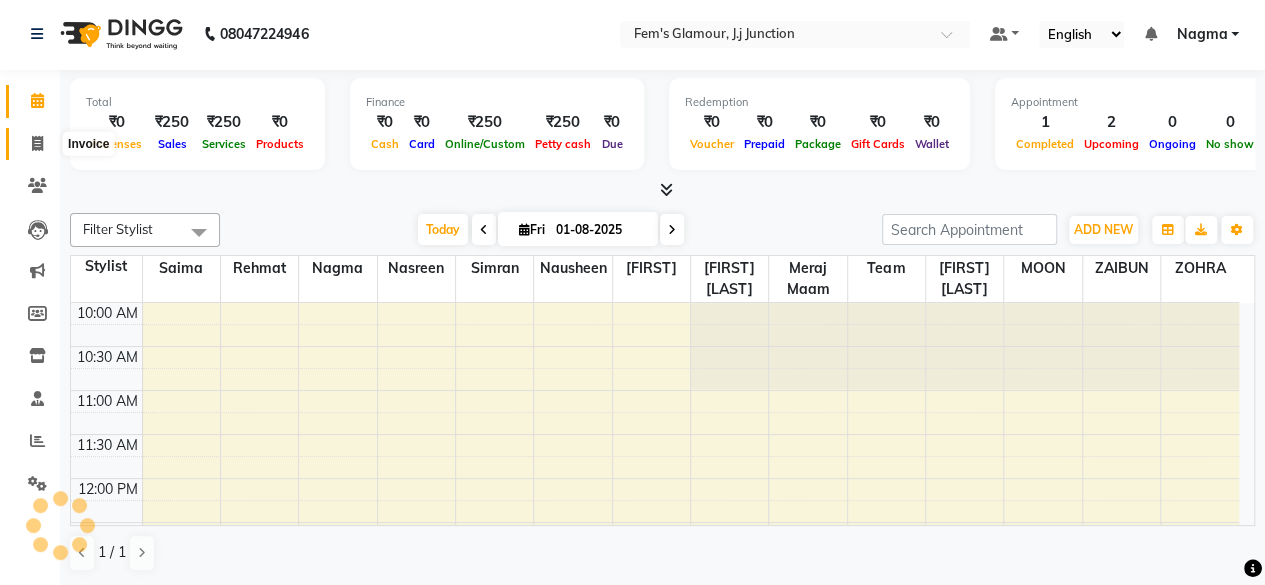 scroll, scrollTop: 0, scrollLeft: 0, axis: both 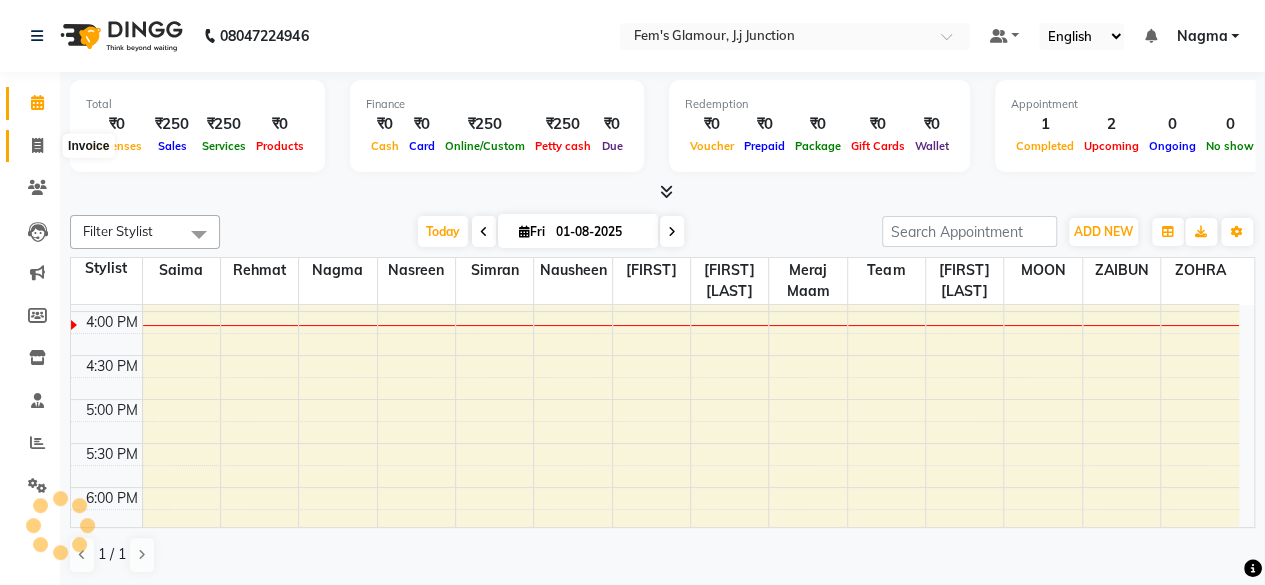click 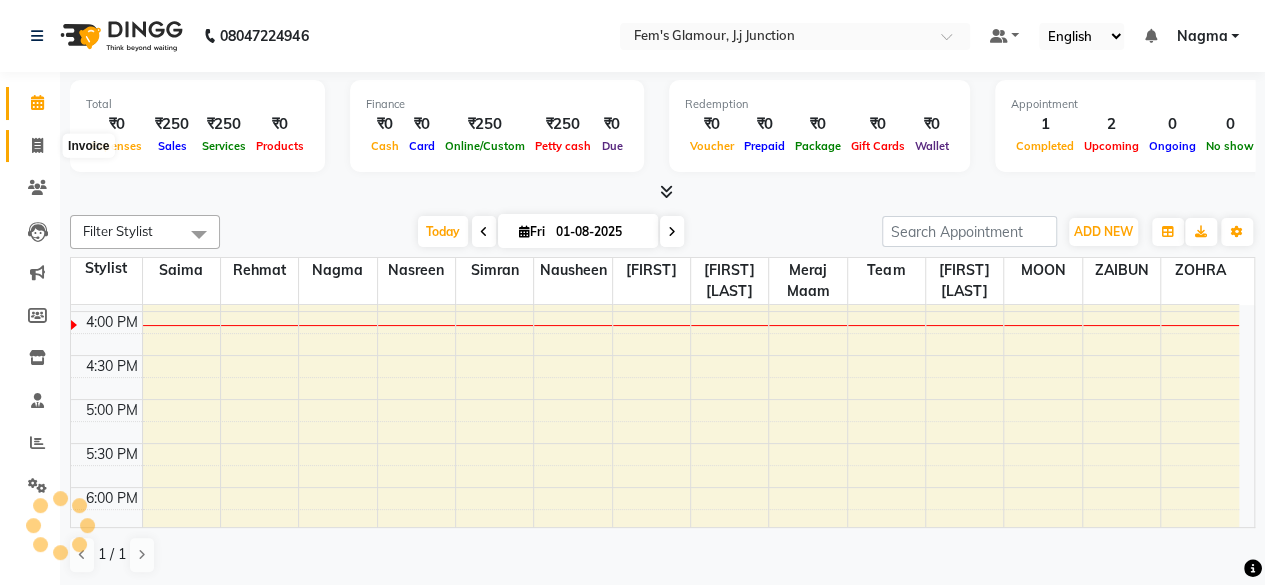 select on "4132" 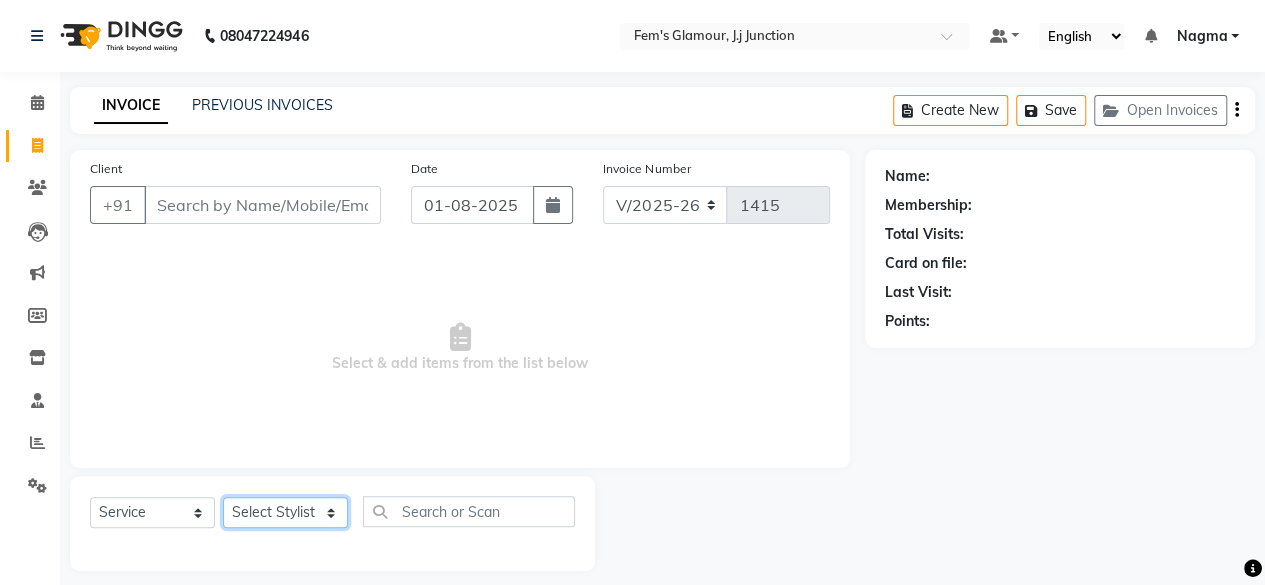 click on "Select Stylist [FIRST] [LAST] [FIRST] [LAST] [FIRST] [LAST] [FIRST] [LAST] [FIRST] [LAST] [FIRST] [LAST] [FIRST] [LAST] [FIRST] [LAST] [FIRST] [LAST] [FIRST] [LAST] [FIRST] [LAST] [FIRST] [LAST] [FIRST] [LAST] [FIRST] [LAST]" 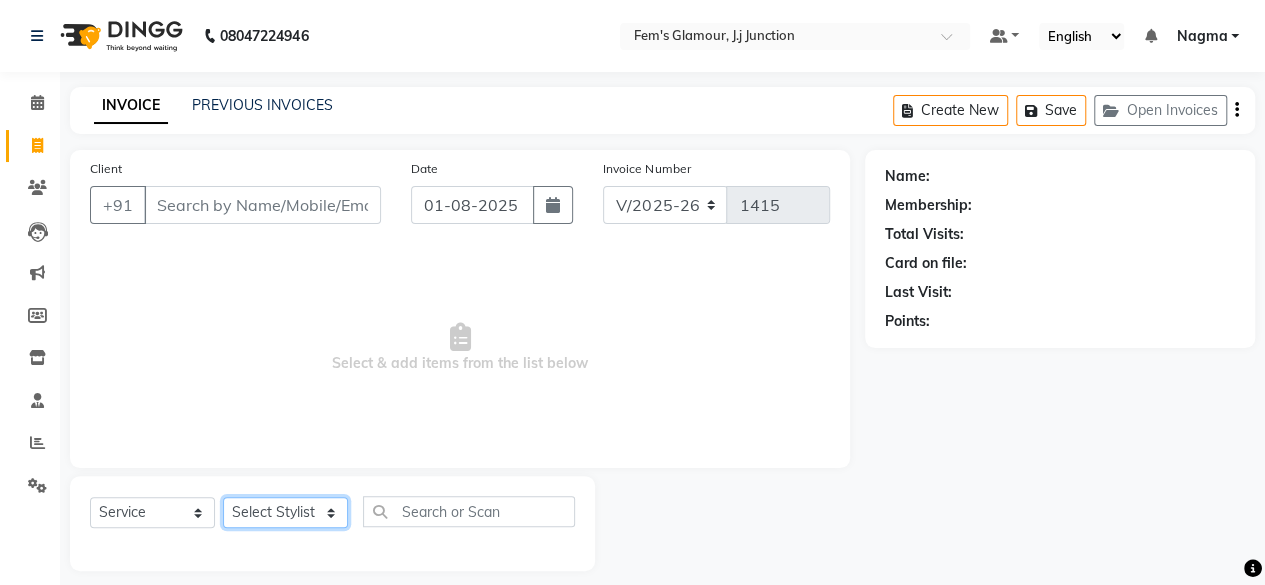 select on "21526" 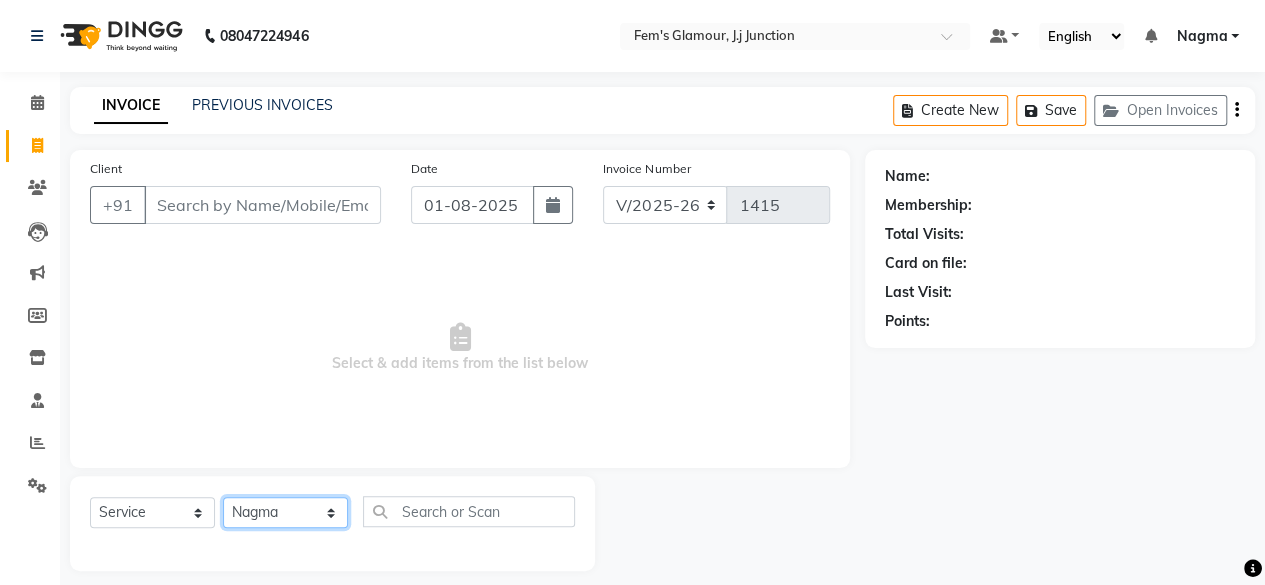 click on "Select Stylist [FIRST] [LAST] [FIRST] [LAST] [FIRST] [LAST] [FIRST] [LAST] [FIRST] [LAST] [FIRST] [LAST] [FIRST] [LAST] [FIRST] [LAST] [FIRST] [LAST] [FIRST] [LAST] [FIRST] [LAST] [FIRST] [LAST] [FIRST] [LAST] [FIRST] [LAST]" 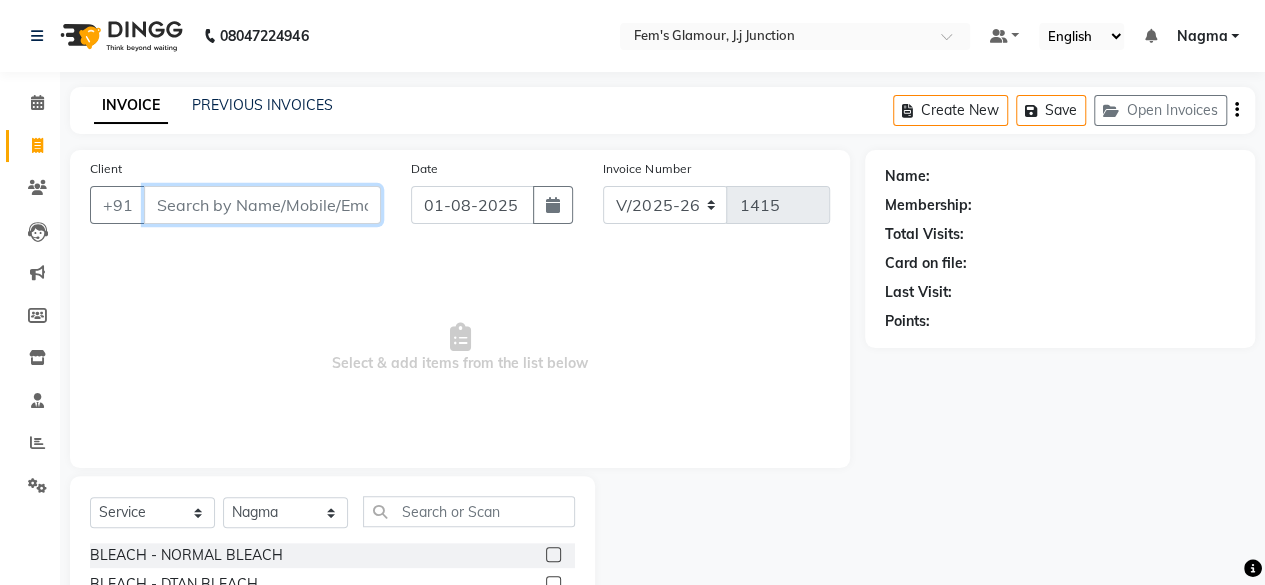 click on "Client" at bounding box center [262, 205] 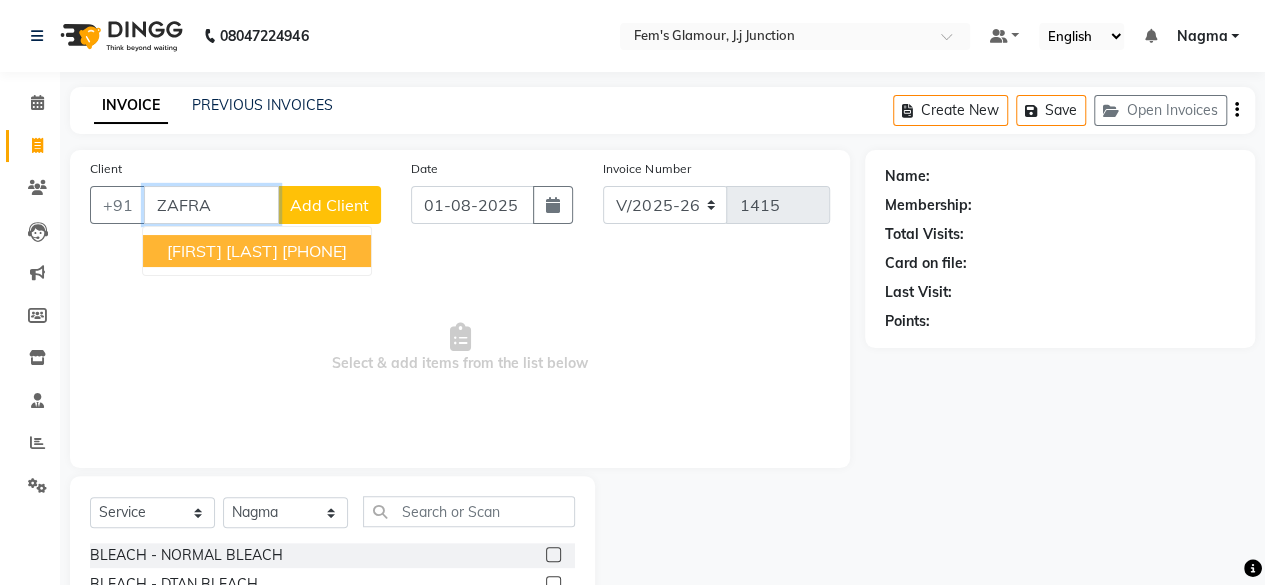 click on "[FIRST] [LAST]" at bounding box center [222, 251] 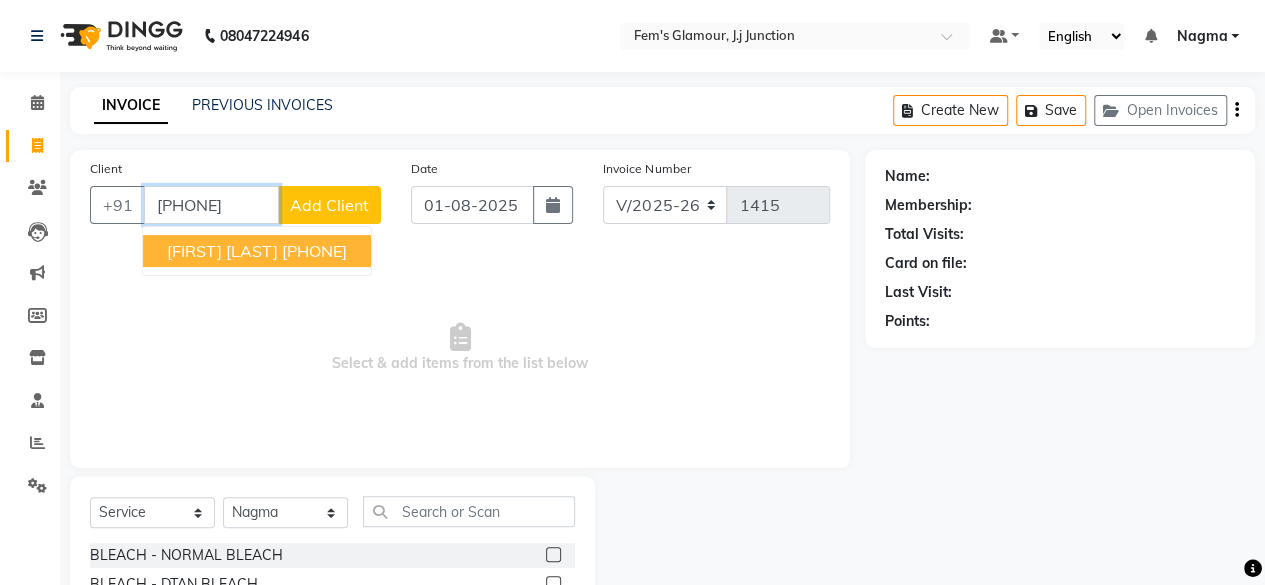type on "[PHONE]" 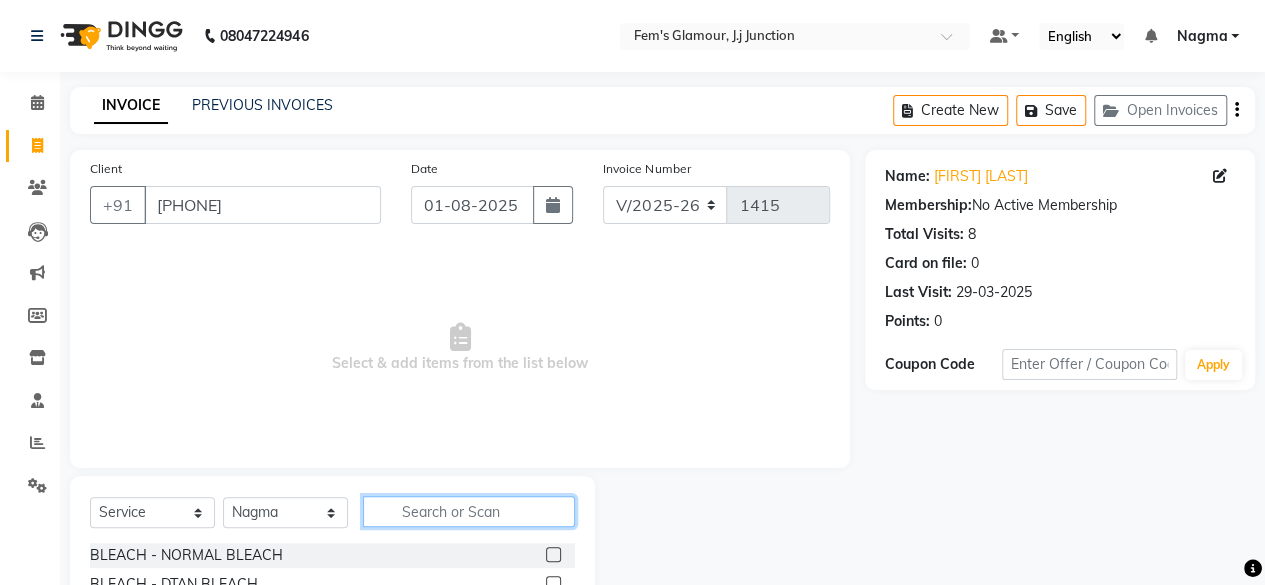 click 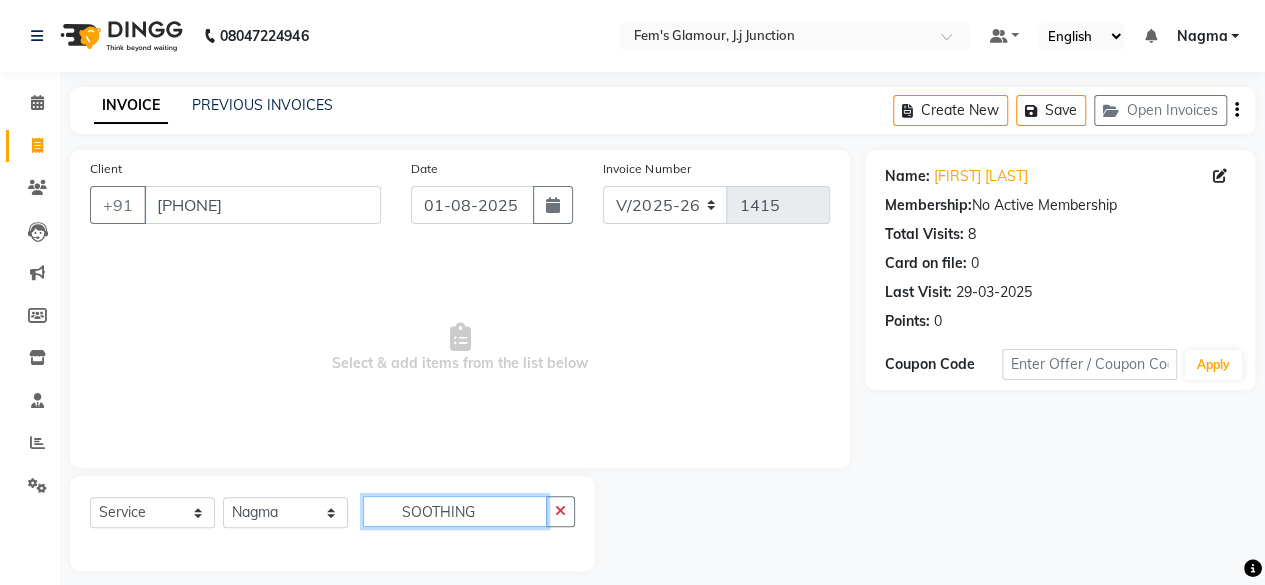 type on "SOOTHING" 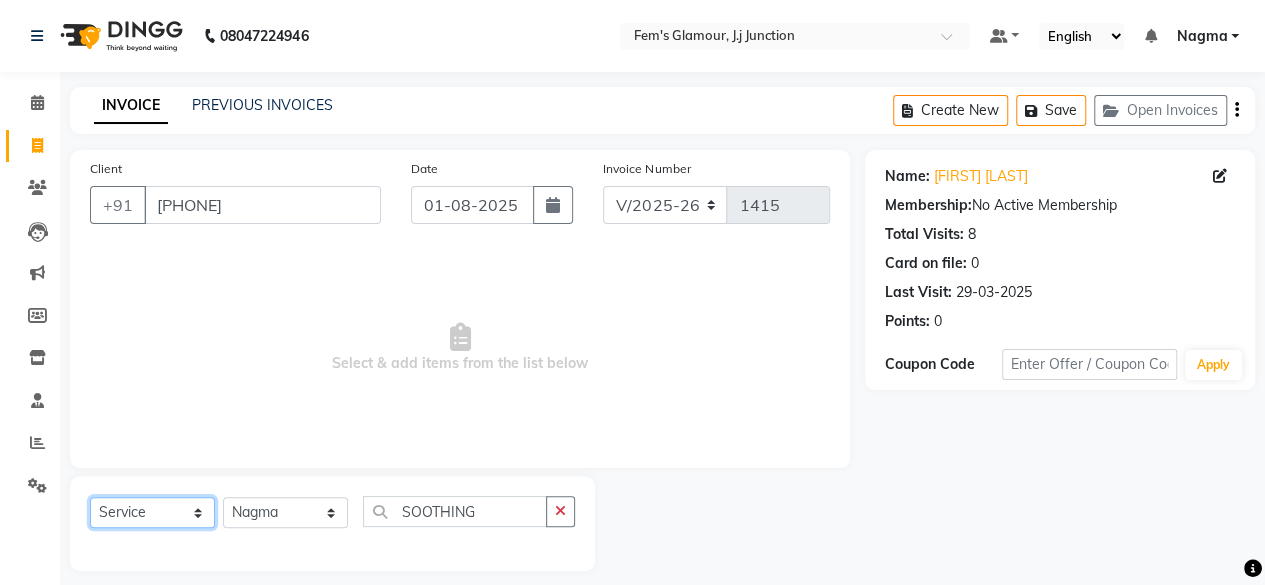 click on "Select  Service  Product  Membership  Package Voucher Prepaid Gift Card" 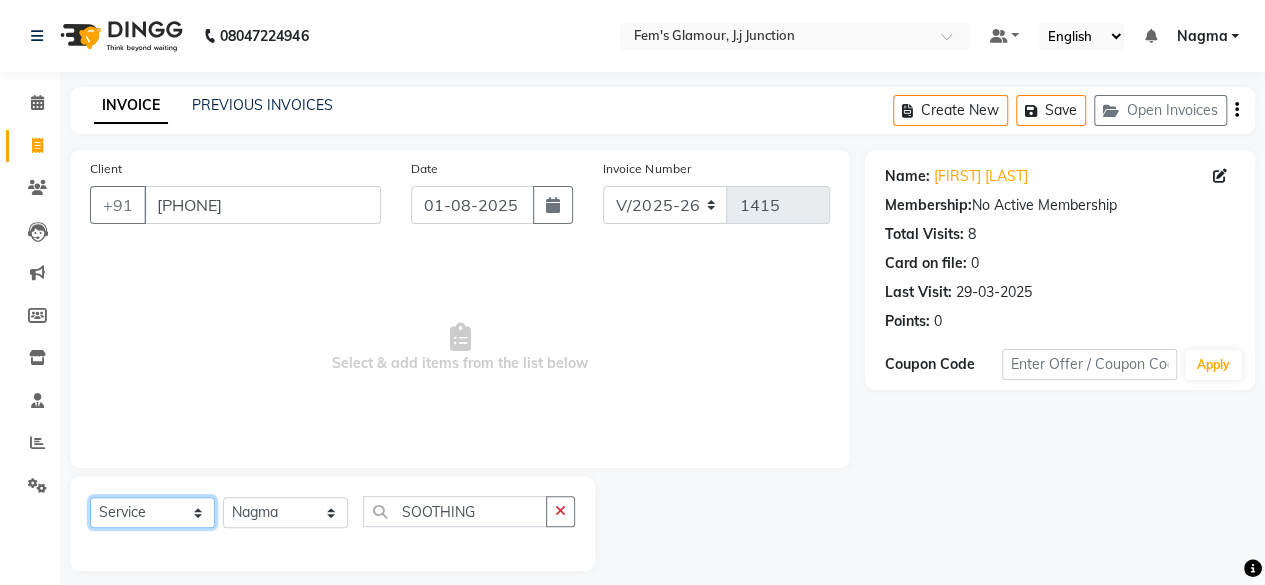 select on "product" 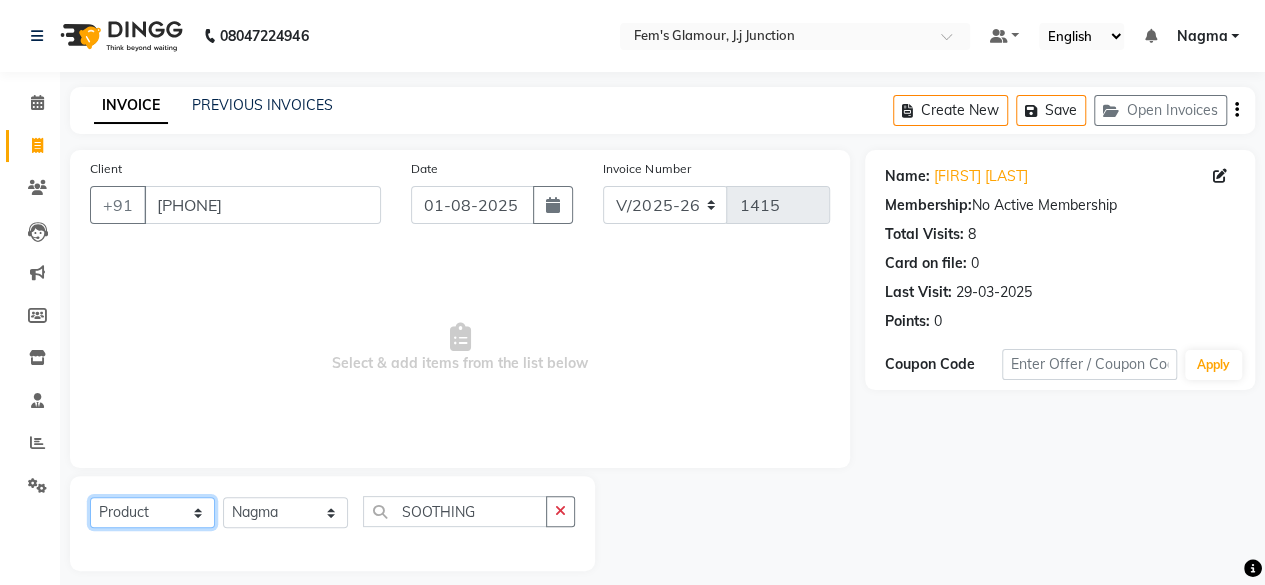 click on "Select  Service  Product  Membership  Package Voucher Prepaid Gift Card" 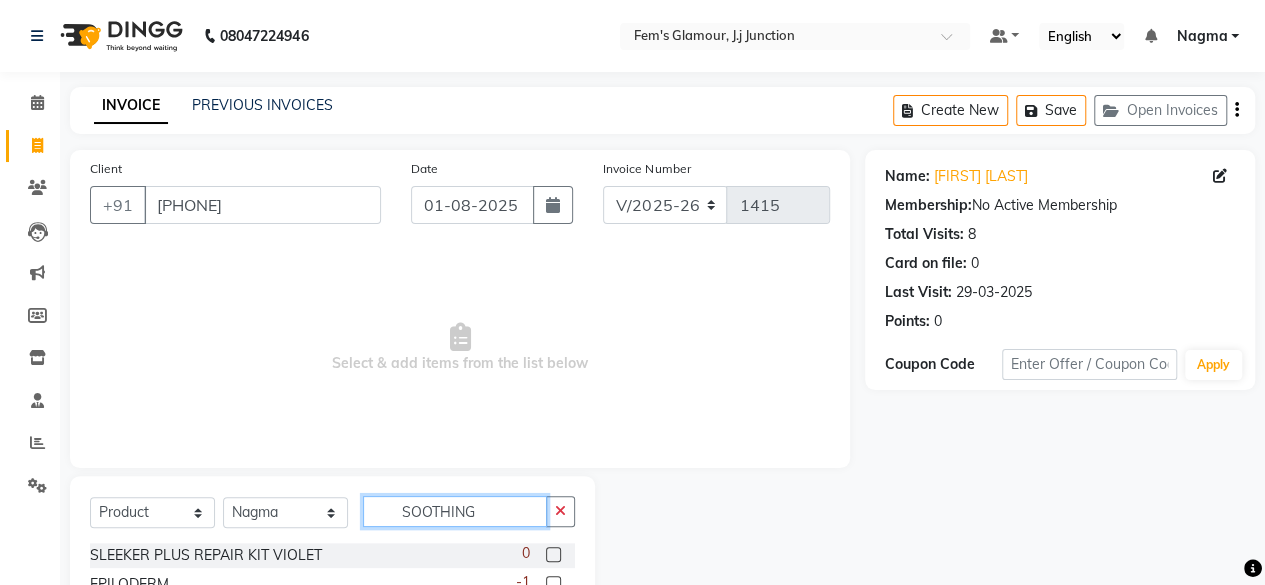 click on "SOOTHING" 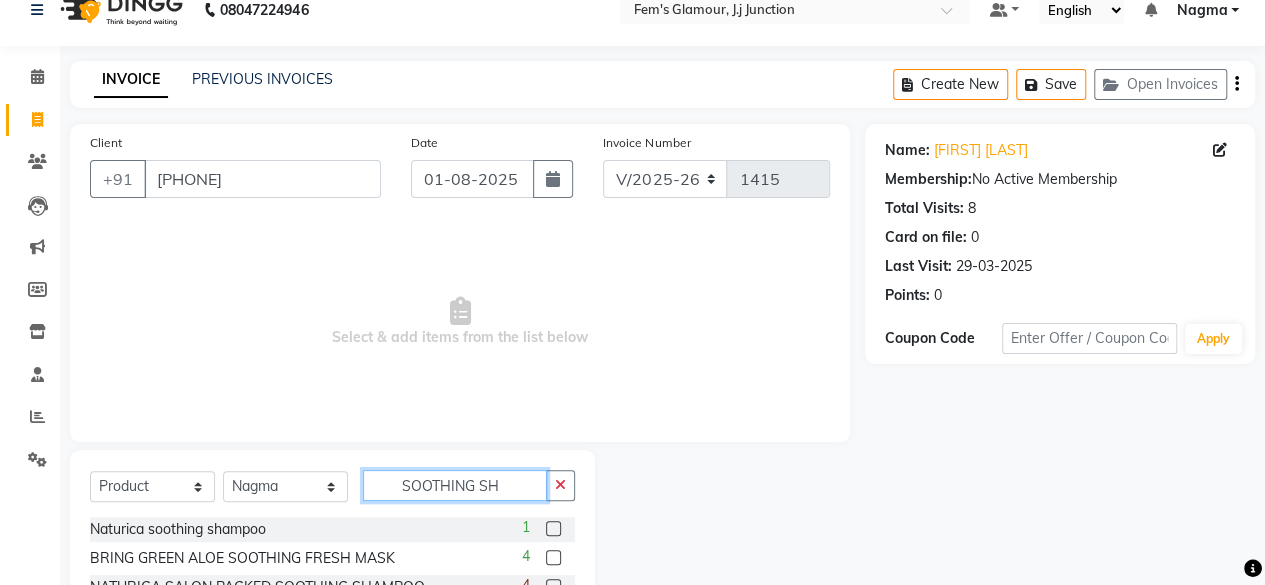 scroll, scrollTop: 60, scrollLeft: 0, axis: vertical 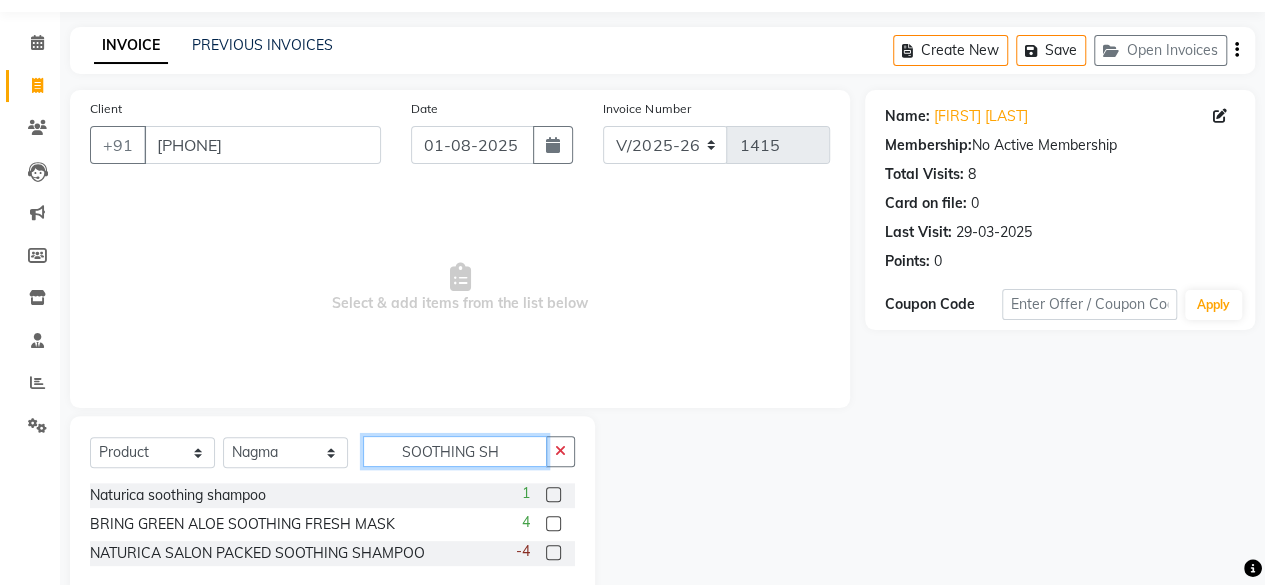 type on "SOOTHING SH" 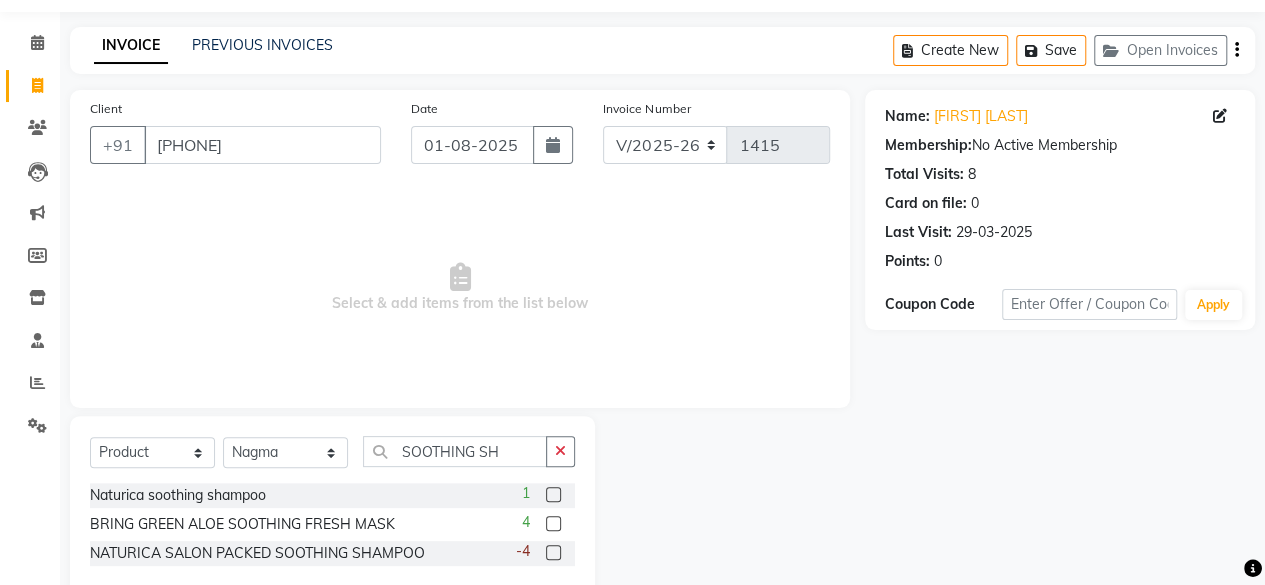 click 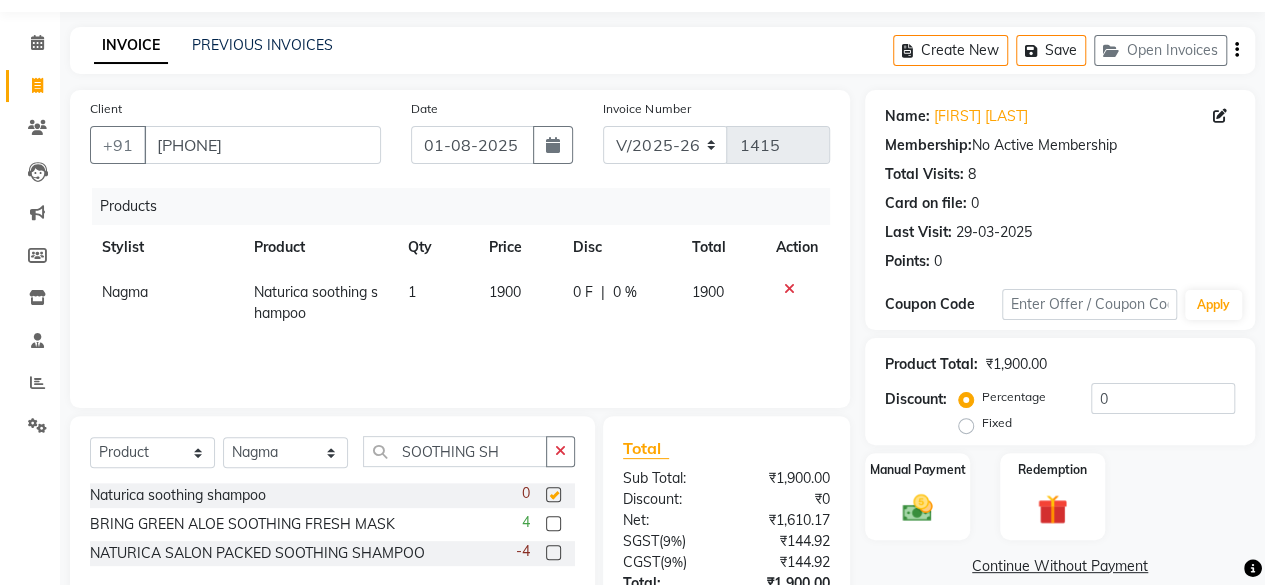 checkbox on "false" 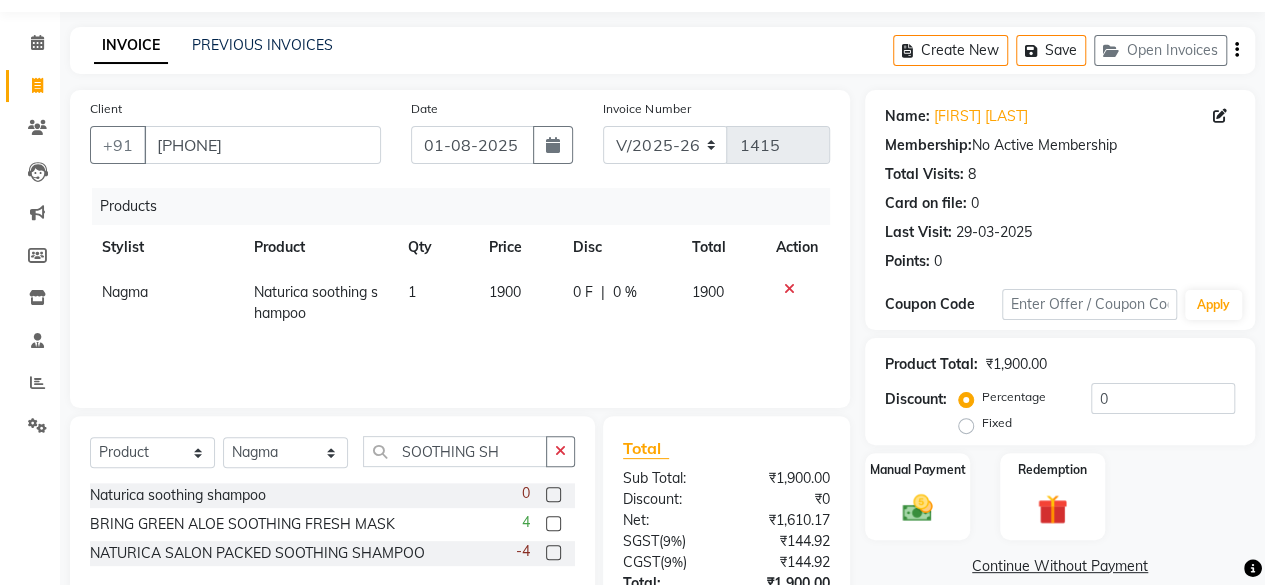 scroll, scrollTop: 192, scrollLeft: 0, axis: vertical 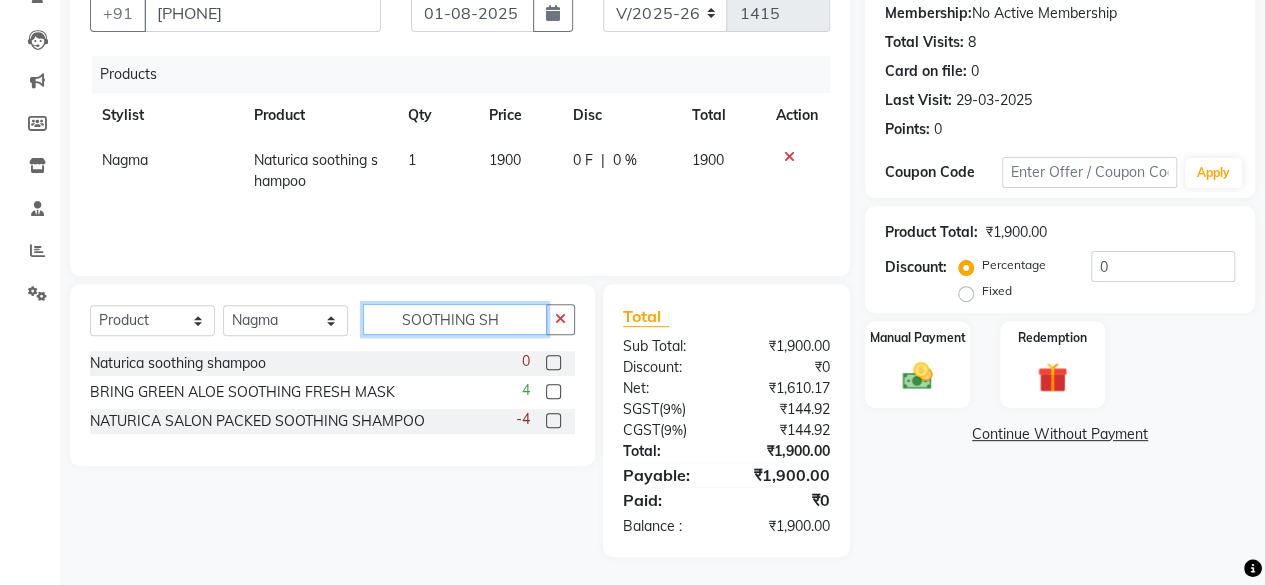 click on "SOOTHING SH" 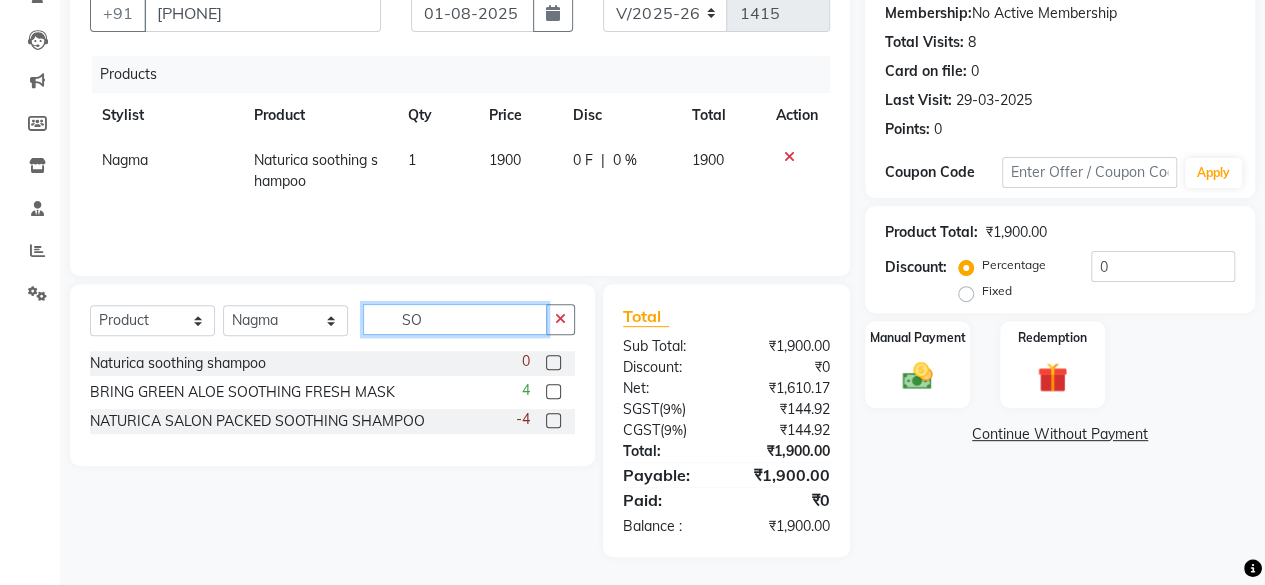 type on "S" 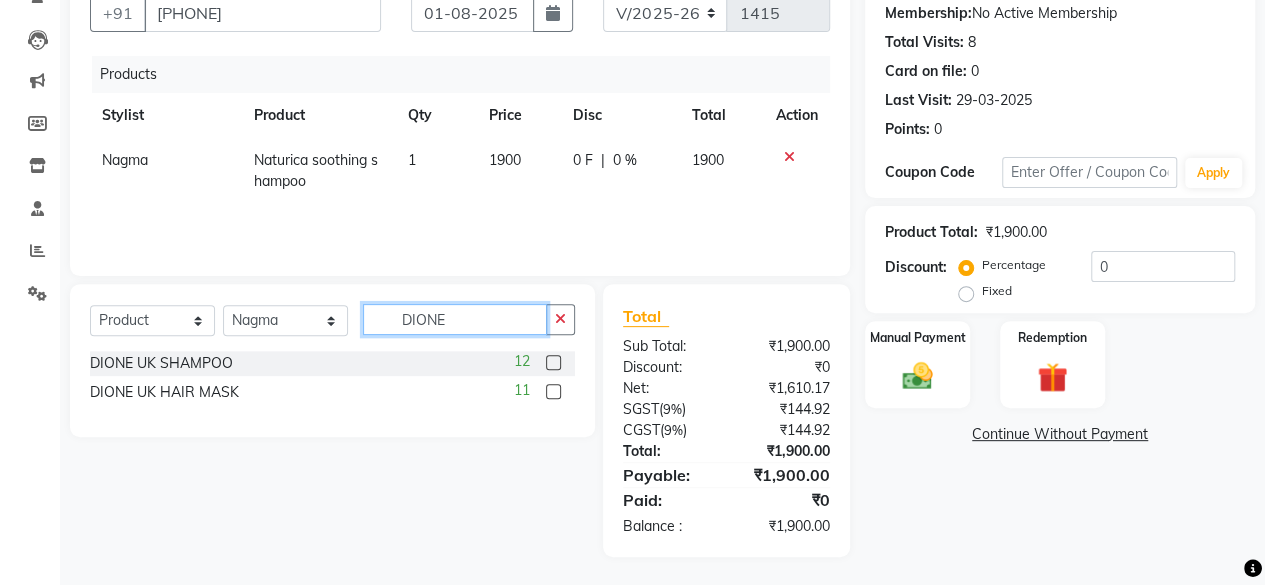type on "DIONE" 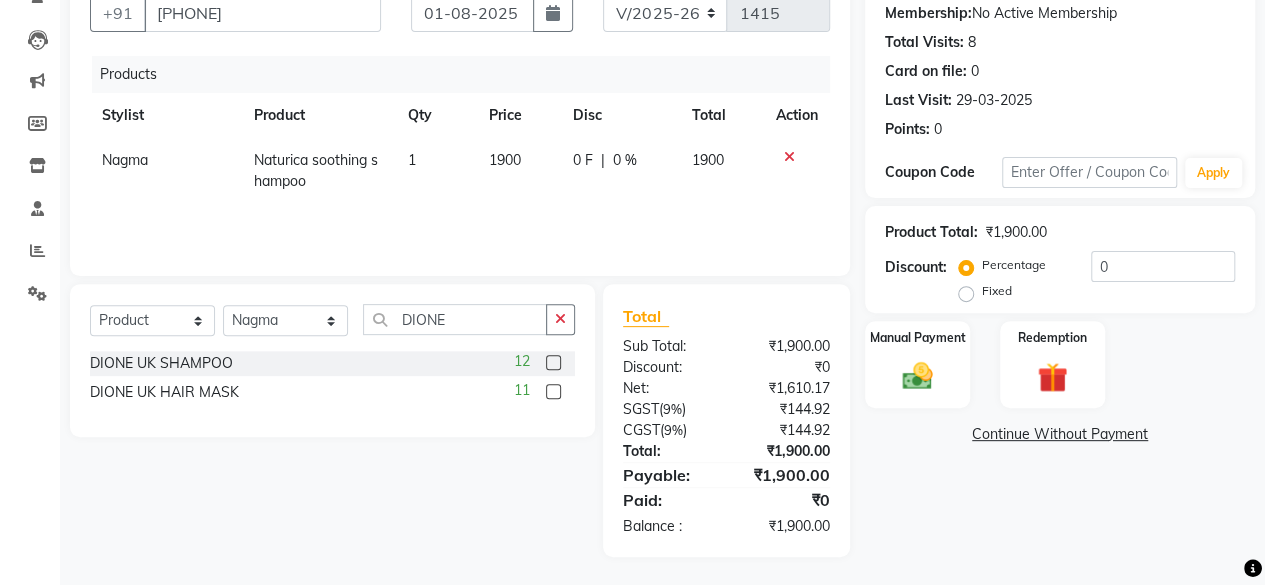 click 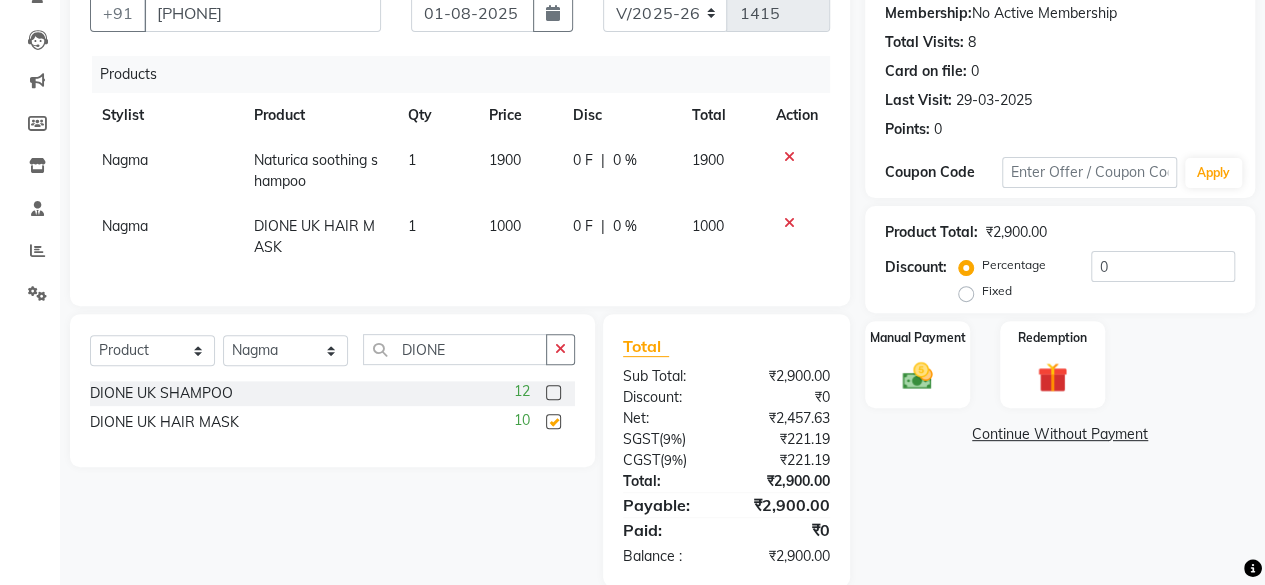 checkbox on "false" 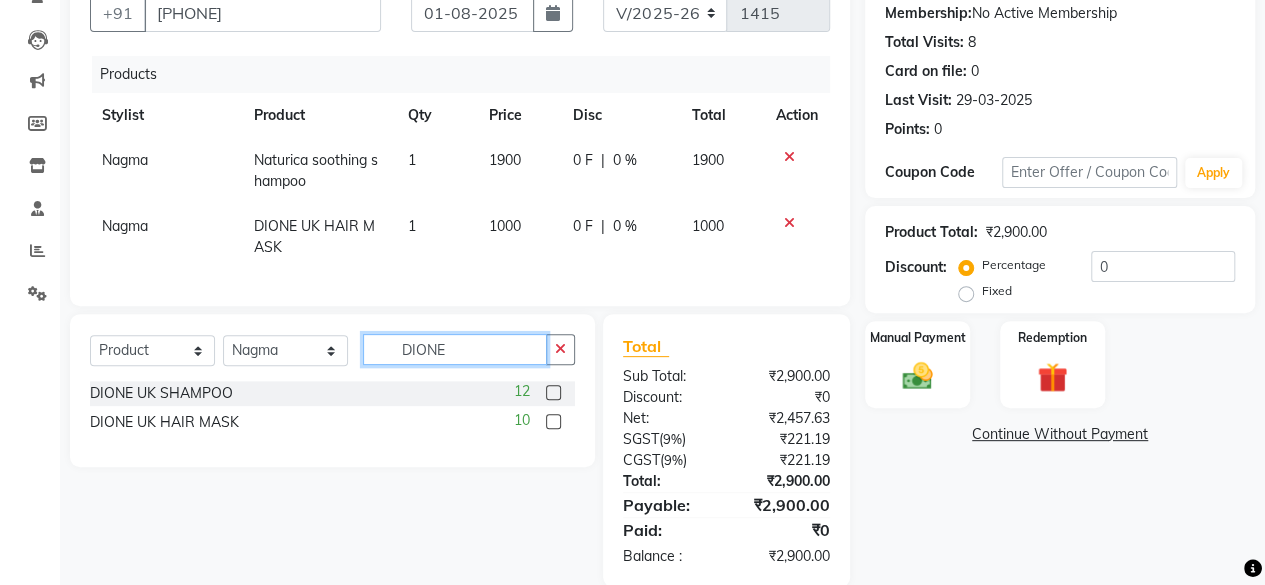 click on "DIONE" 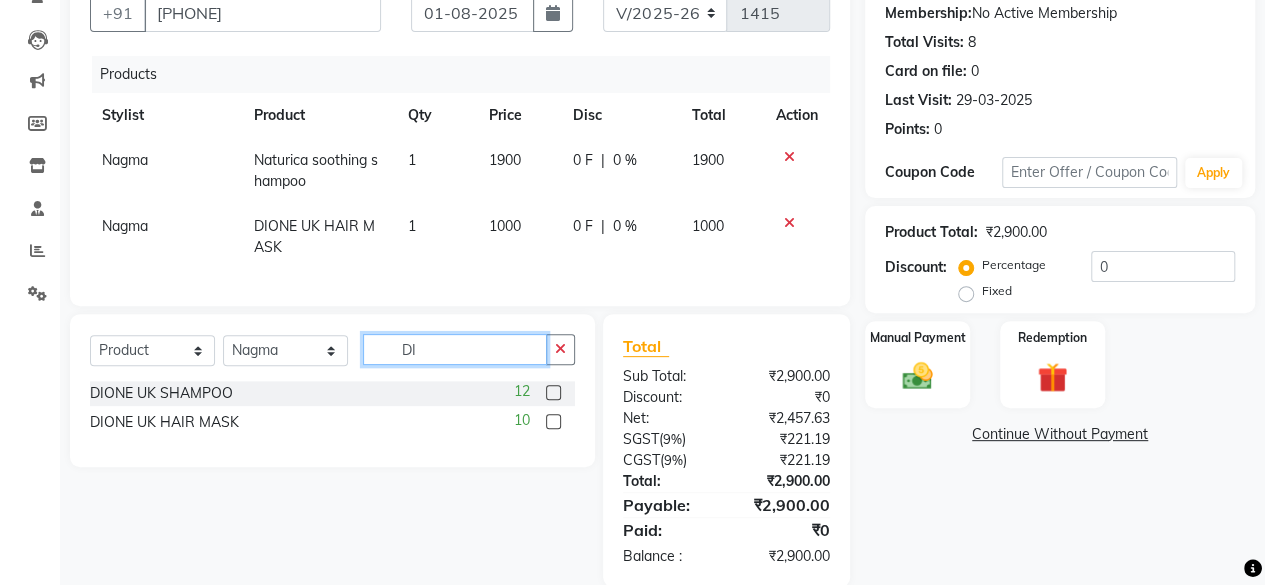 type on "D" 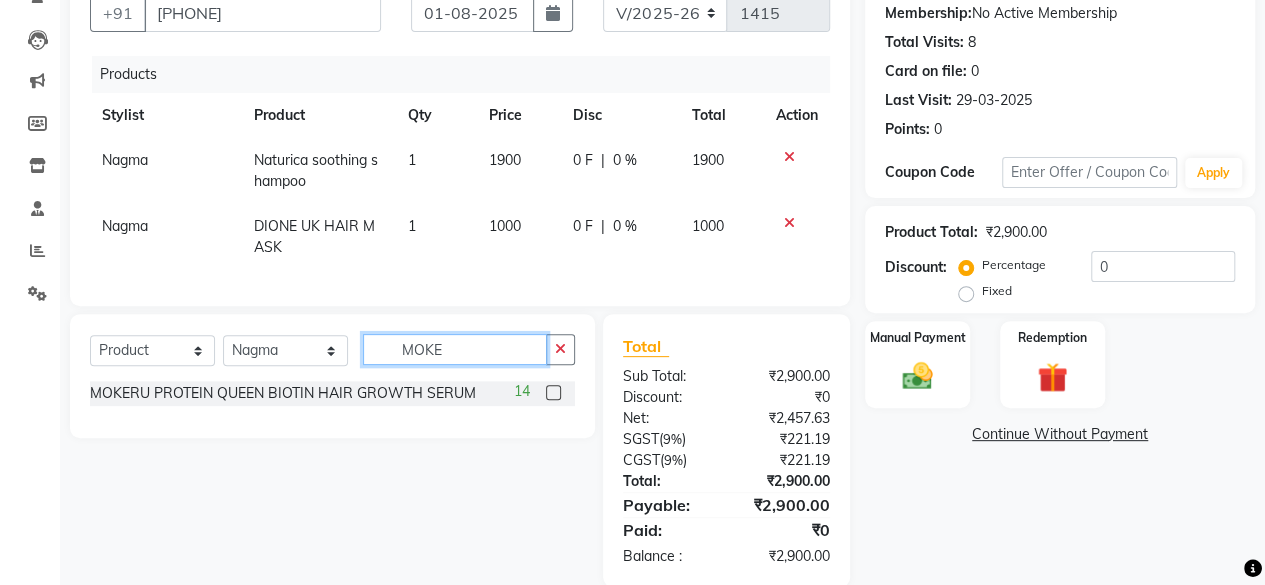 type on "MOKE" 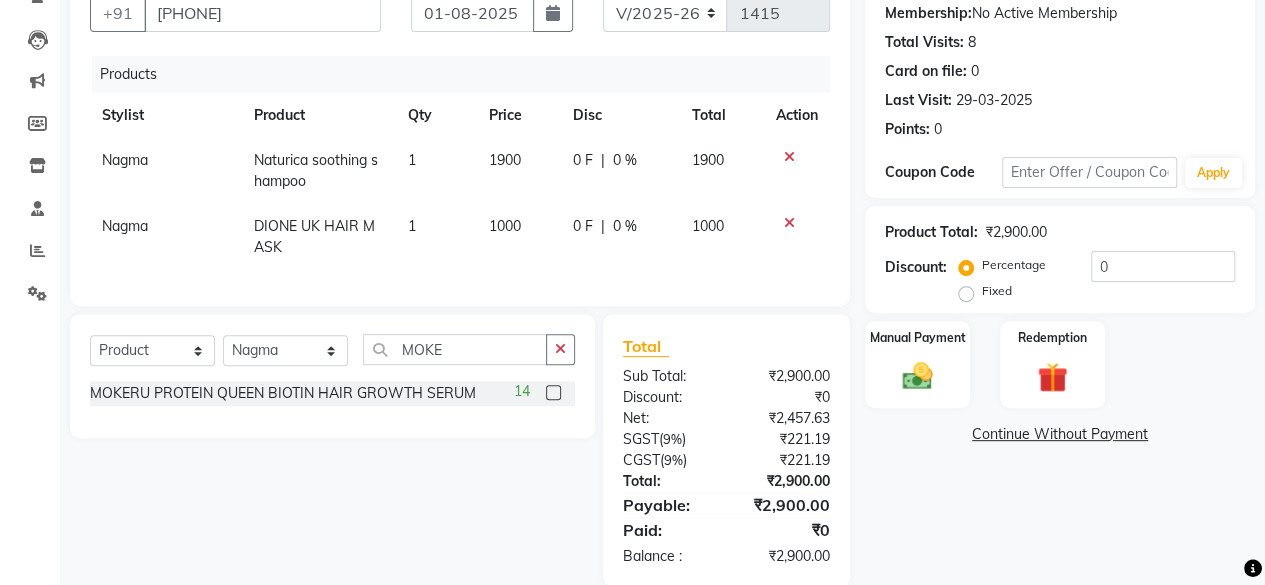 click 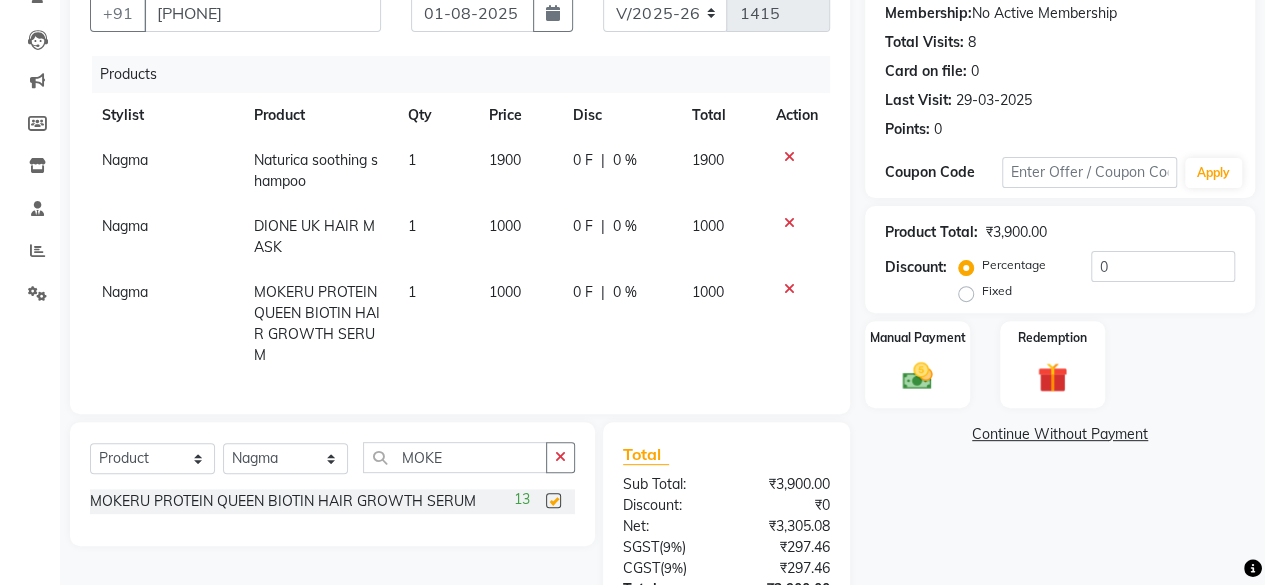 checkbox on "false" 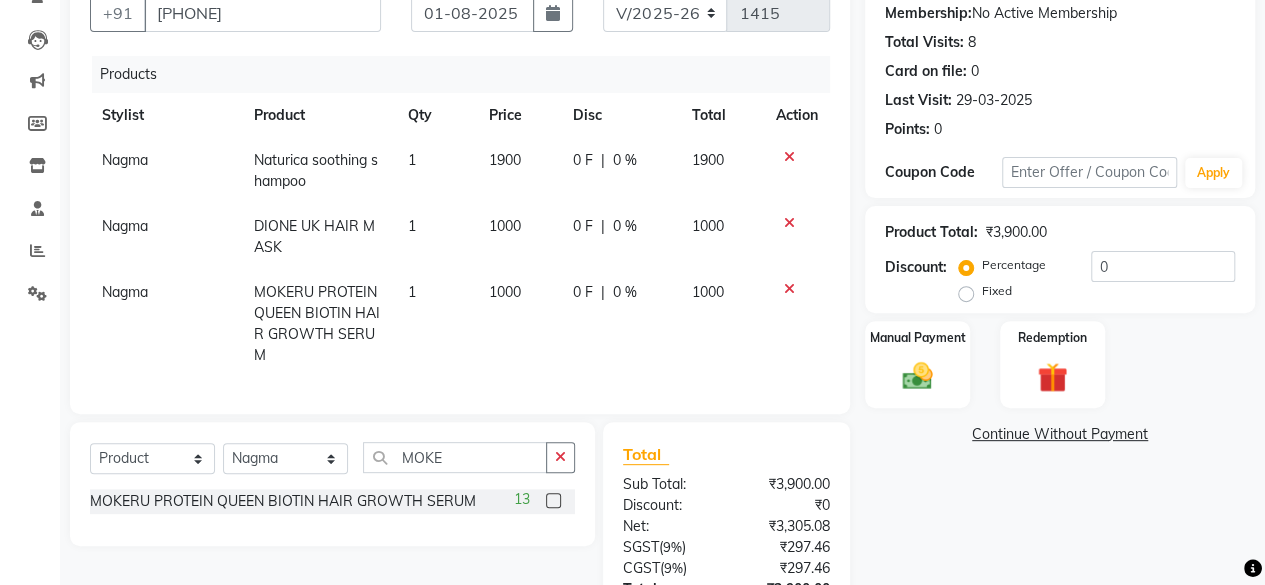 click on "1000" 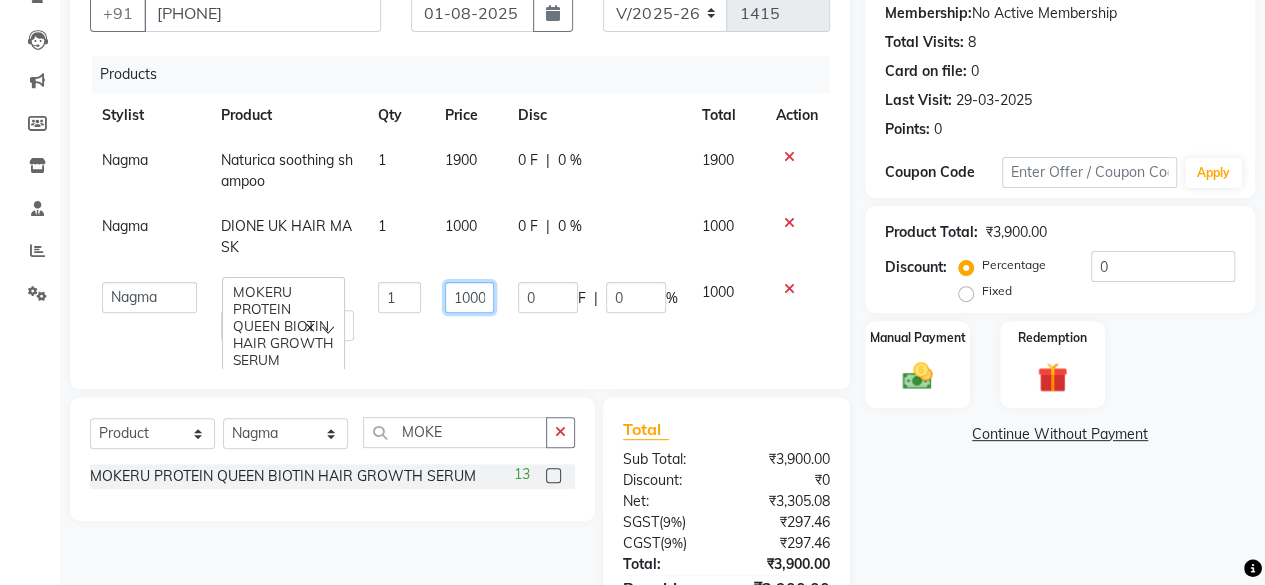 click on "1000" 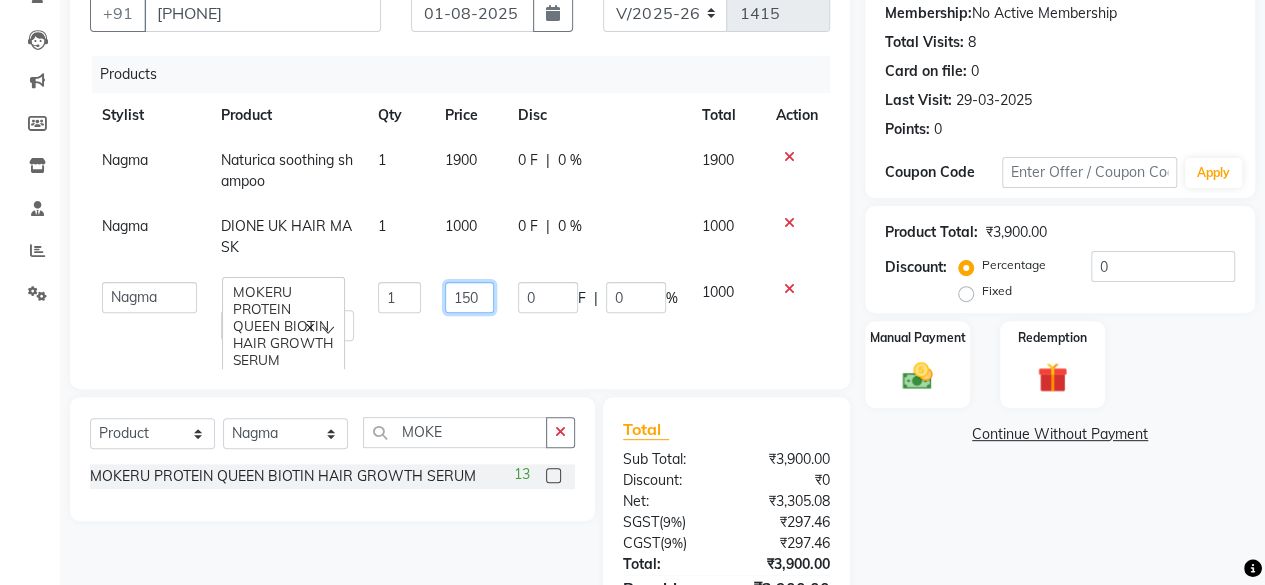 type on "1500" 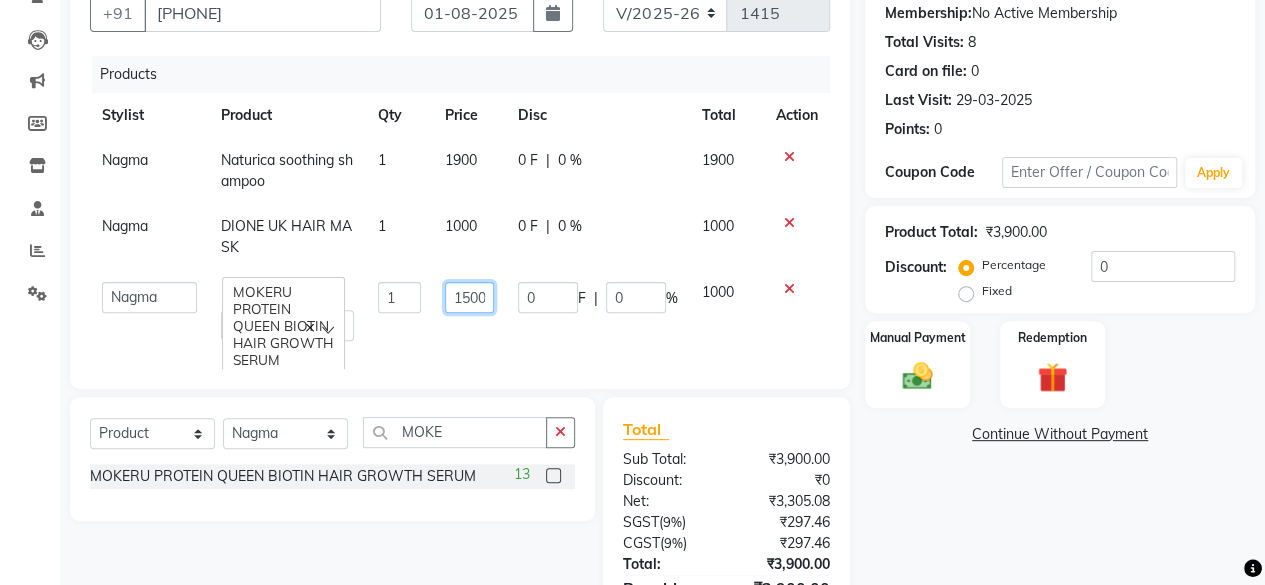 scroll, scrollTop: 0, scrollLeft: 3, axis: horizontal 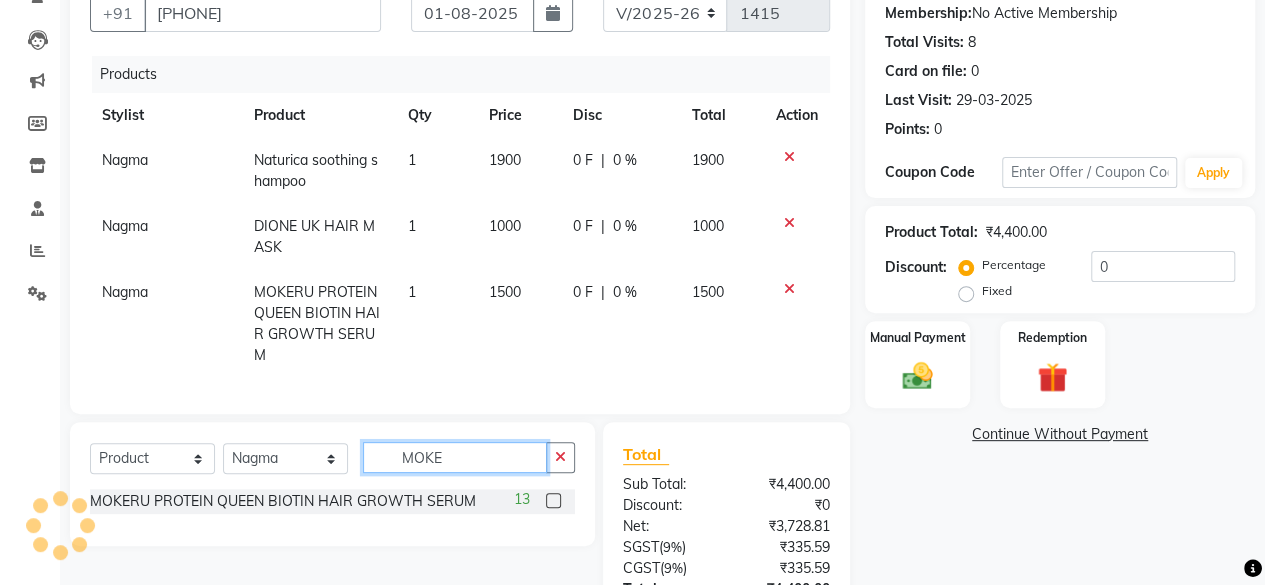 click on "MOKE" 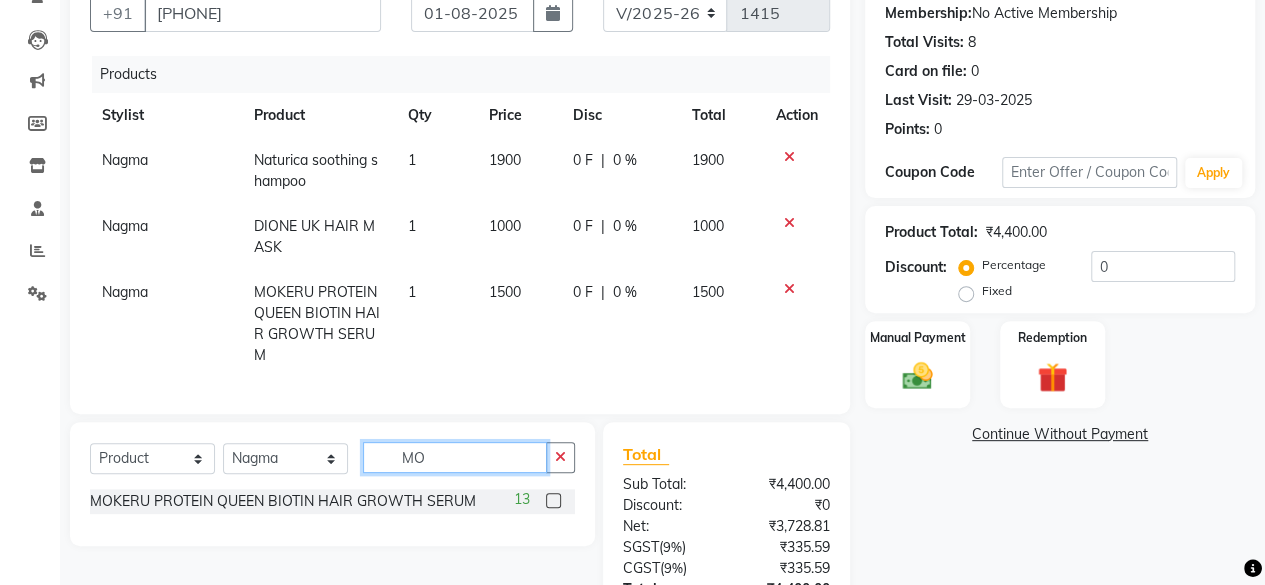 type on "M" 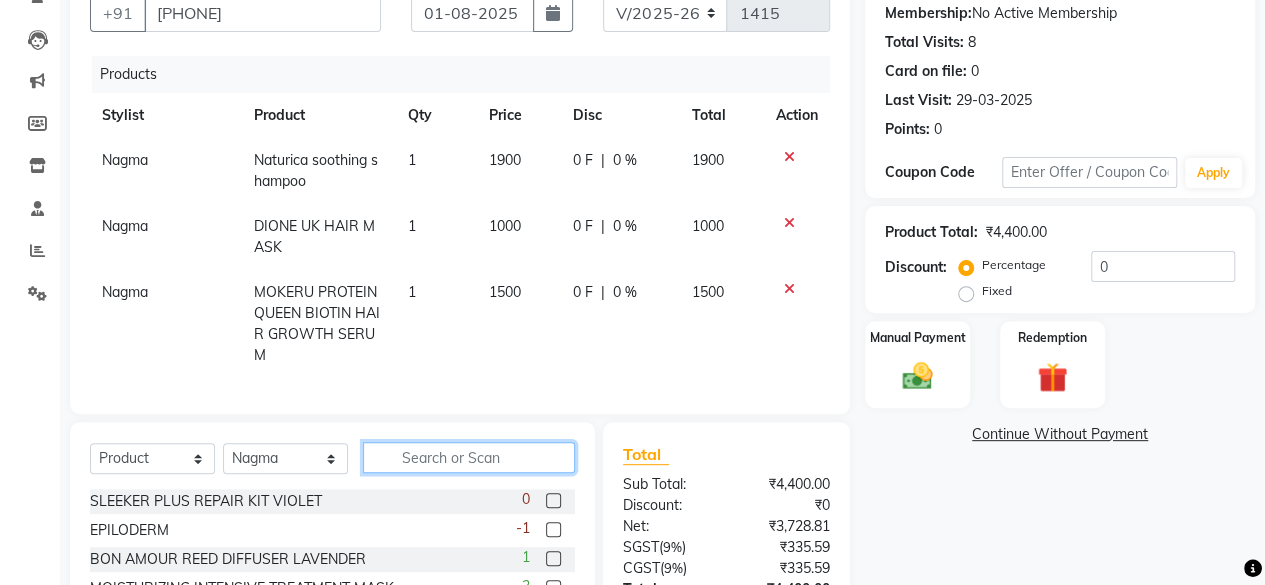 type 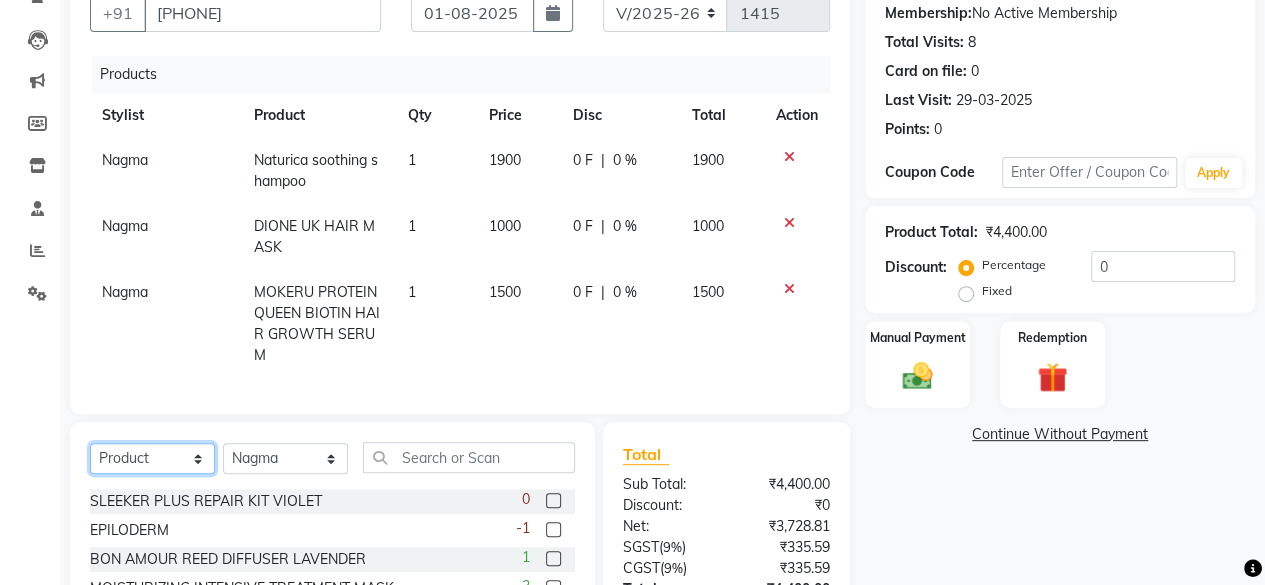 click on "Select  Service  Product  Membership  Package Voucher Prepaid Gift Card" 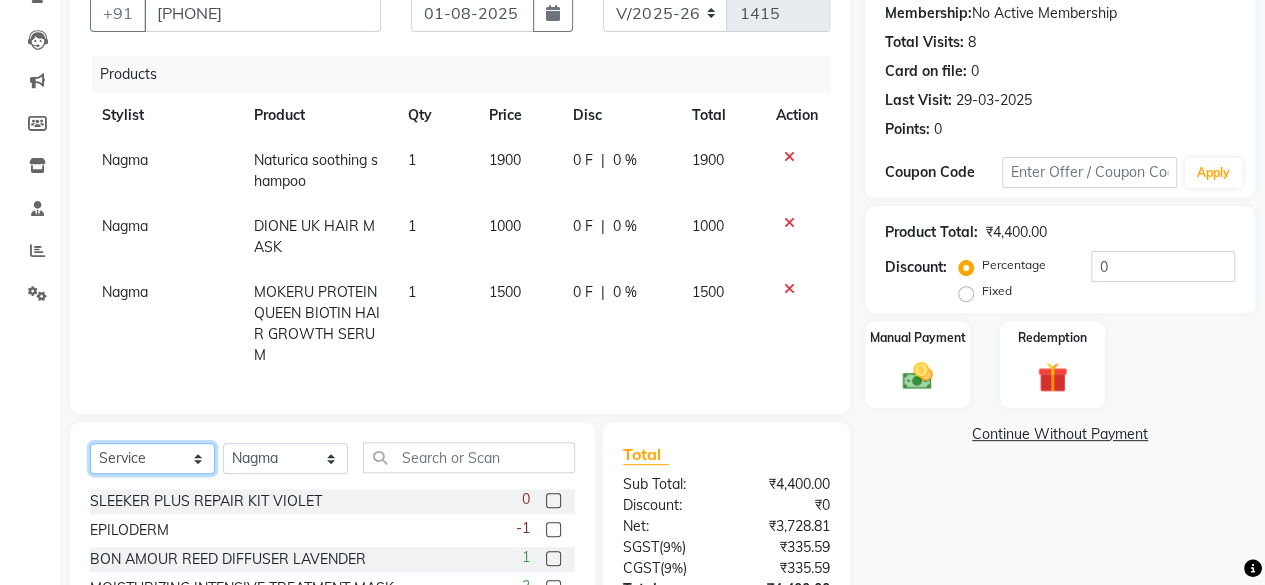click on "Select  Service  Product  Membership  Package Voucher Prepaid Gift Card" 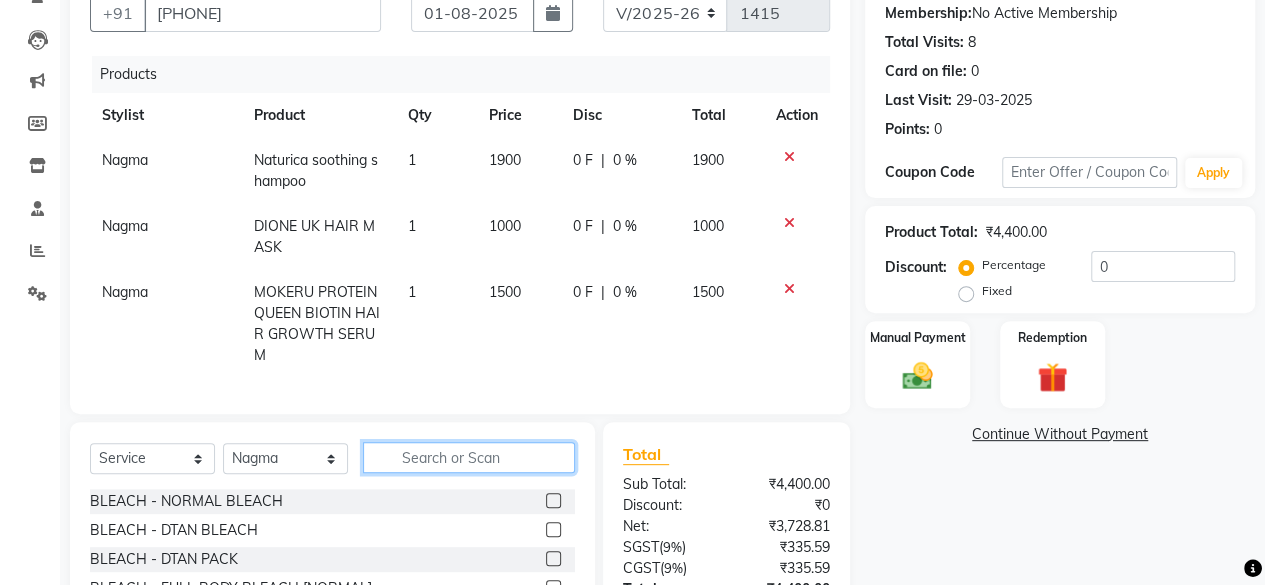 click 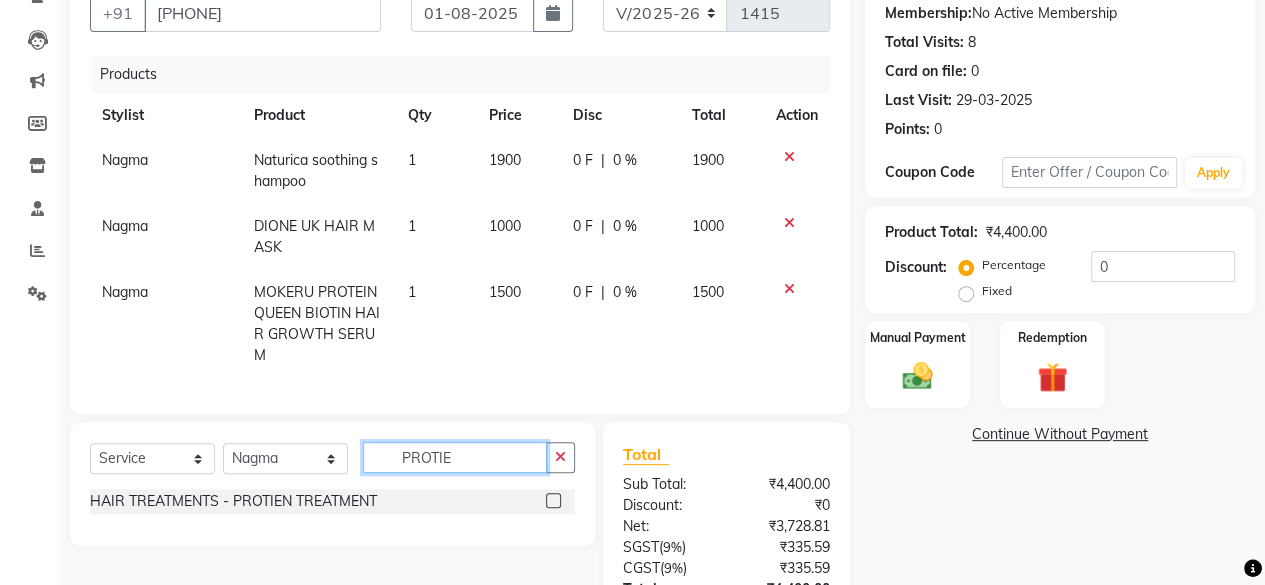type on "PROTIE" 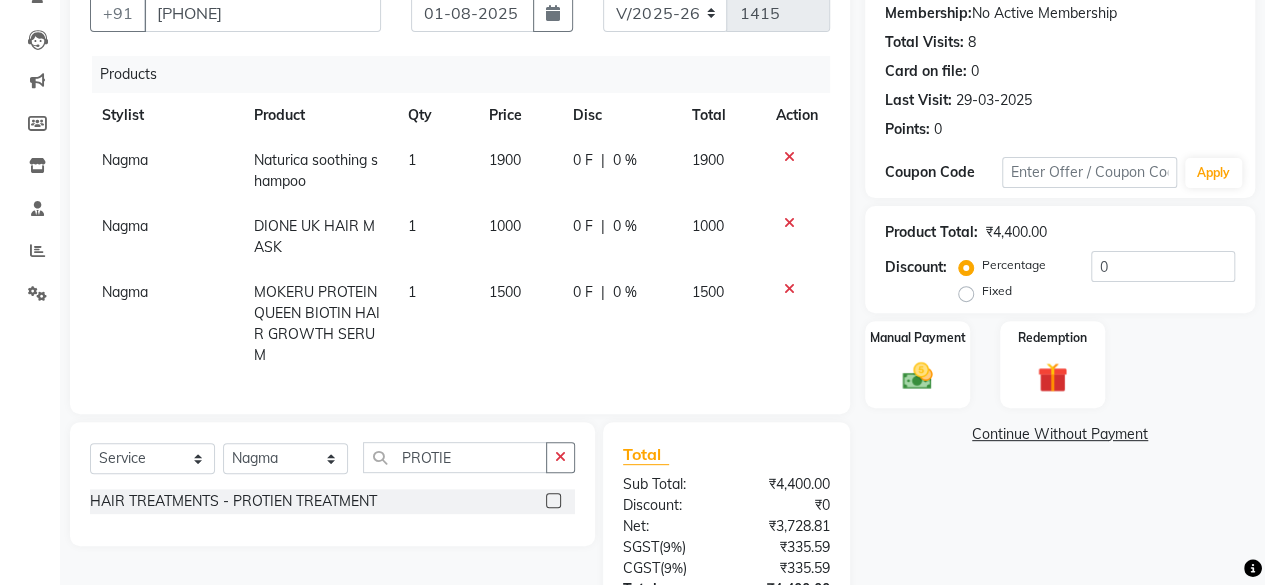 click 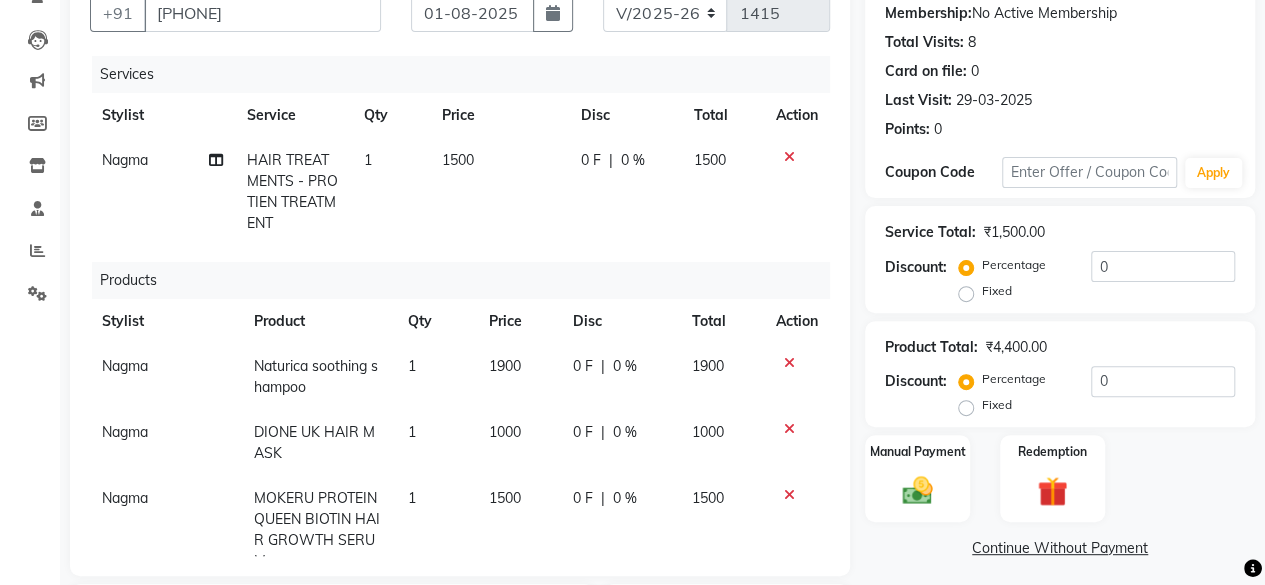 checkbox on "false" 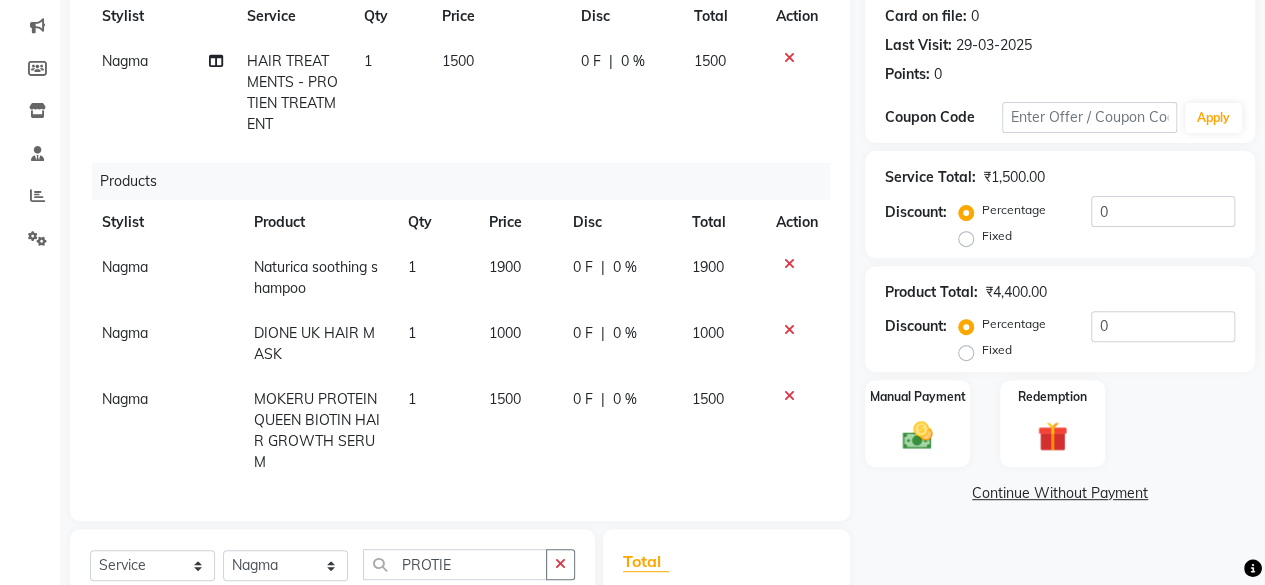 scroll, scrollTop: 298, scrollLeft: 0, axis: vertical 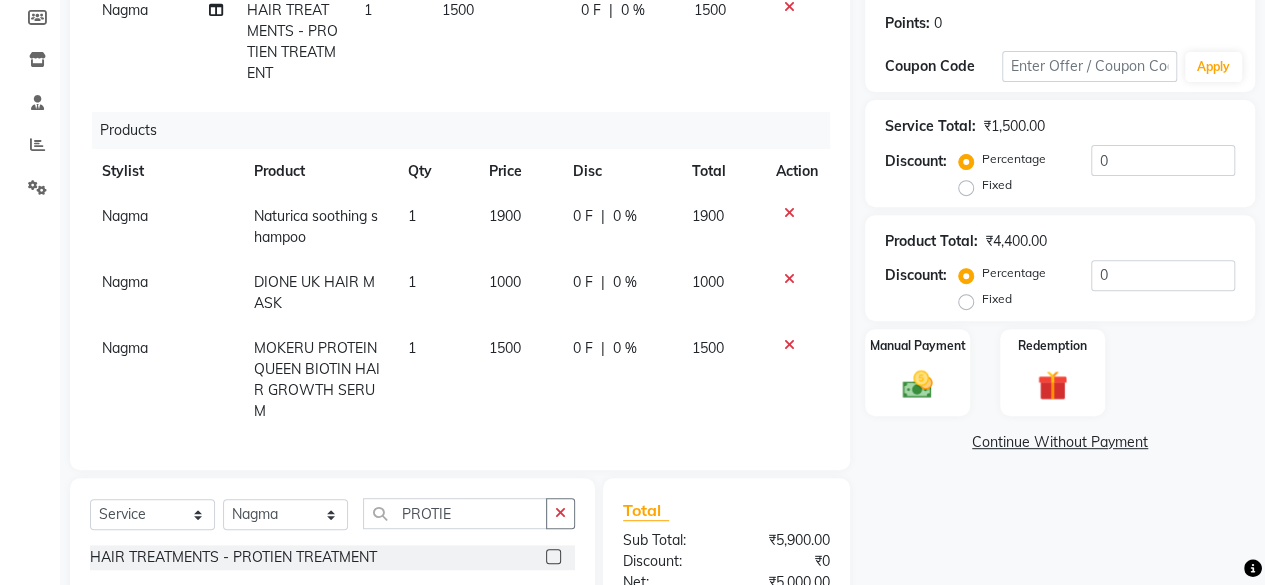 click on "Fixed" 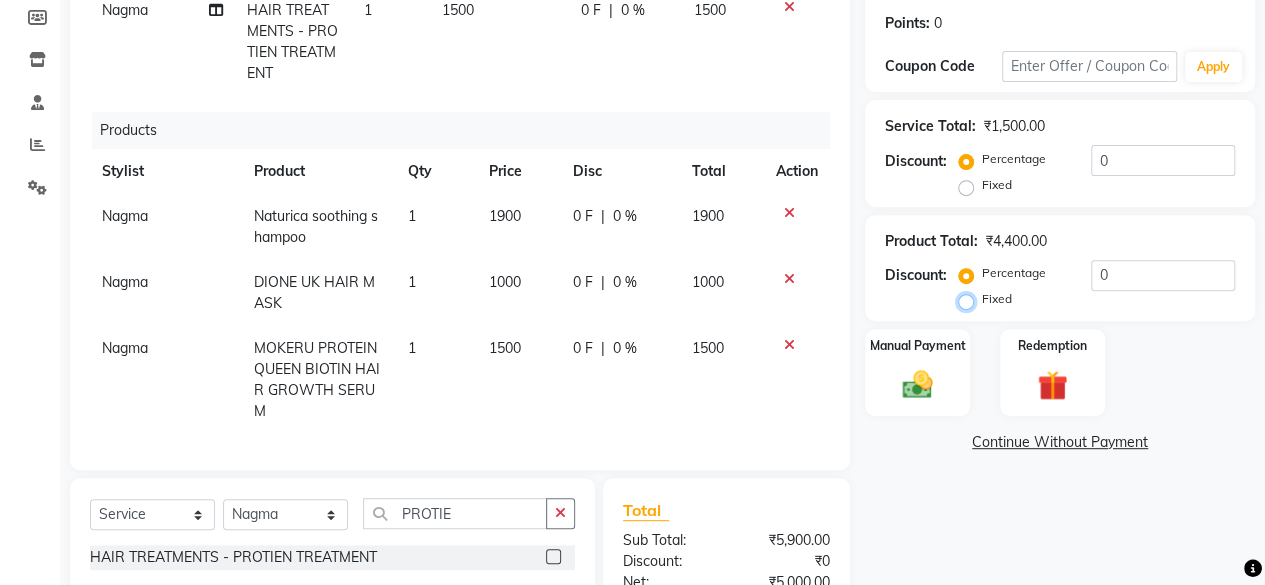 click on "Fixed" at bounding box center [970, 299] 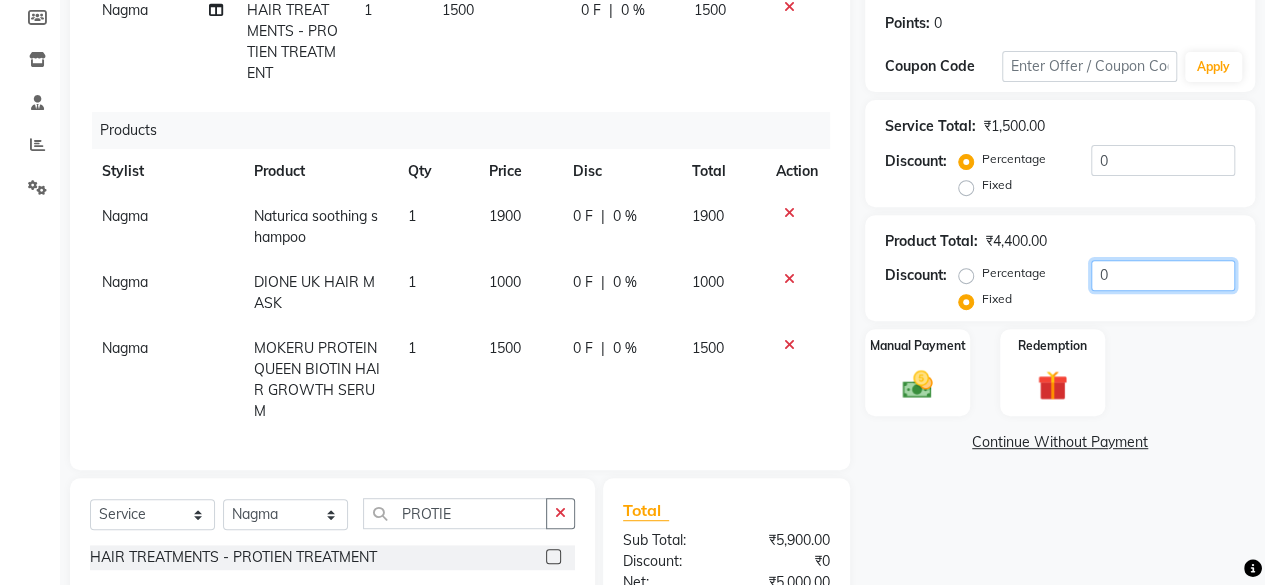 click on "0" 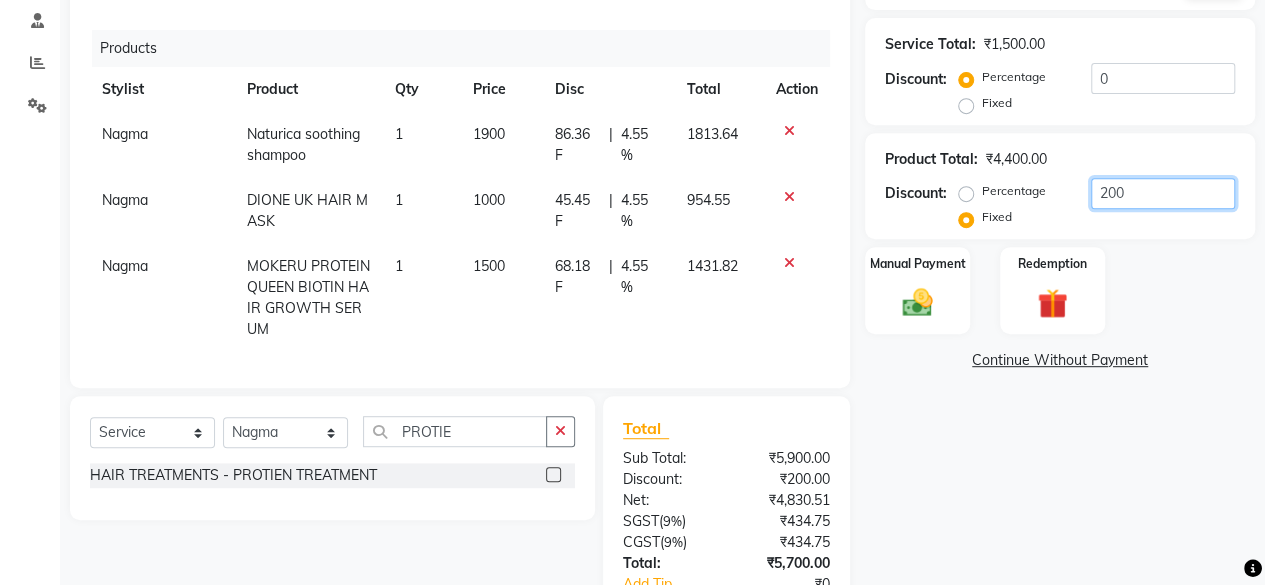 scroll, scrollTop: 379, scrollLeft: 0, axis: vertical 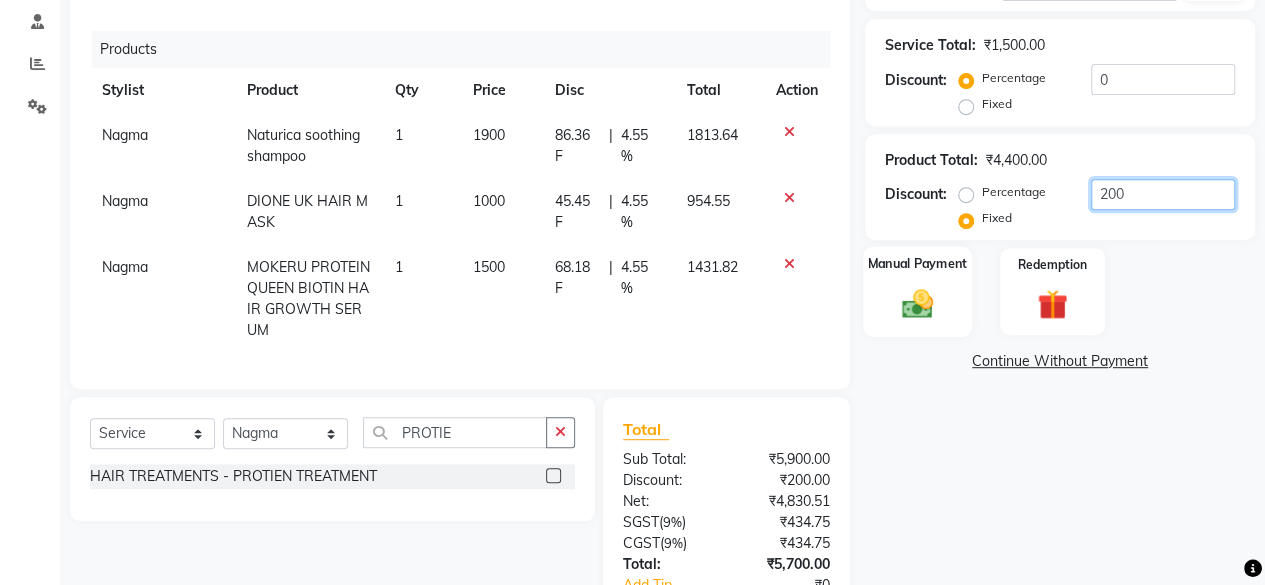 type on "200" 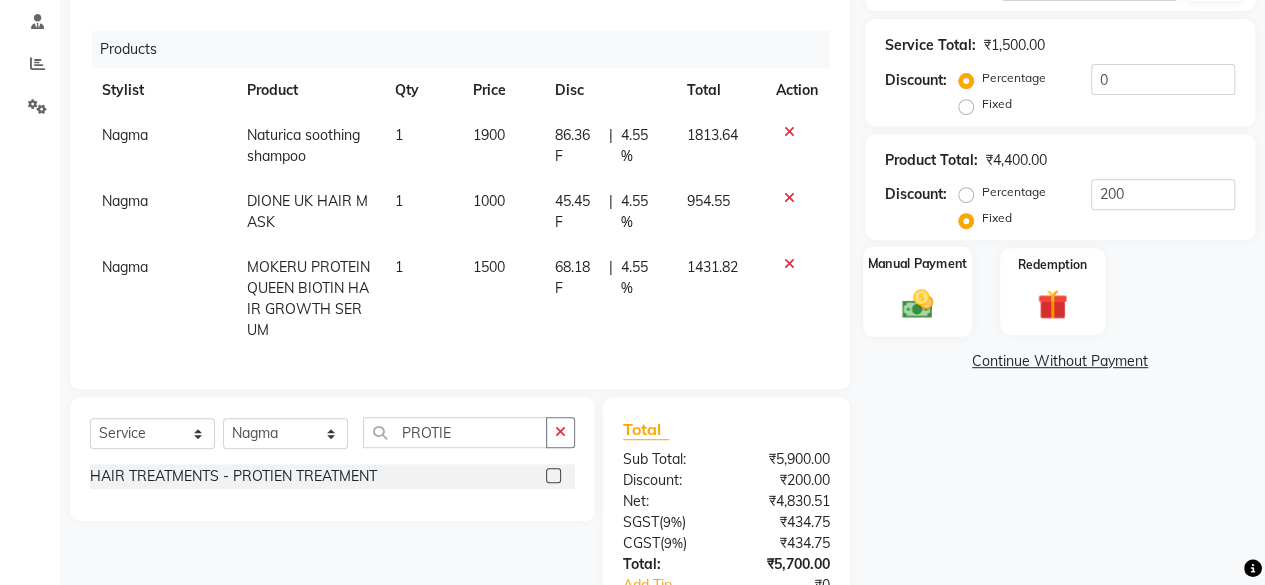 click 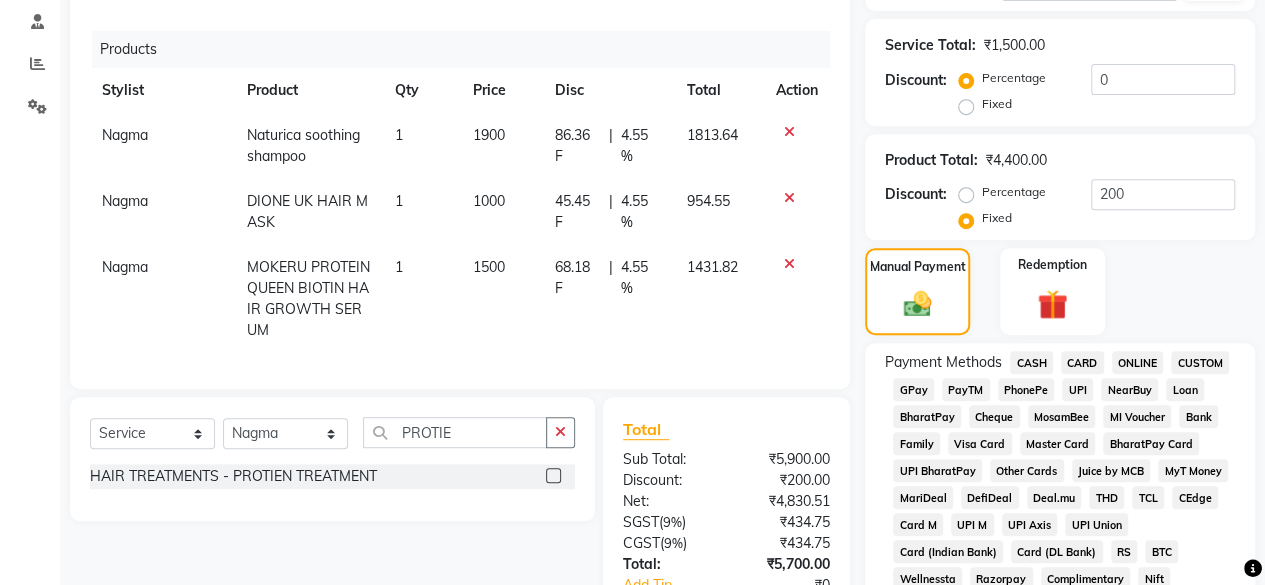 click on "CASH" 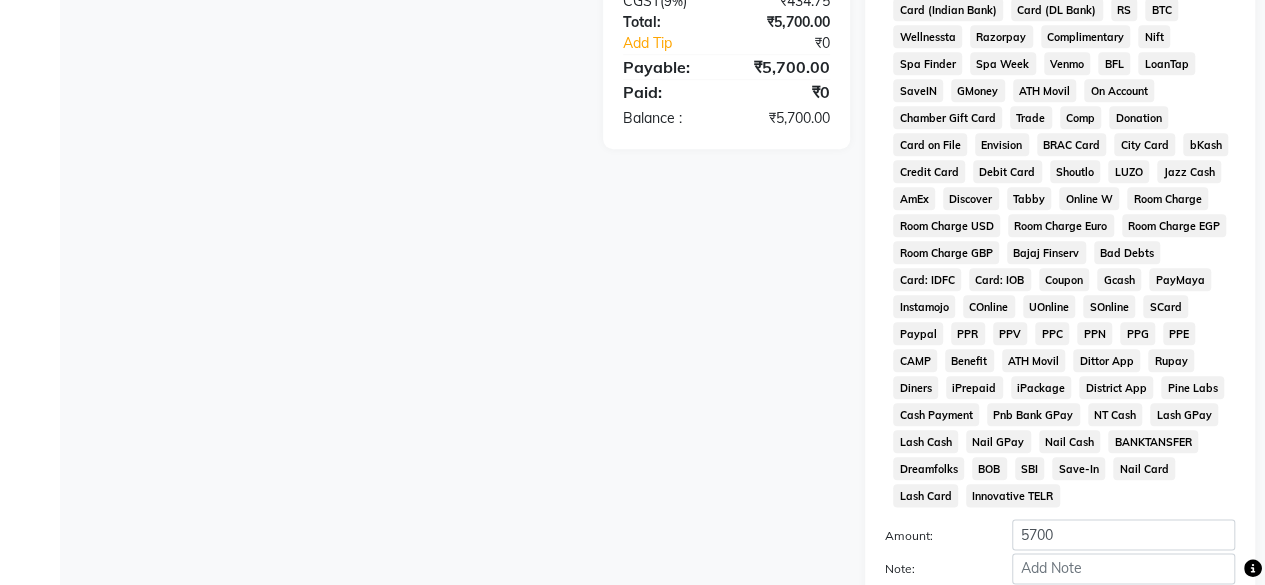 scroll, scrollTop: 1098, scrollLeft: 0, axis: vertical 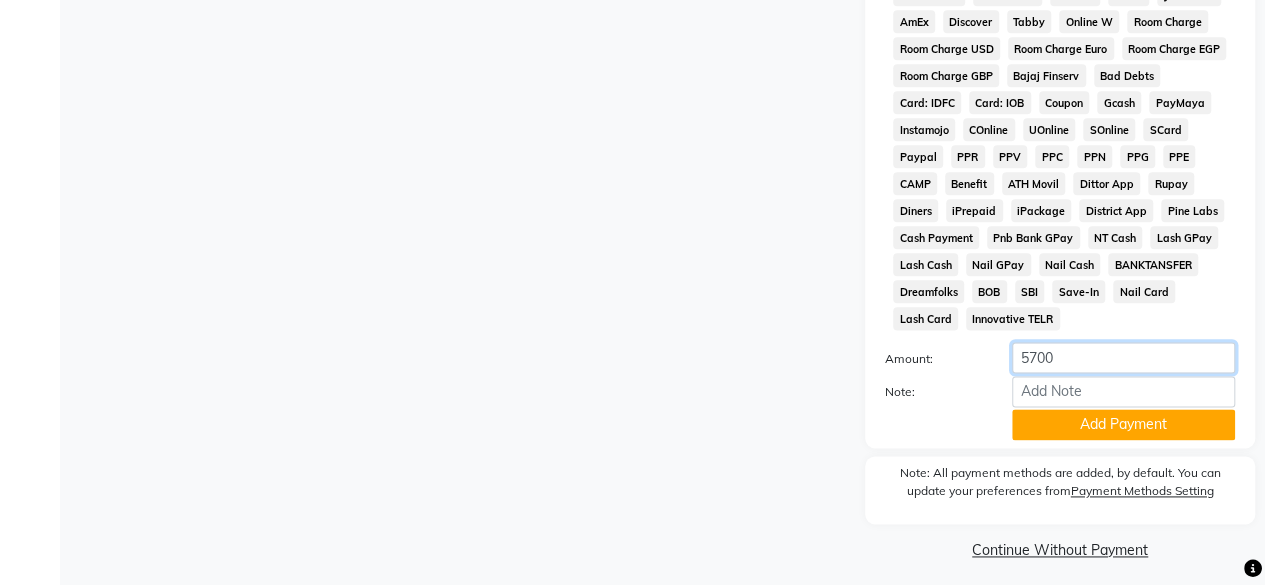 click on "5700" 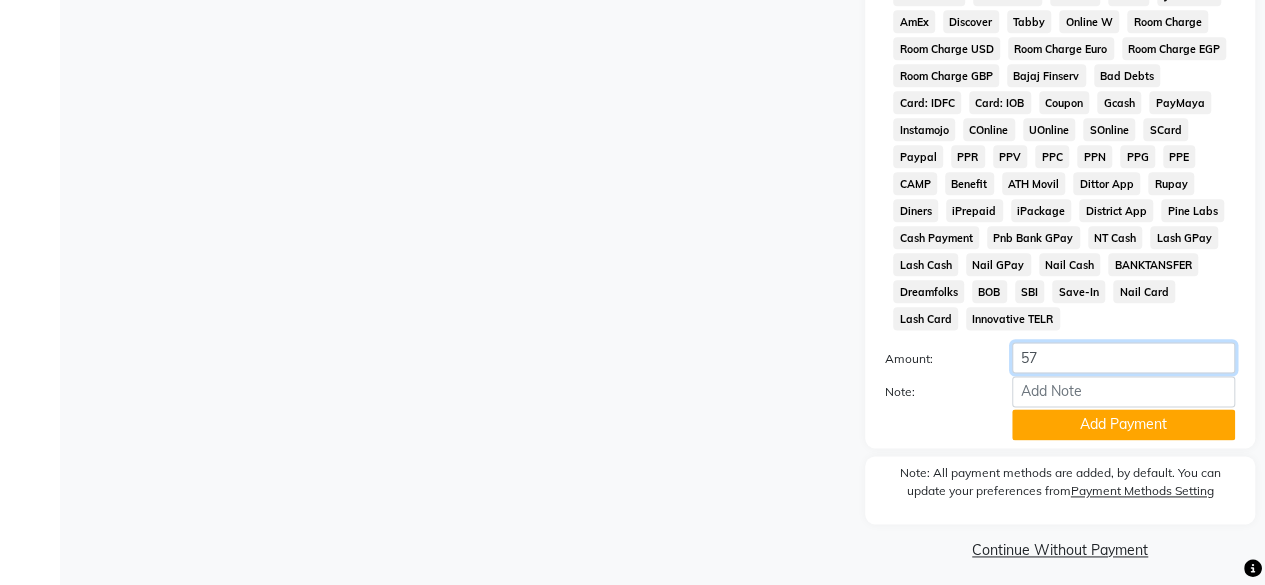 type on "5" 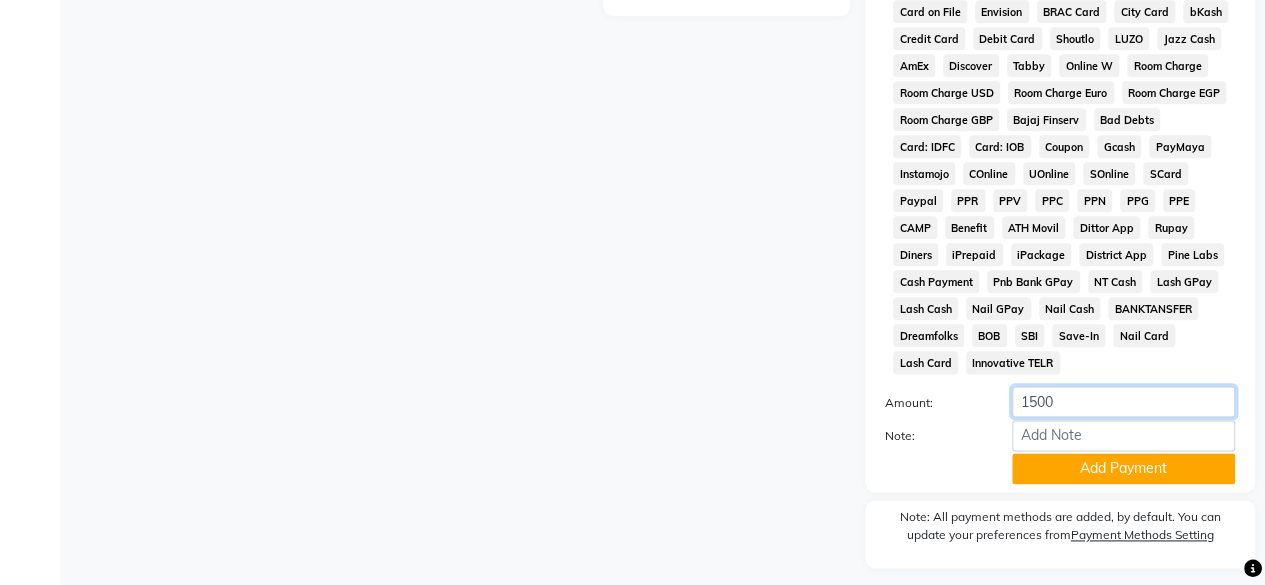 scroll, scrollTop: 1114, scrollLeft: 0, axis: vertical 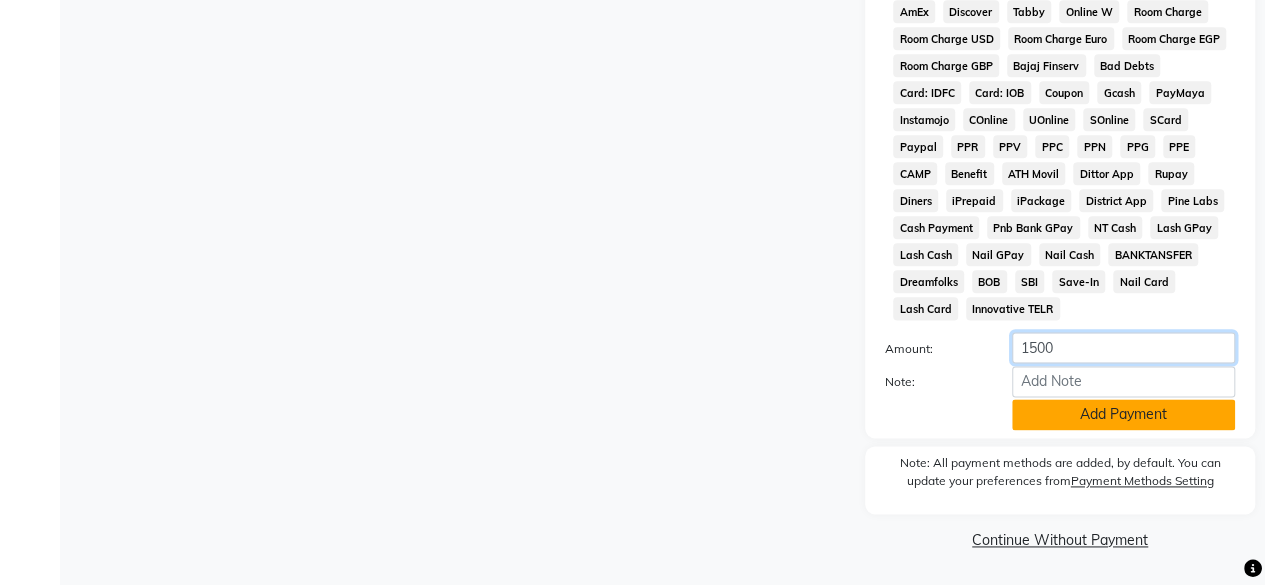 type on "1500" 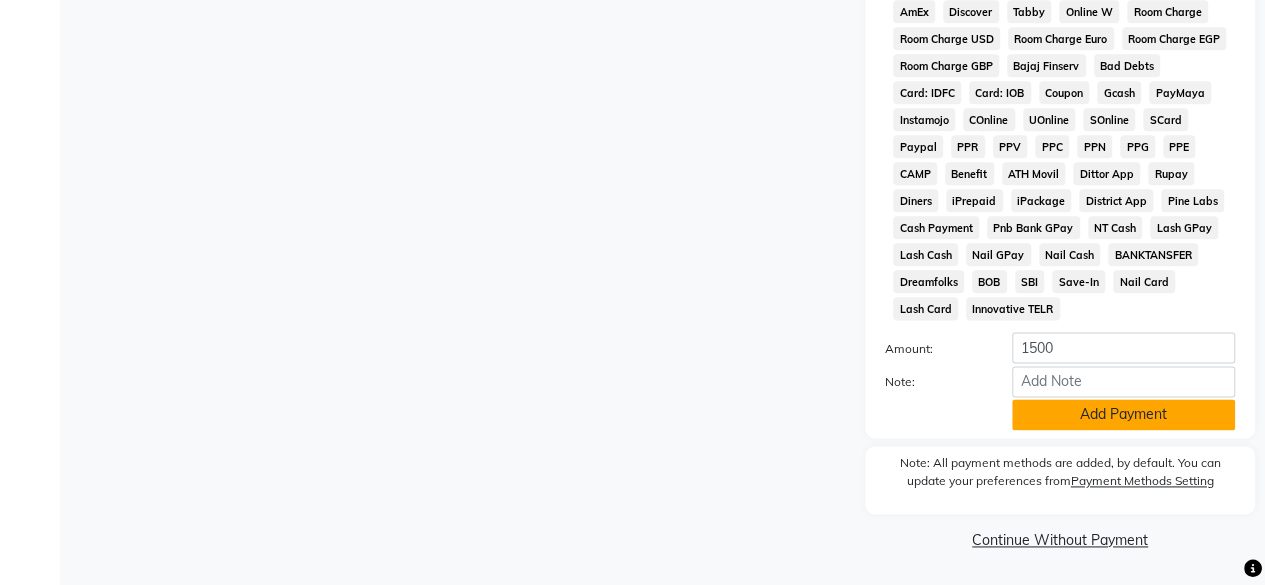 click on "Add Payment" 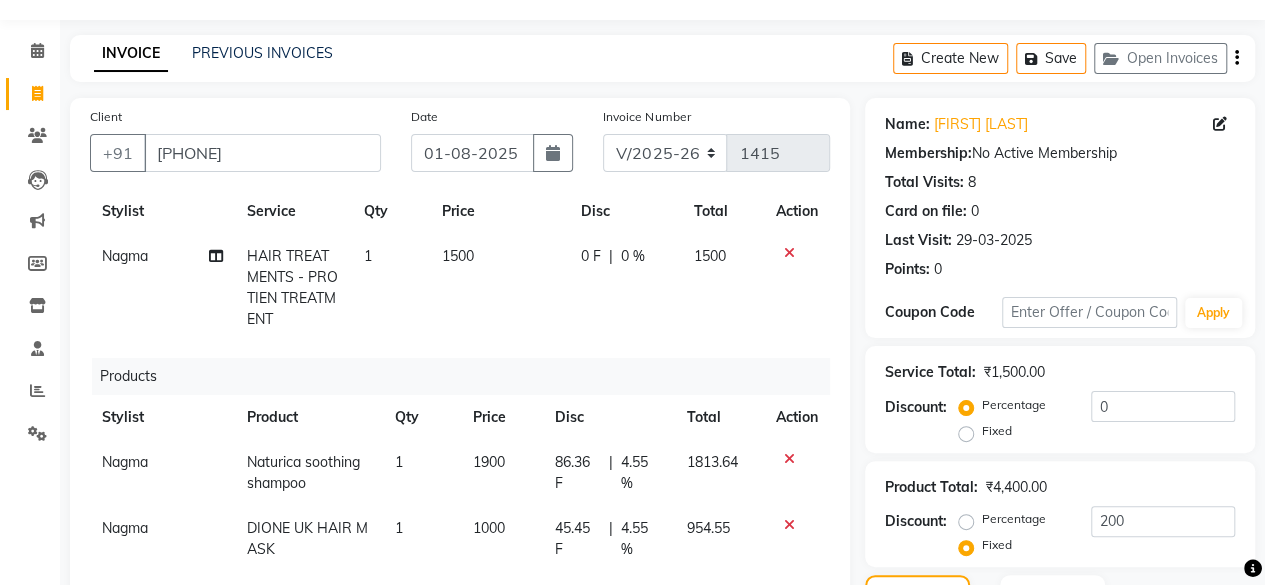 scroll, scrollTop: 51, scrollLeft: 0, axis: vertical 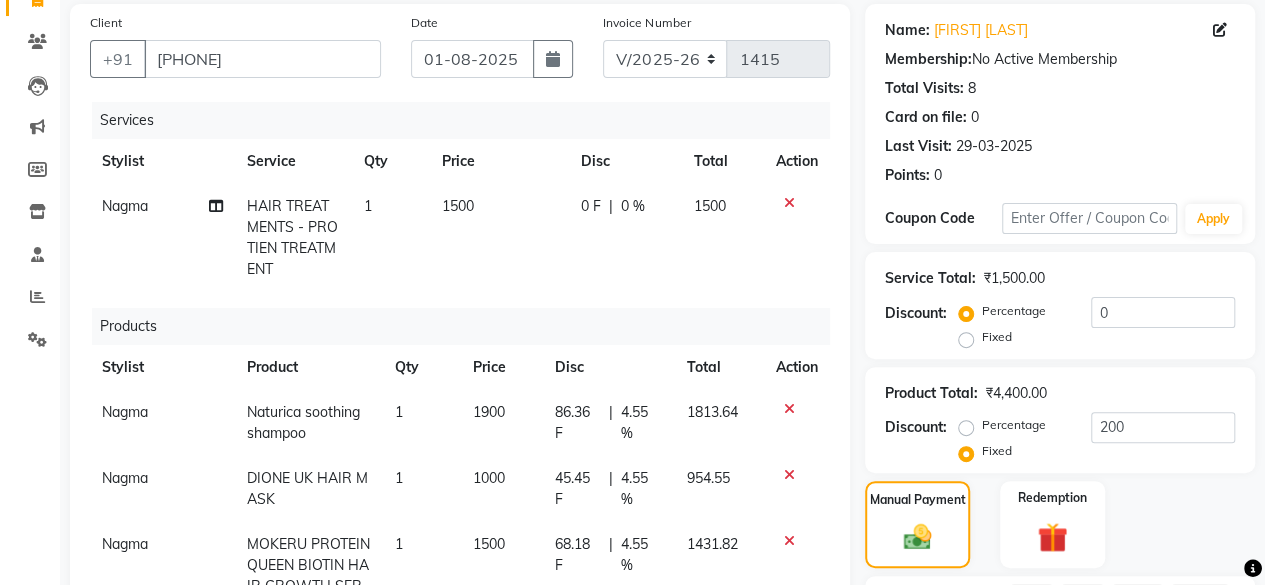 click on "Nagma" 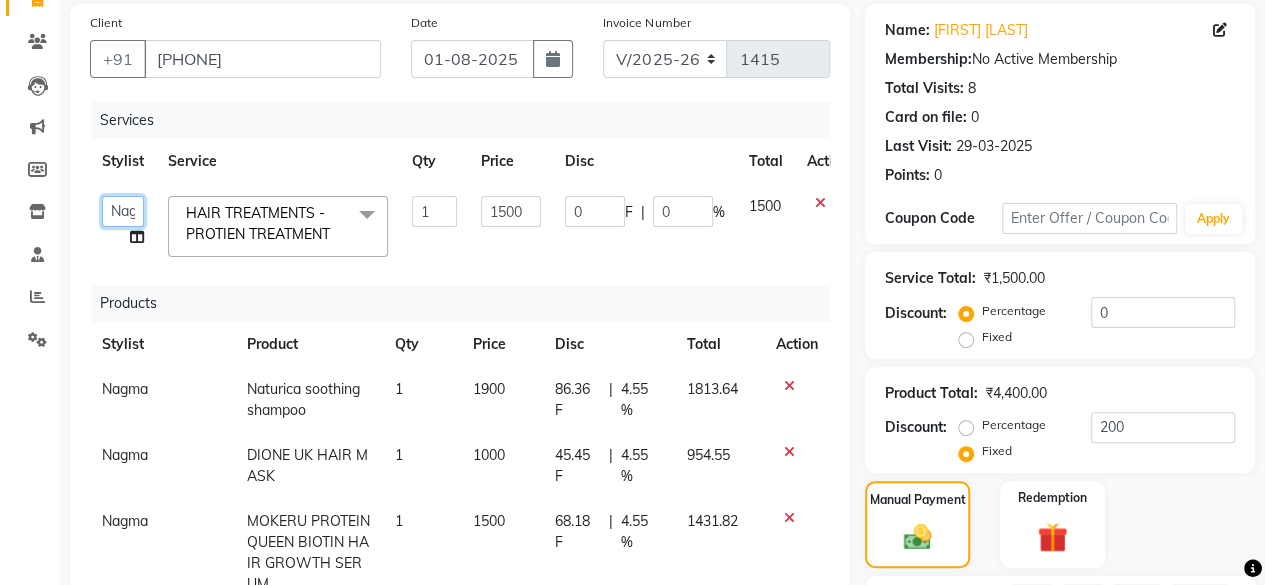 click on "[FIRST] [LAST]   [FIRST] [LAST]   [FIRST]   [FIRST] [LAST]   [FIRST]   [FIRST]   [FIRST]   [FIRST]   [FIRST]   [FIRST]   [FIRST]   [FIRST]   [FIRST]   [FIRST]" 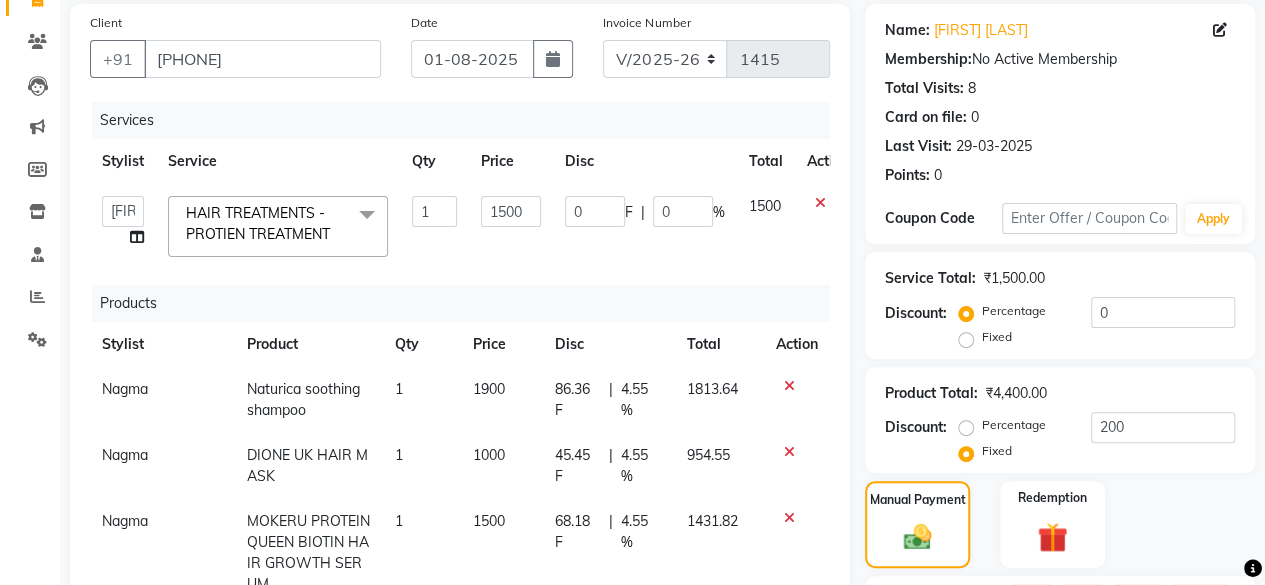 select on "21534" 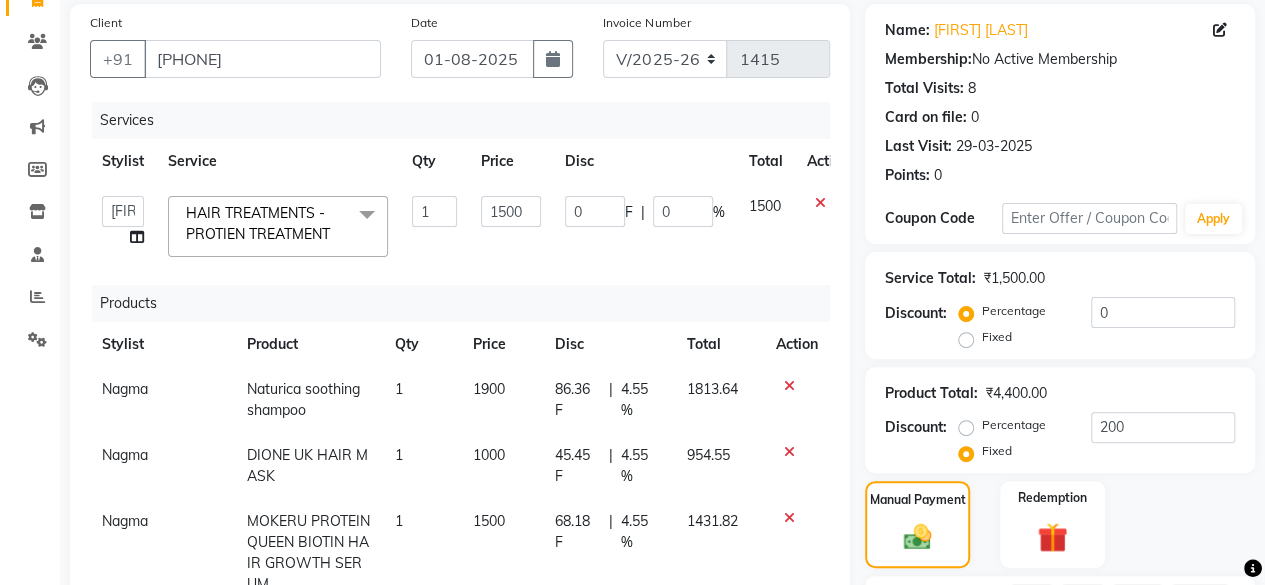 scroll, scrollTop: 35, scrollLeft: 0, axis: vertical 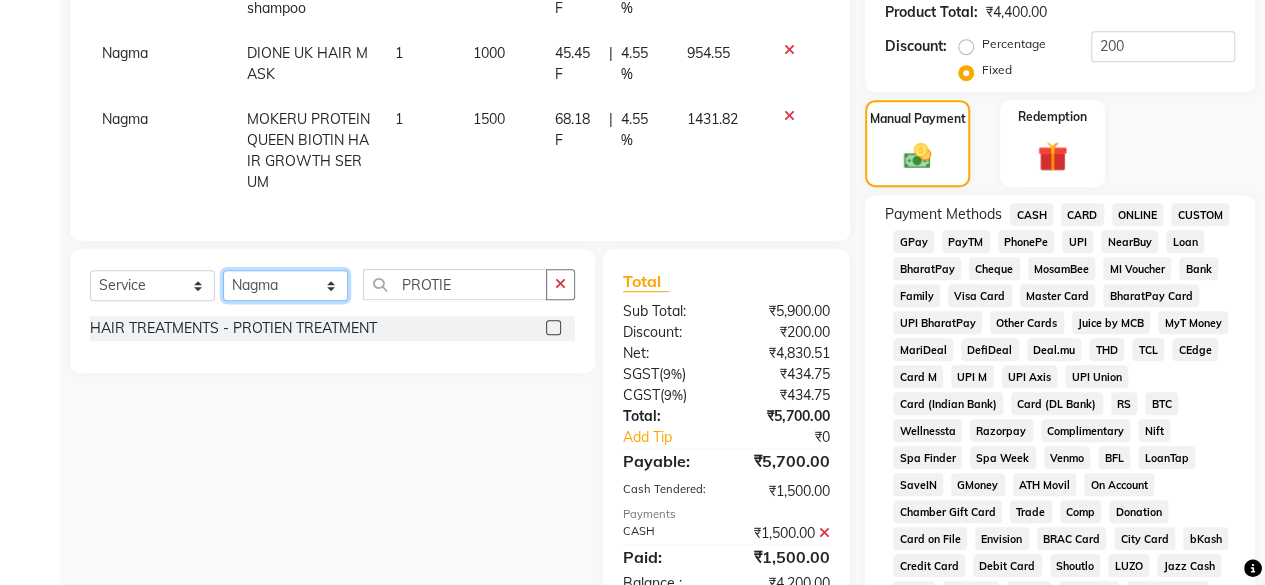 click on "Select Stylist [FIRST] [LAST] [FIRST] [LAST] [FIRST] [LAST] [FIRST] [LAST] [FIRST] [LAST] [FIRST] [LAST] [FIRST] [LAST] [FIRST] [LAST] [FIRST] [LAST] [FIRST] [LAST] [FIRST] [LAST] [FIRST] [LAST] [FIRST] [LAST] [FIRST] [LAST]" 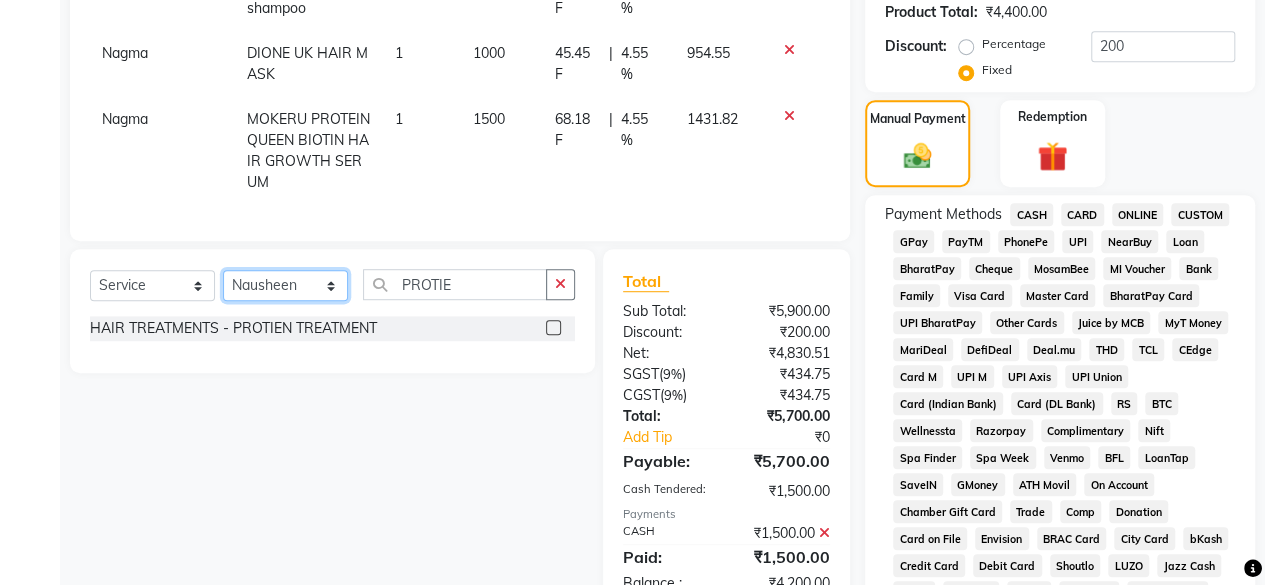 click on "Select Stylist [FIRST] [LAST] [FIRST] [LAST] [FIRST] [LAST] [FIRST] [LAST] [FIRST] [LAST] [FIRST] [LAST] [FIRST] [LAST] [FIRST] [LAST] [FIRST] [LAST] [FIRST] [LAST] [FIRST] [LAST] [FIRST] [LAST] [FIRST] [LAST] [FIRST] [LAST]" 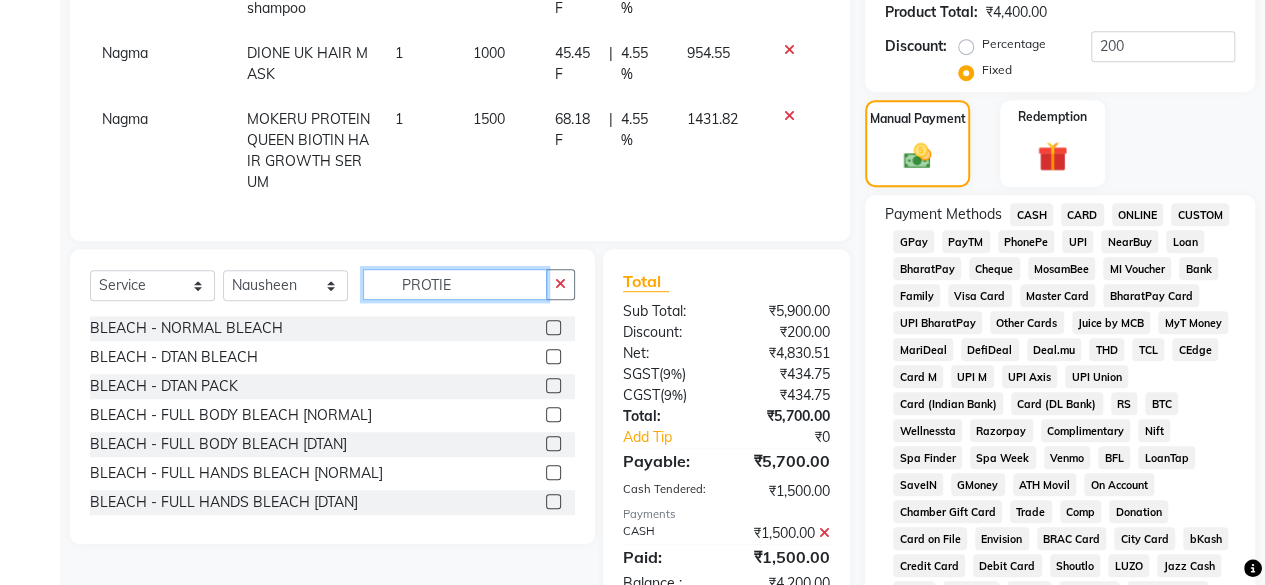 click on "PROTIE" 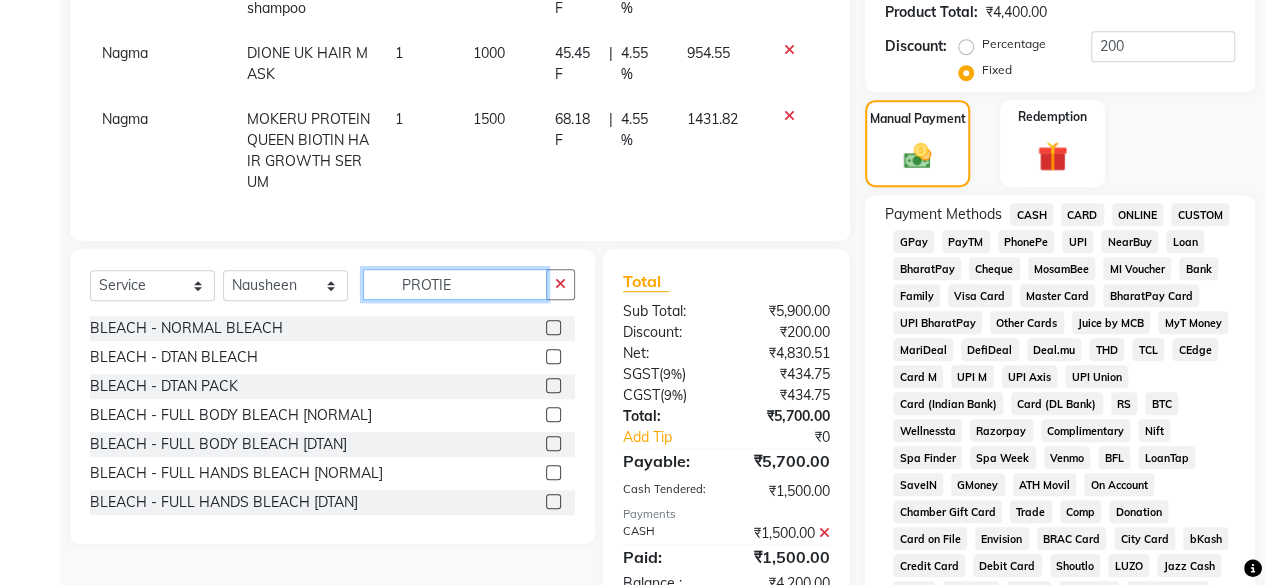 click on "PROTIE" 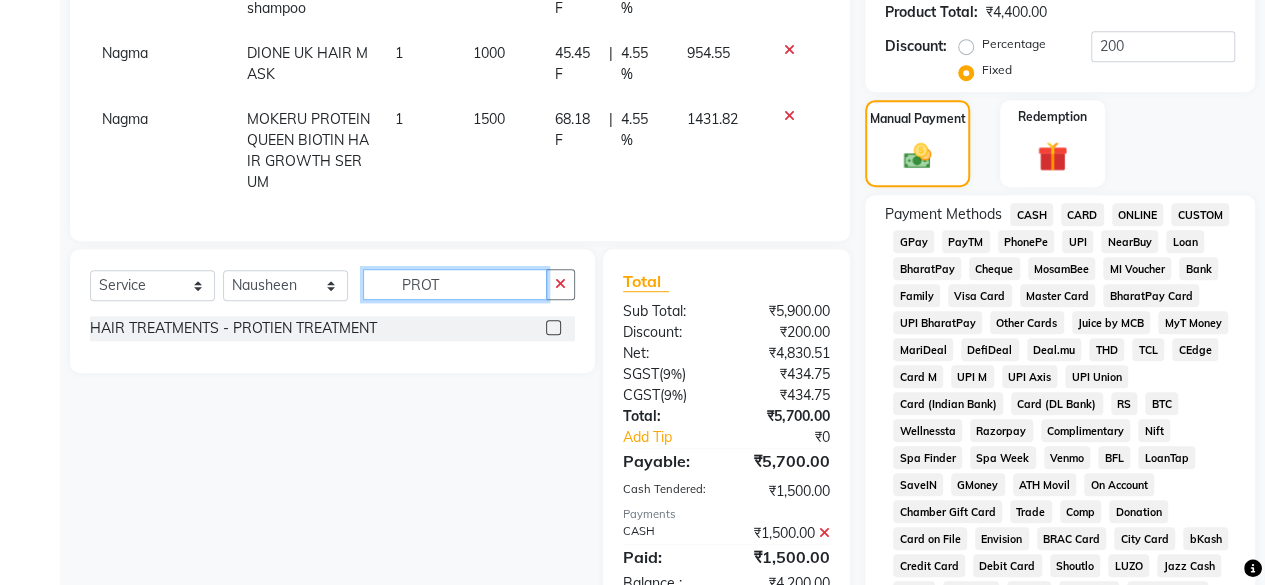 type on "PROT" 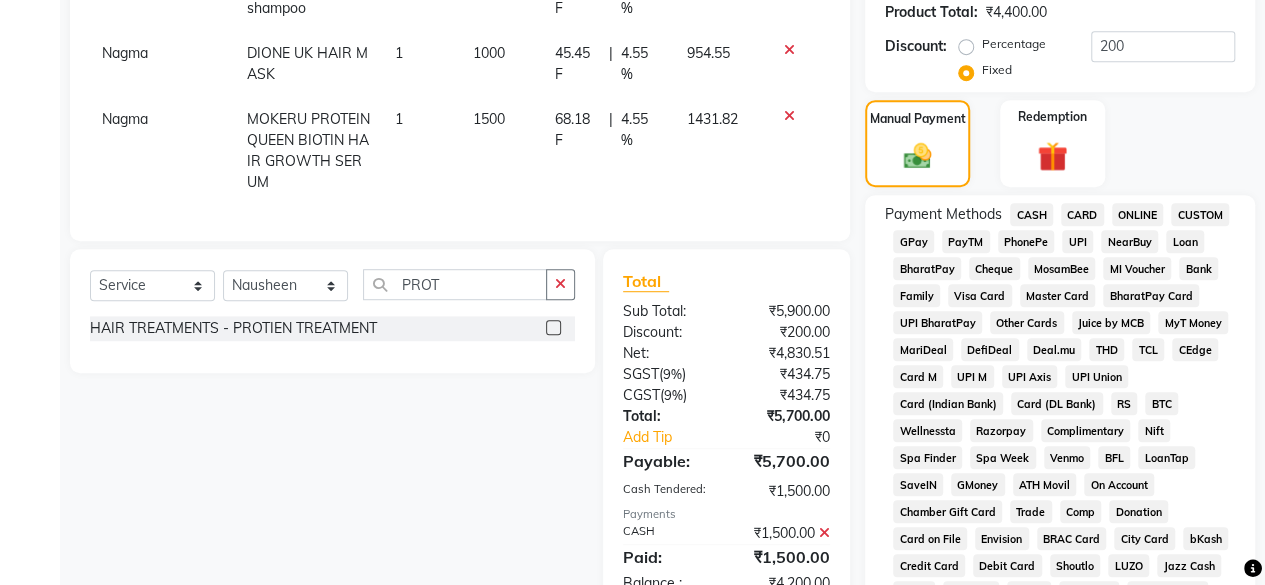 click 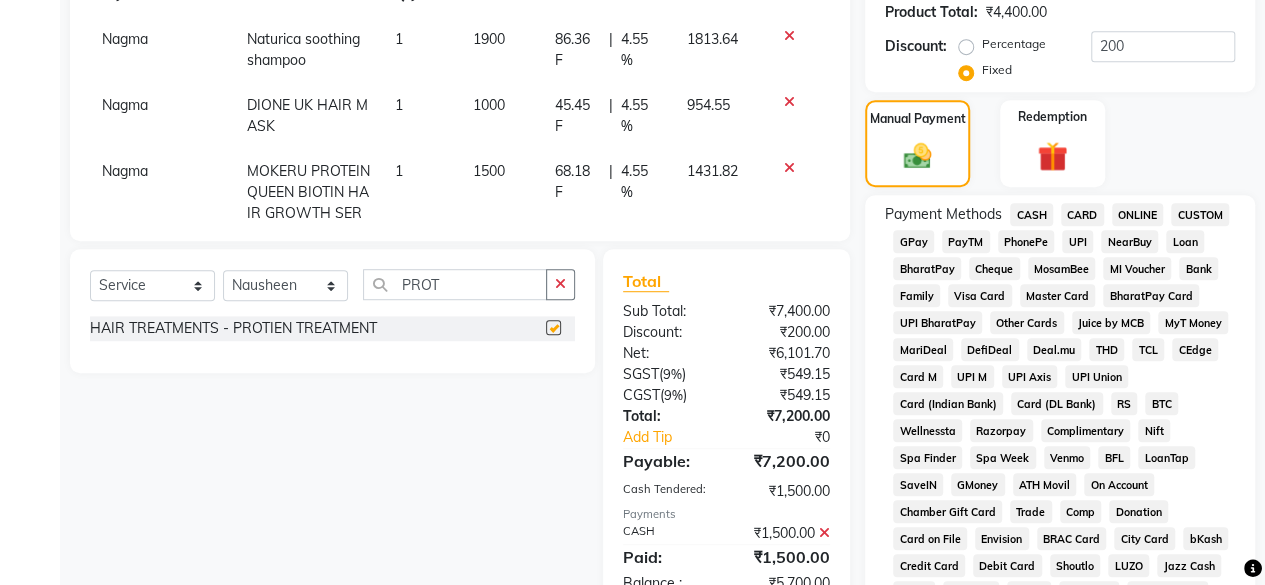 checkbox on "false" 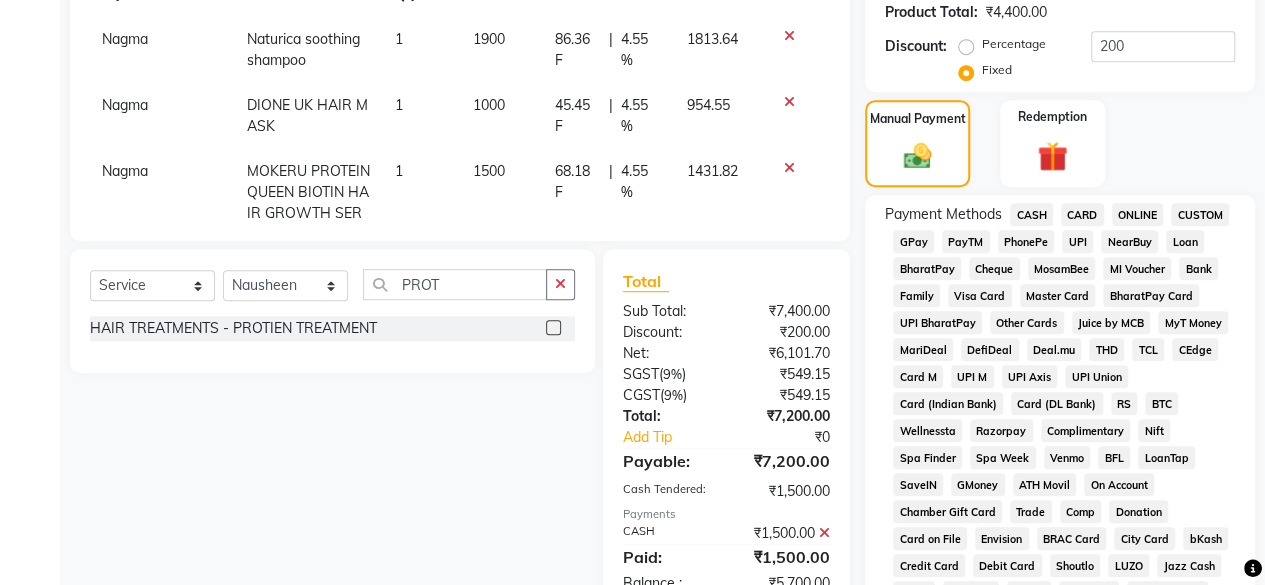 scroll, scrollTop: 0, scrollLeft: 0, axis: both 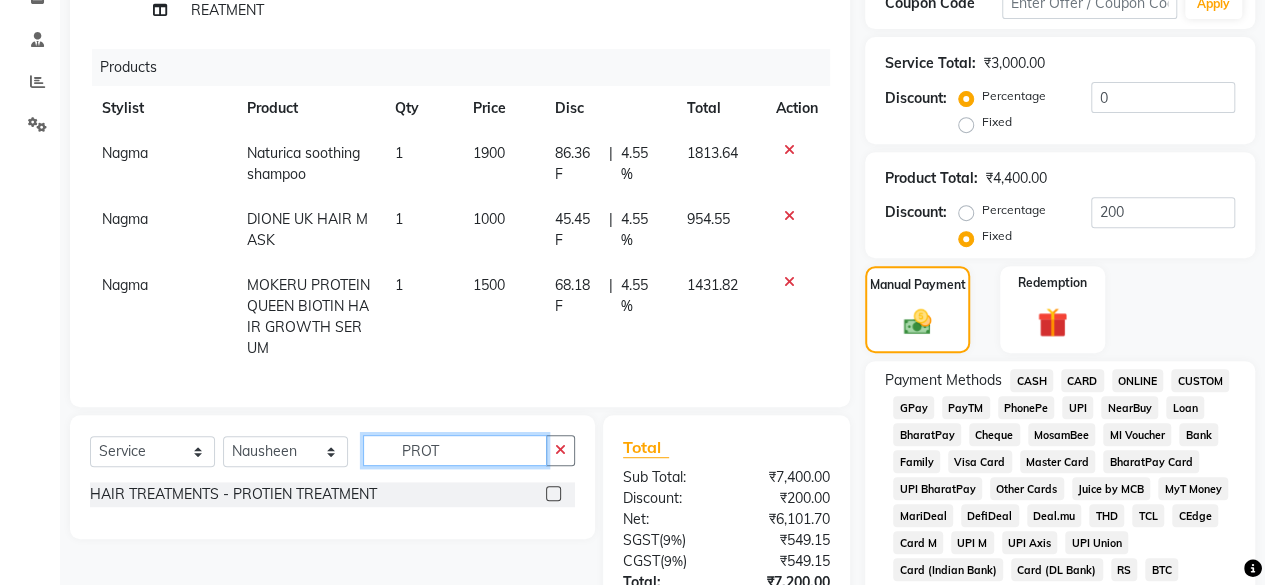 click on "PROT" 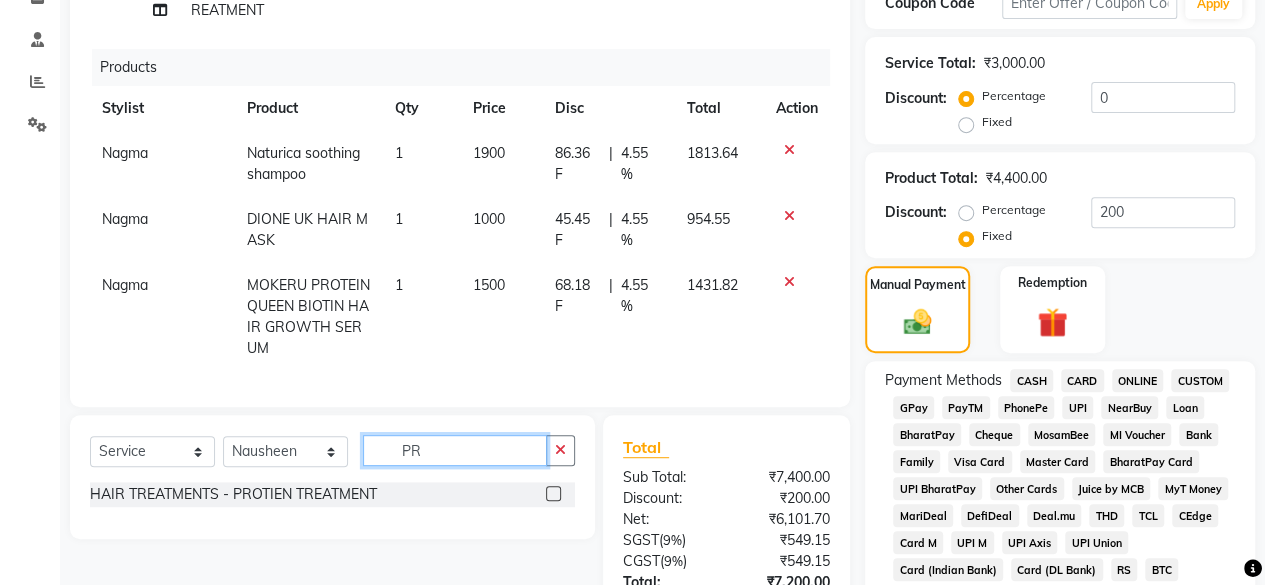 type on "P" 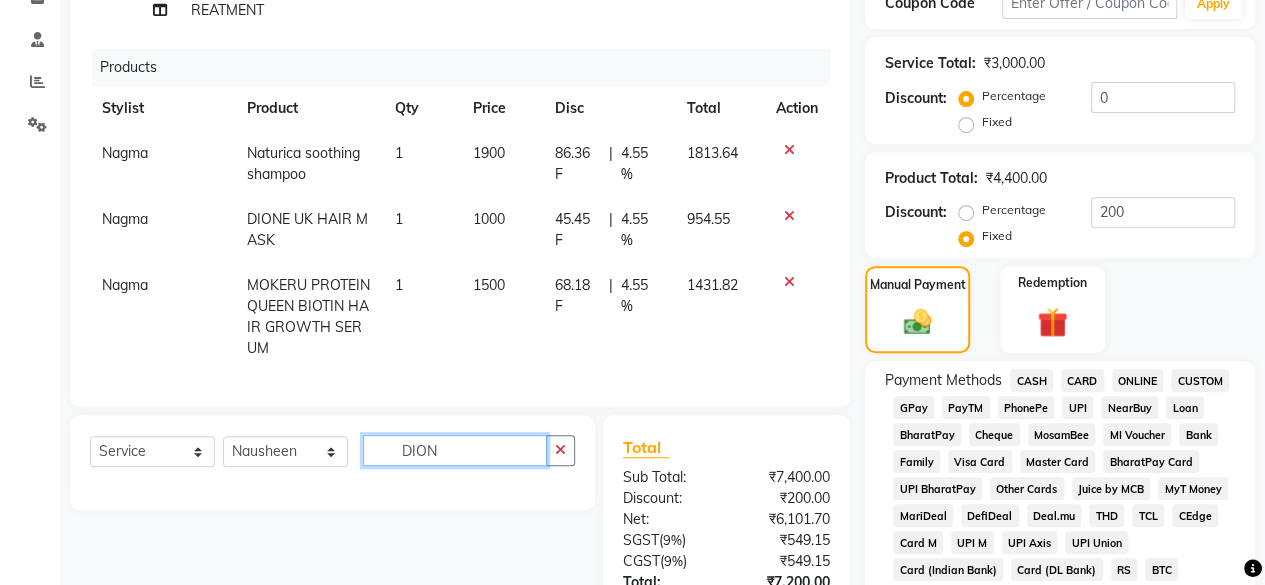 type on "DION" 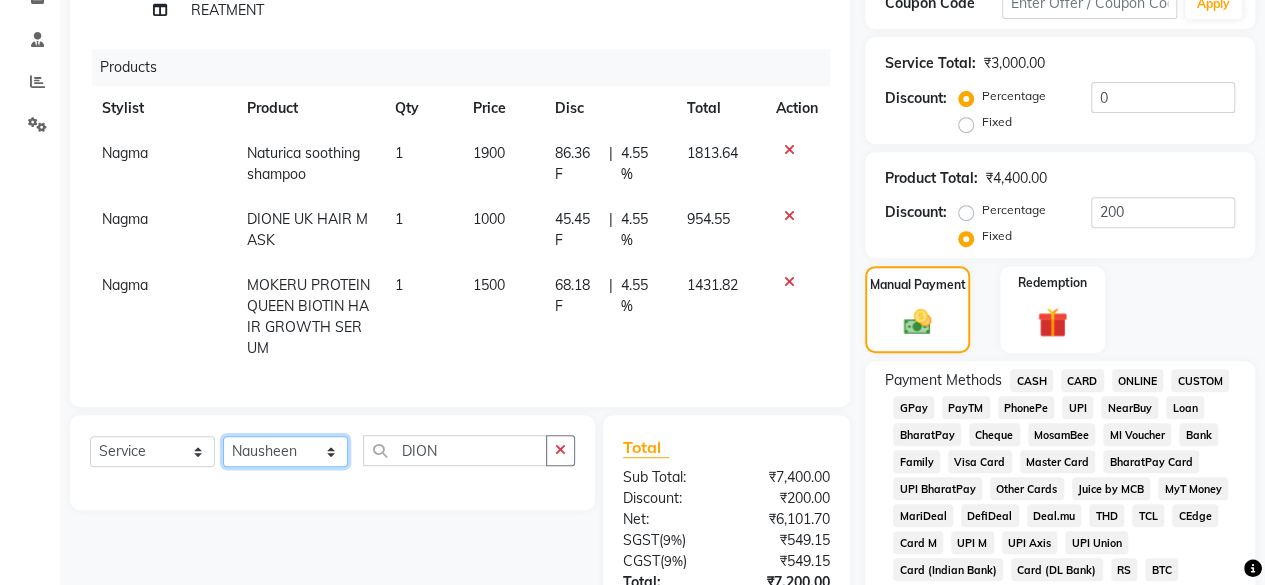 click on "Select Stylist [FIRST] [LAST] [FIRST] [LAST] [FIRST] [LAST] [FIRST] [LAST] [FIRST] [LAST] [FIRST] [LAST] [FIRST] [LAST] [FIRST] [LAST] [FIRST] [LAST] [FIRST] [LAST] [FIRST] [LAST] [FIRST] [LAST] [FIRST] [LAST] [FIRST] [LAST]" 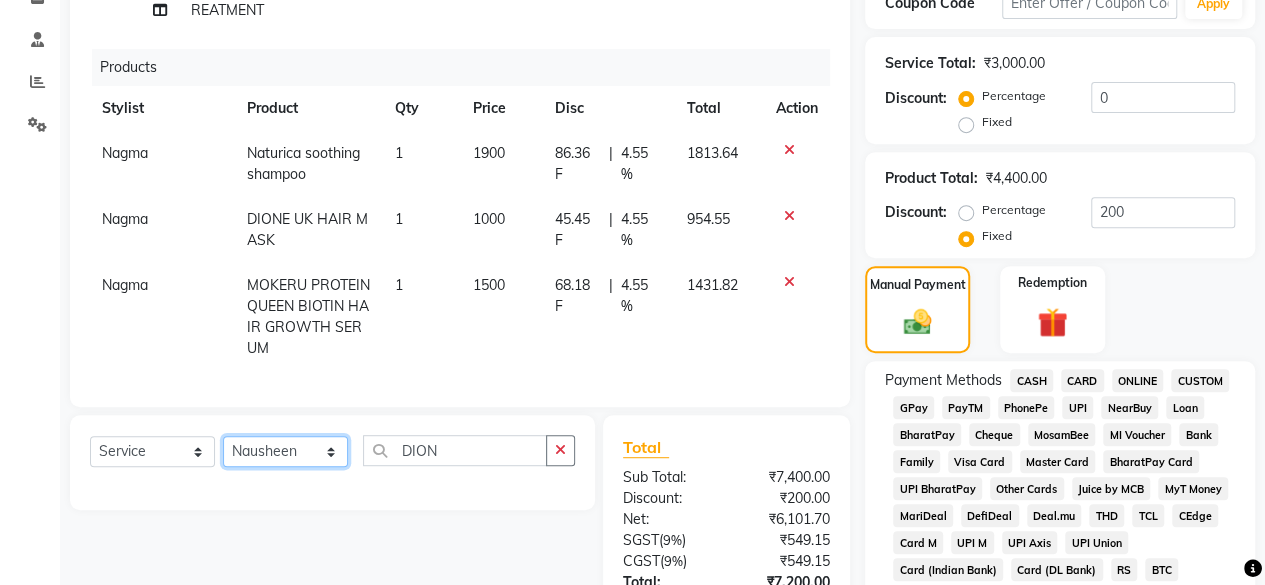 select on "21526" 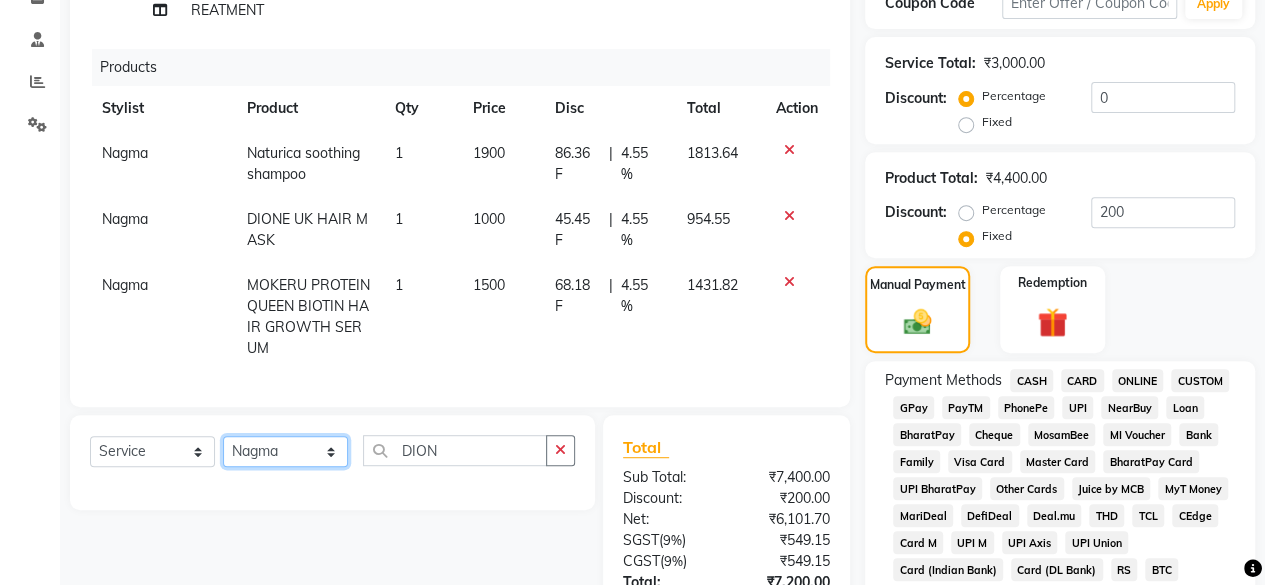 click on "Select Stylist [FIRST] [LAST] [FIRST] [LAST] [FIRST] [LAST] [FIRST] [LAST] [FIRST] [LAST] [FIRST] [LAST] [FIRST] [LAST] [FIRST] [LAST] [FIRST] [LAST] [FIRST] [LAST] [FIRST] [LAST] [FIRST] [LAST] [FIRST] [LAST] [FIRST] [LAST]" 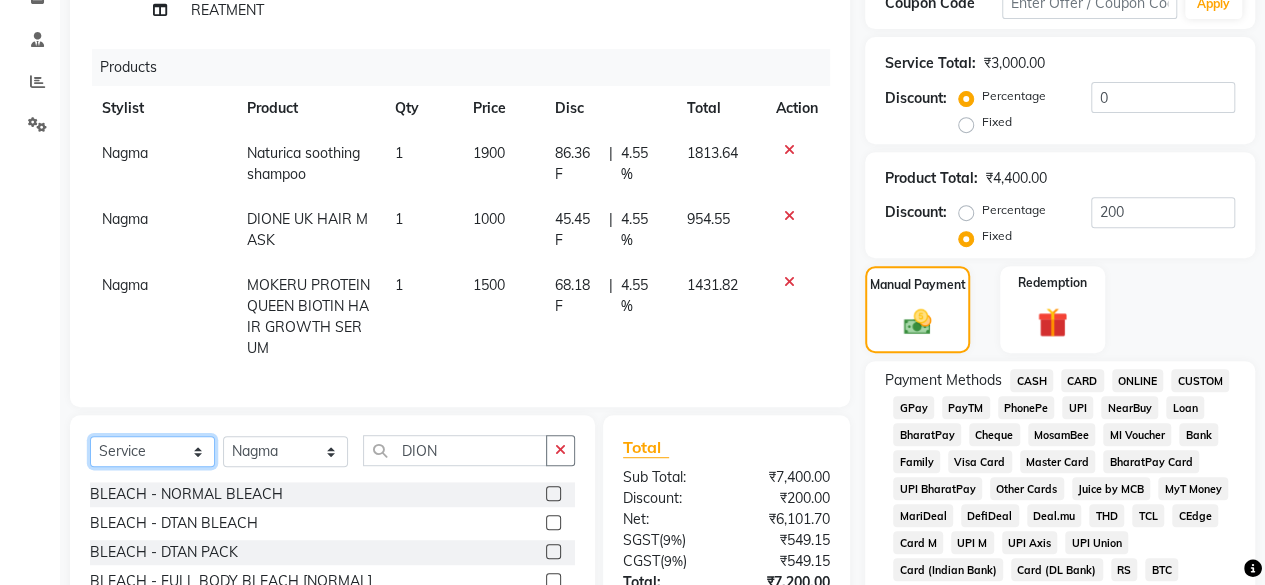 drag, startPoint x: 202, startPoint y: 451, endPoint x: 159, endPoint y: 294, distance: 162.78206 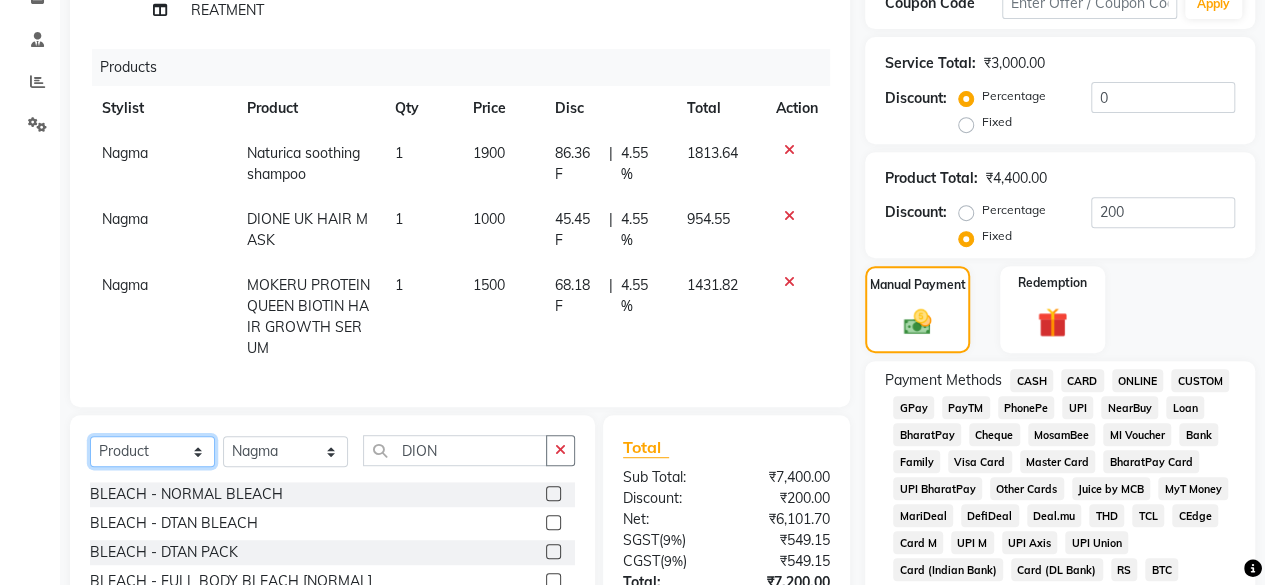 click on "Select  Service  Product  Membership  Package Voucher Prepaid Gift Card" 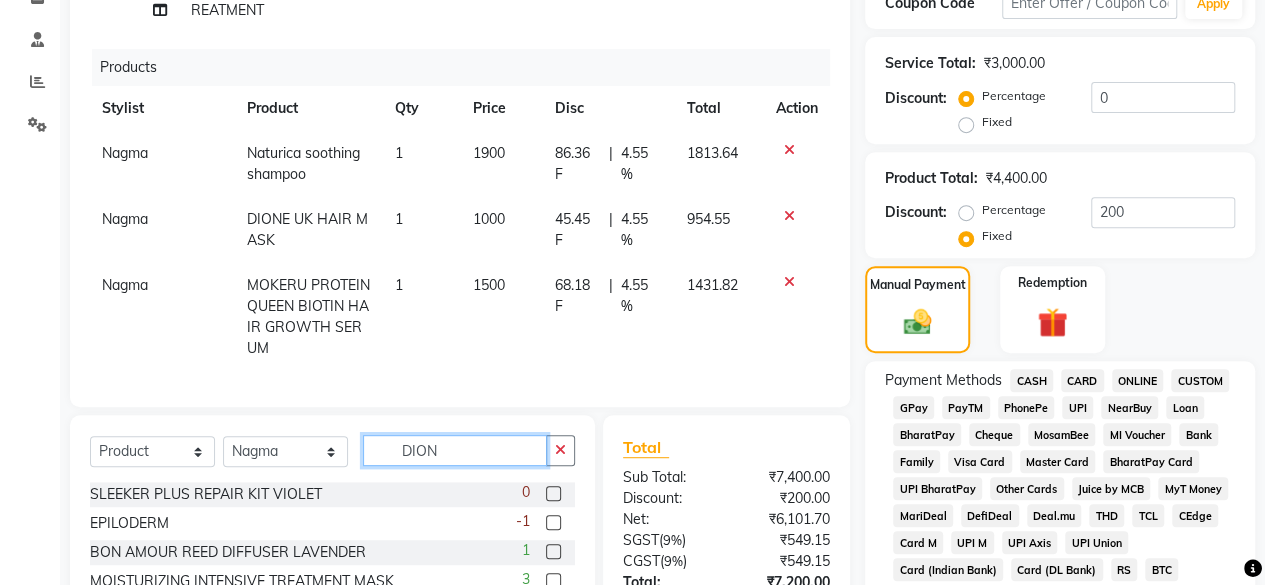 click on "DION" 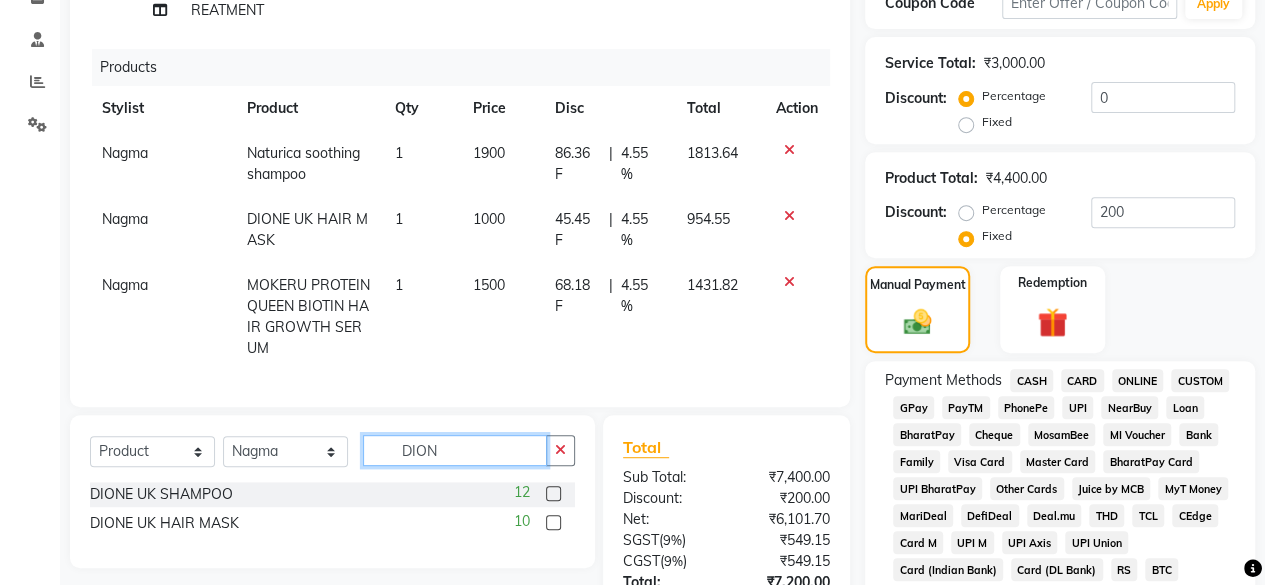 type on "DION" 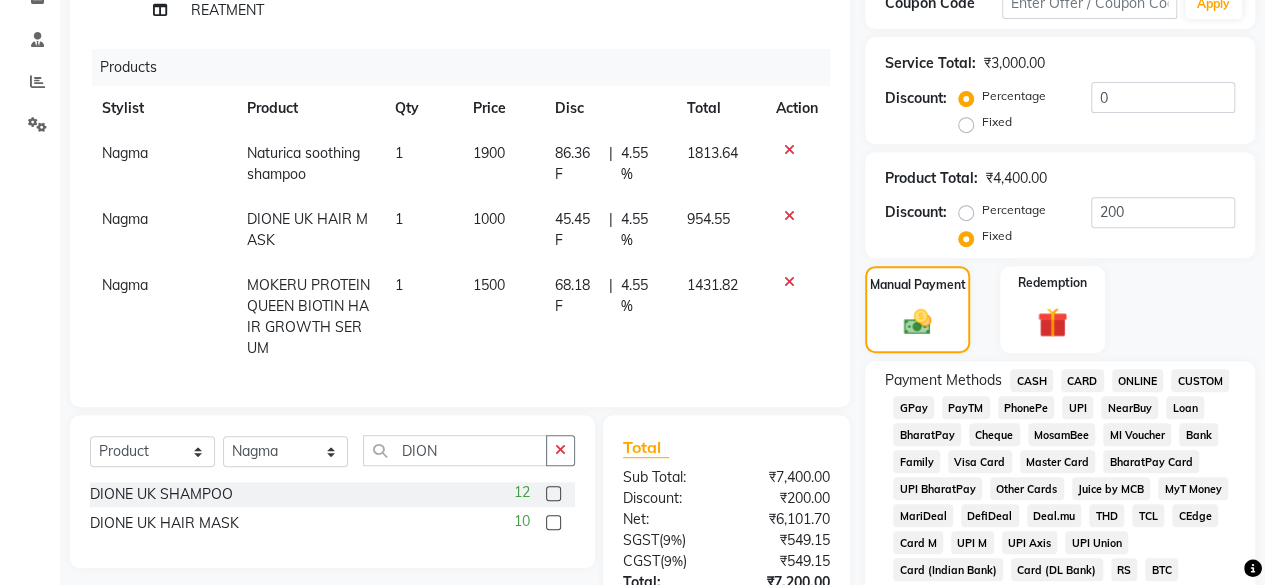 click 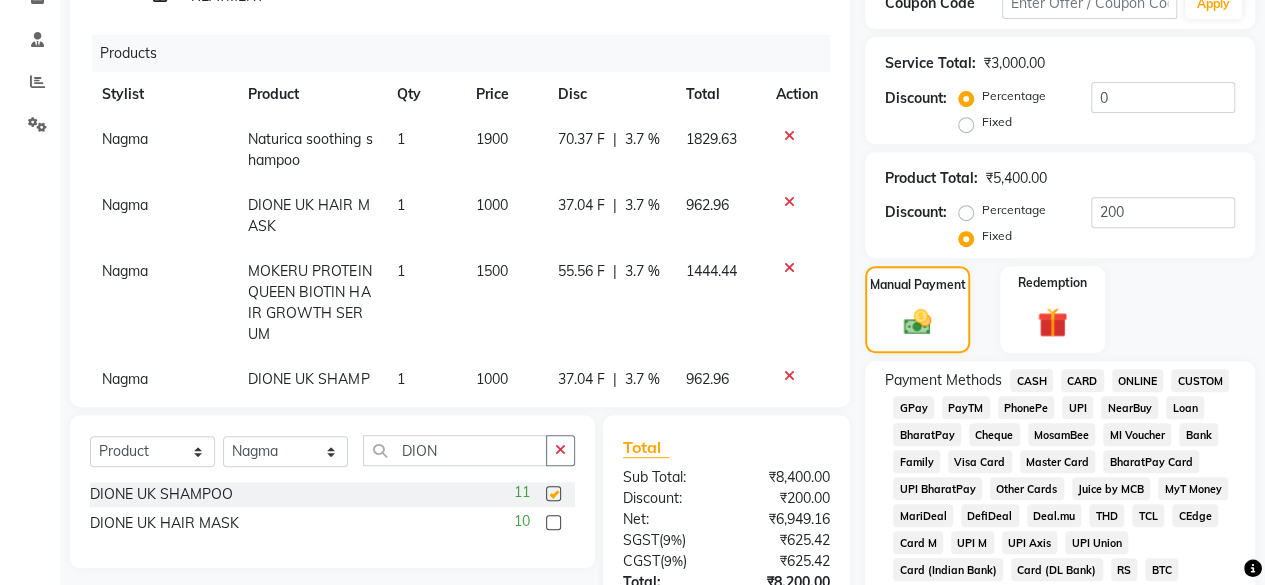 checkbox on "false" 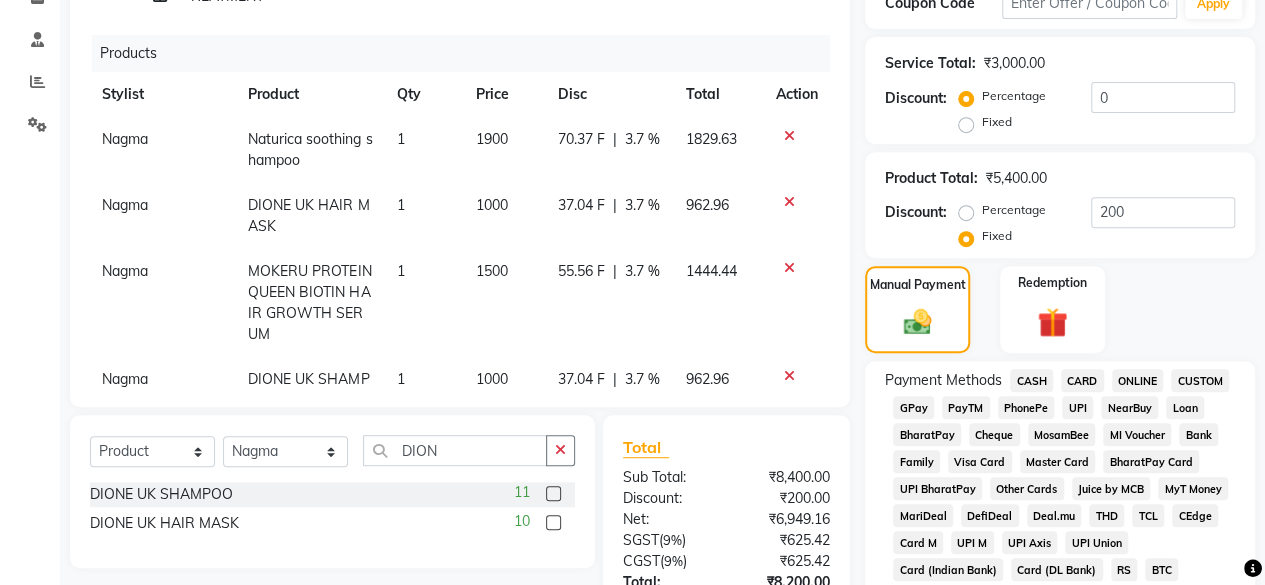 click 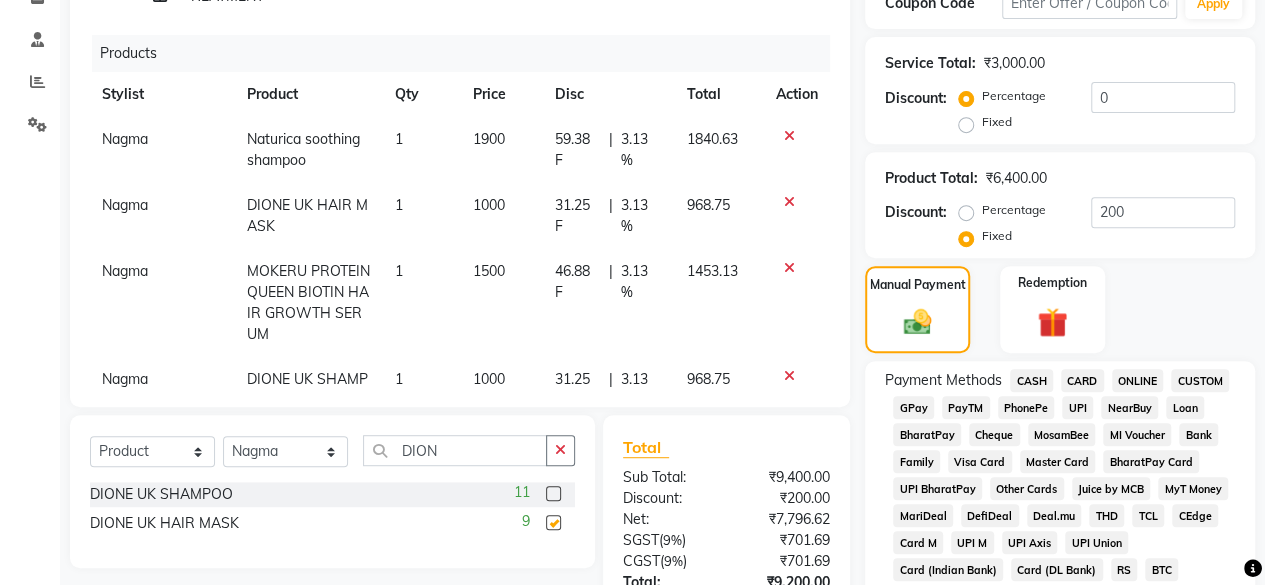 checkbox on "false" 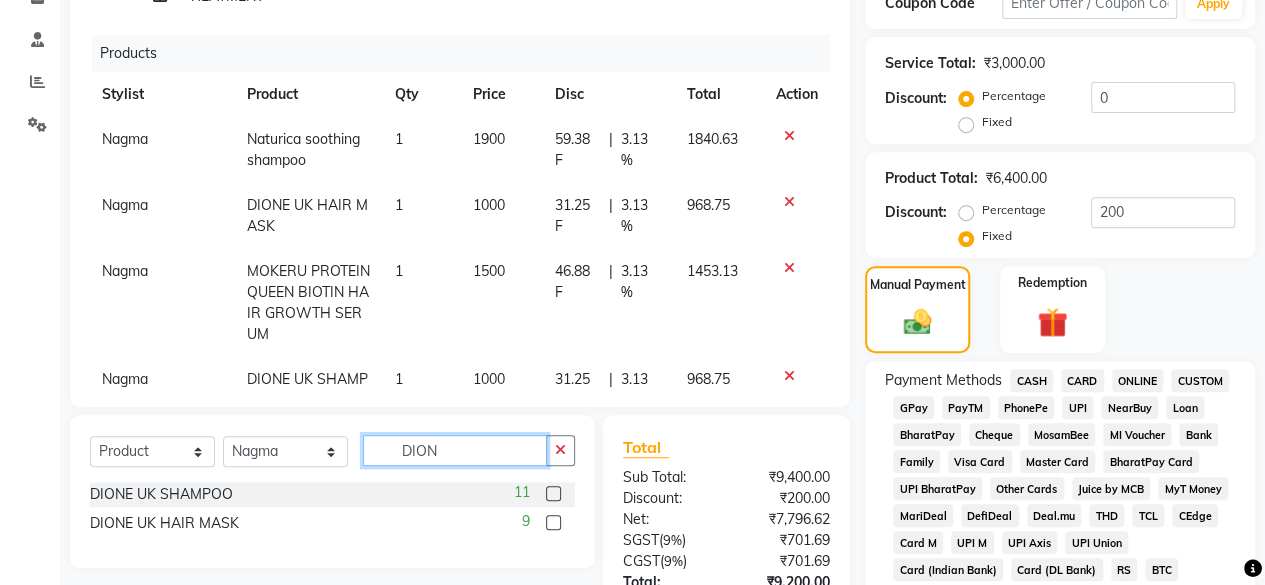 click on "DION" 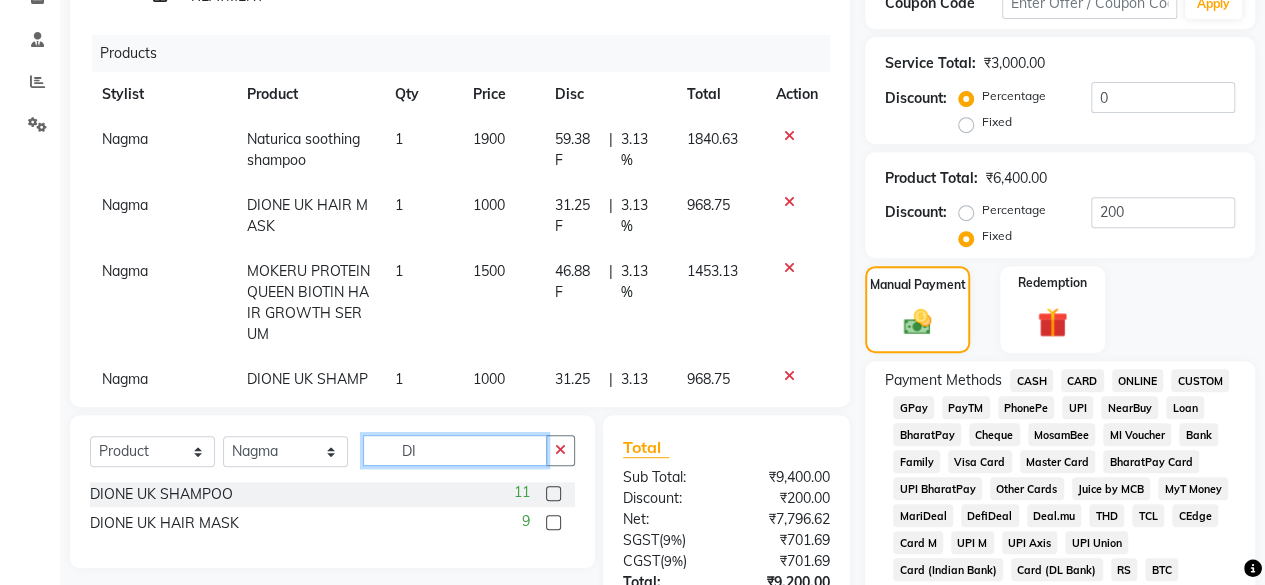 type on "D" 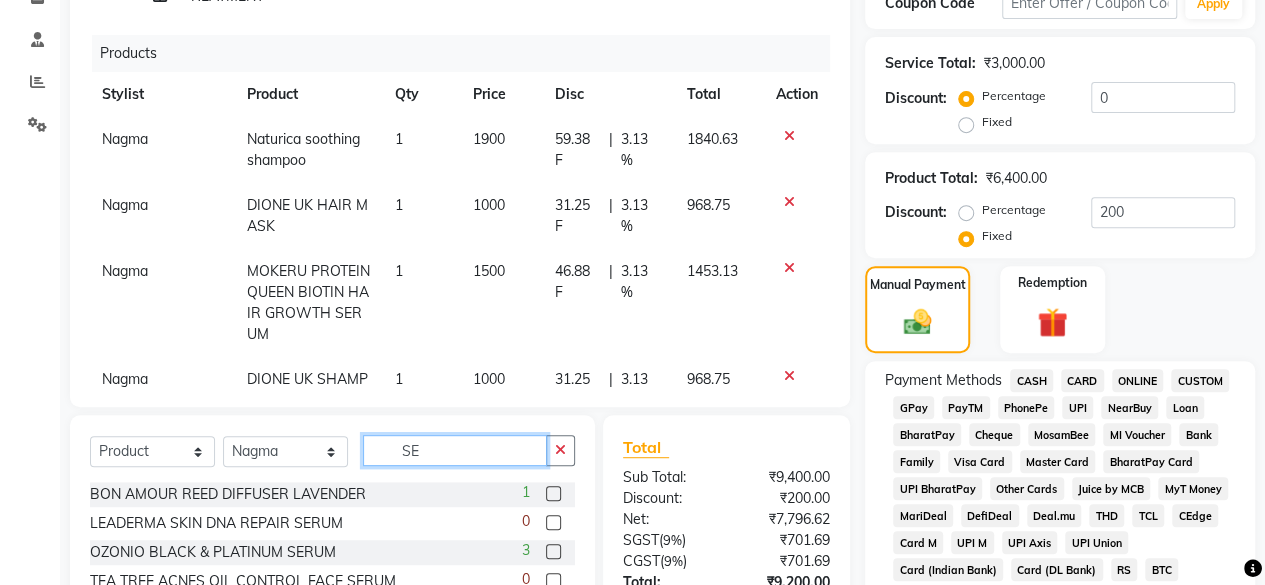 type on "S" 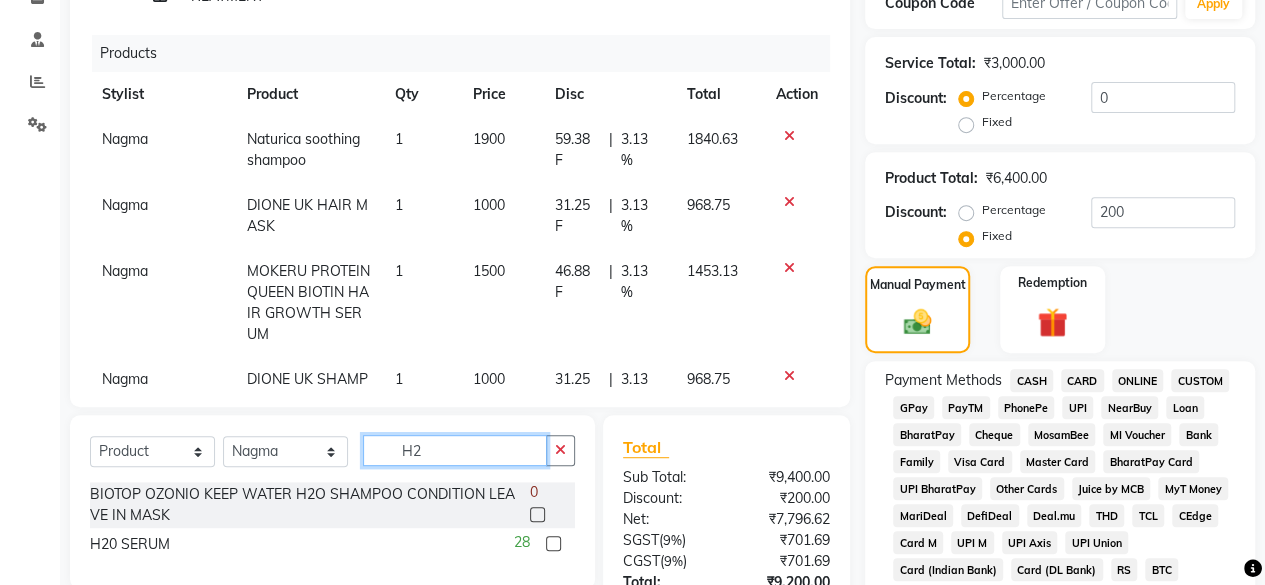type on "H2" 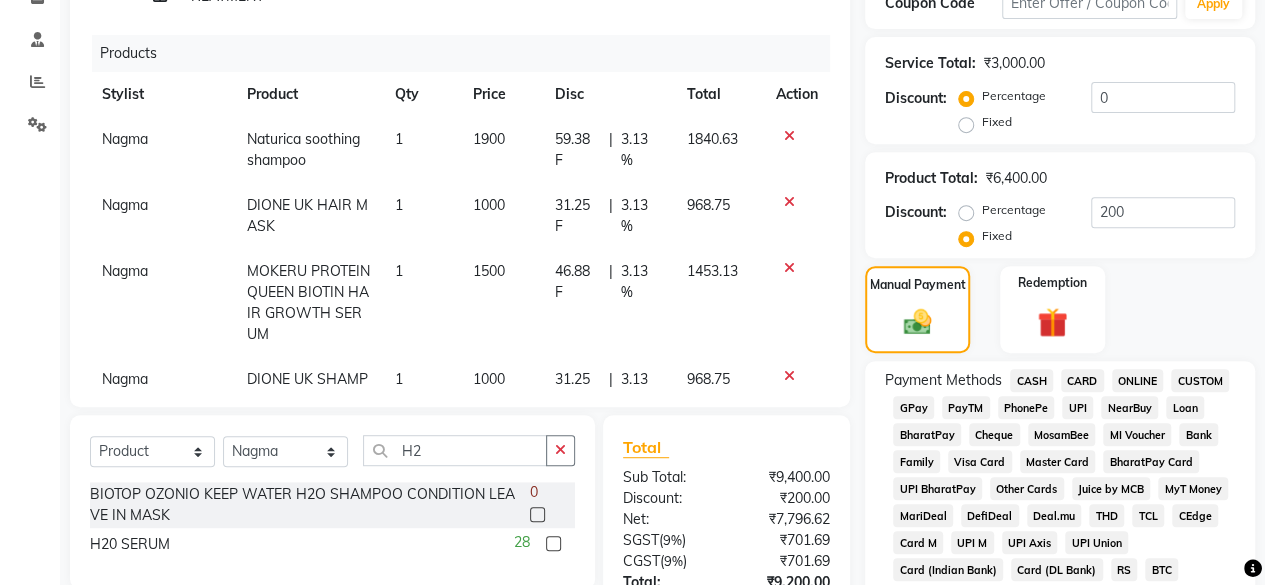 click 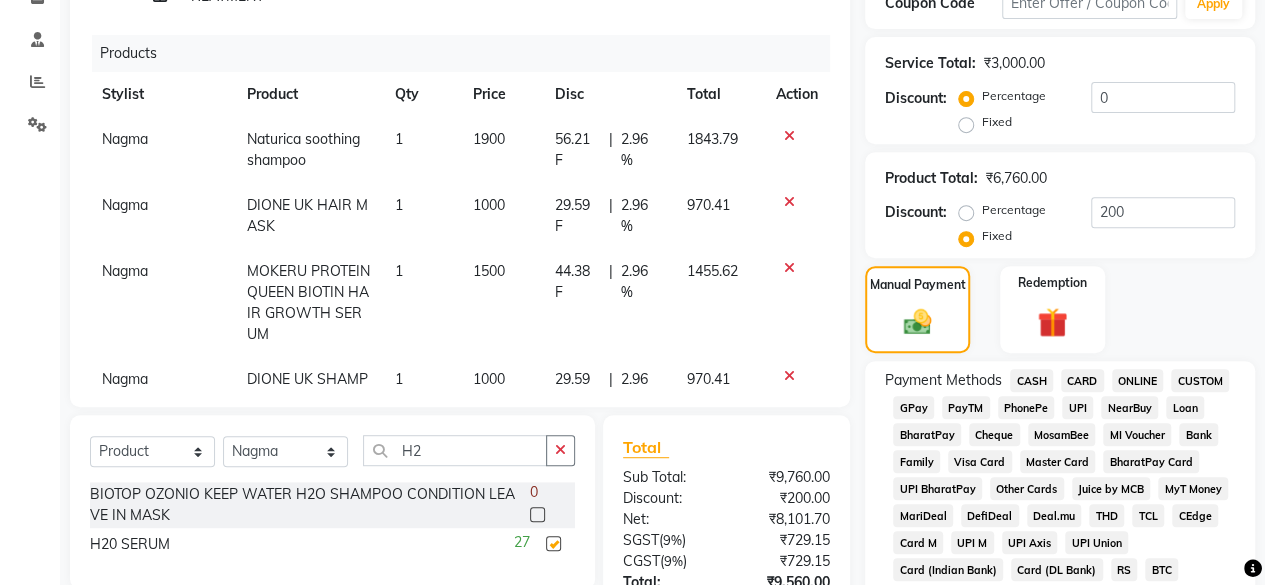 checkbox on "false" 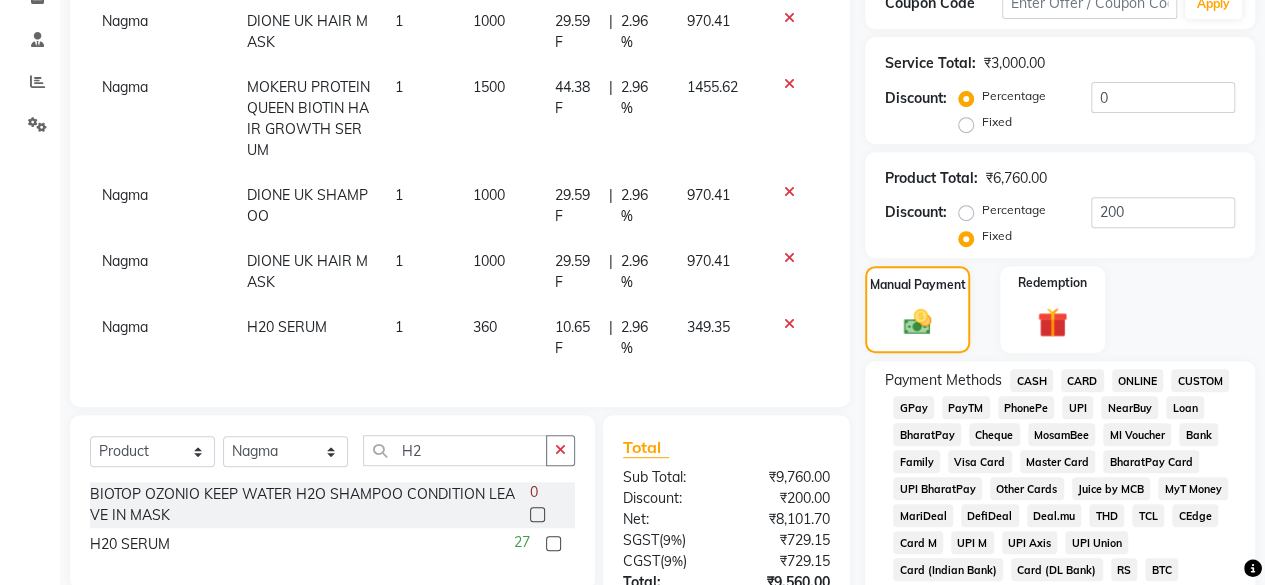 scroll, scrollTop: 299, scrollLeft: 0, axis: vertical 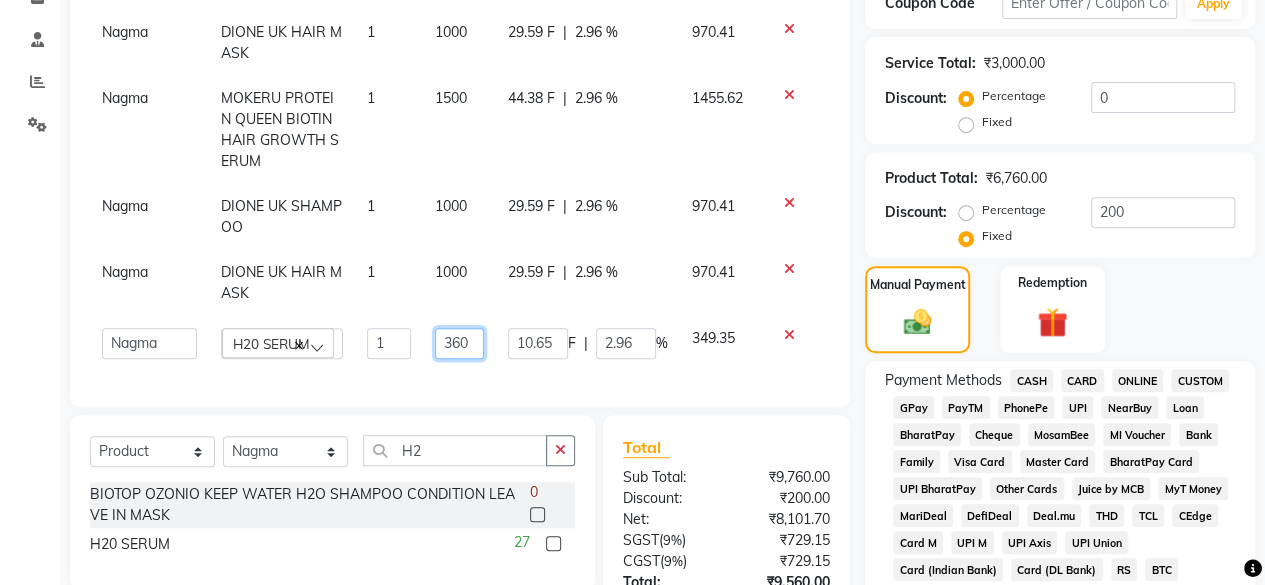click on "360" 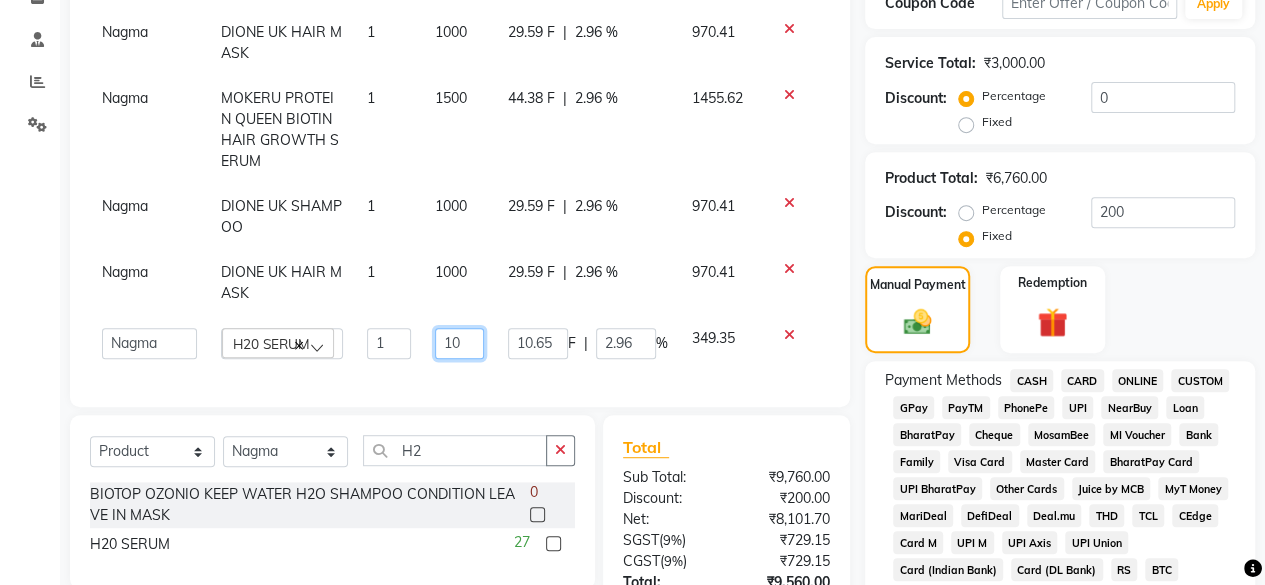 type on "100" 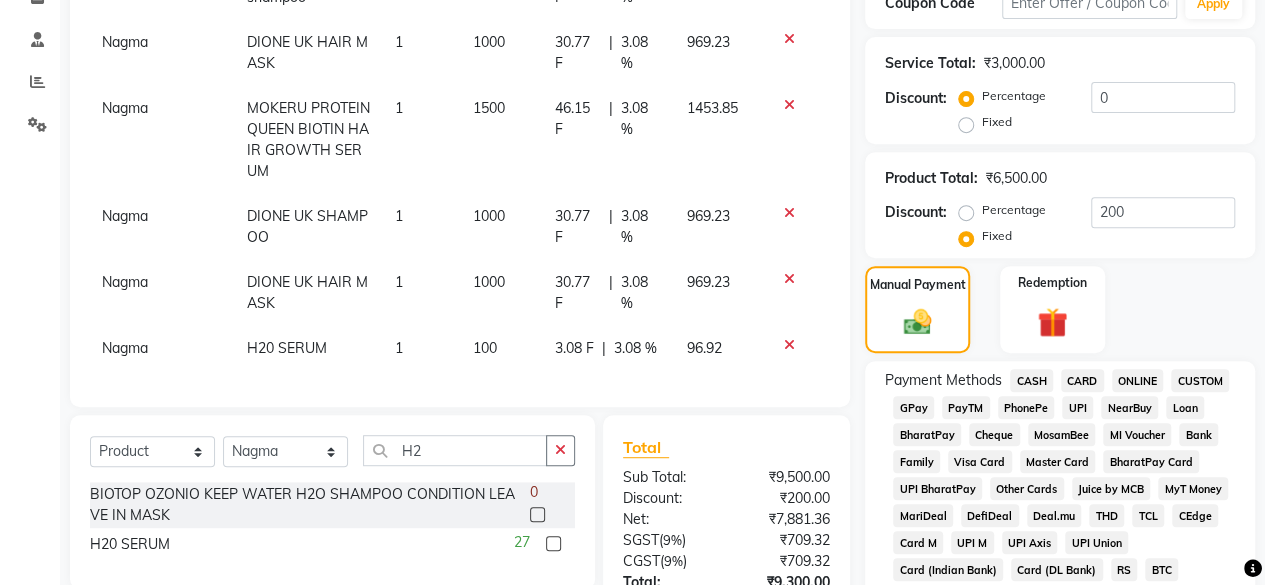 click on "1" 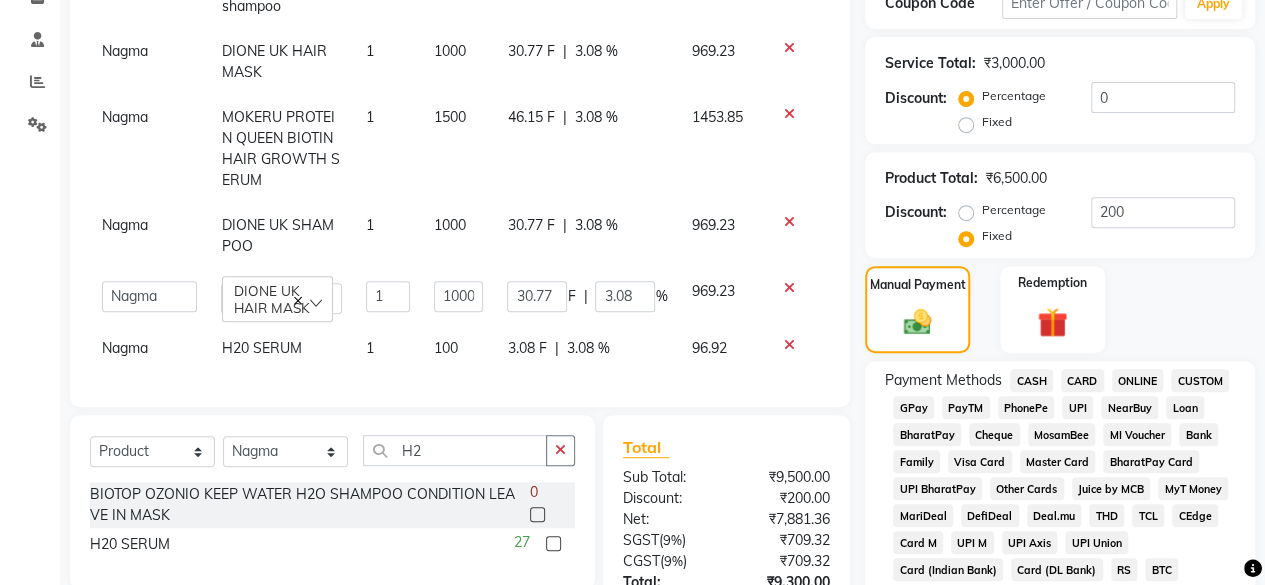 scroll, scrollTop: 270, scrollLeft: 0, axis: vertical 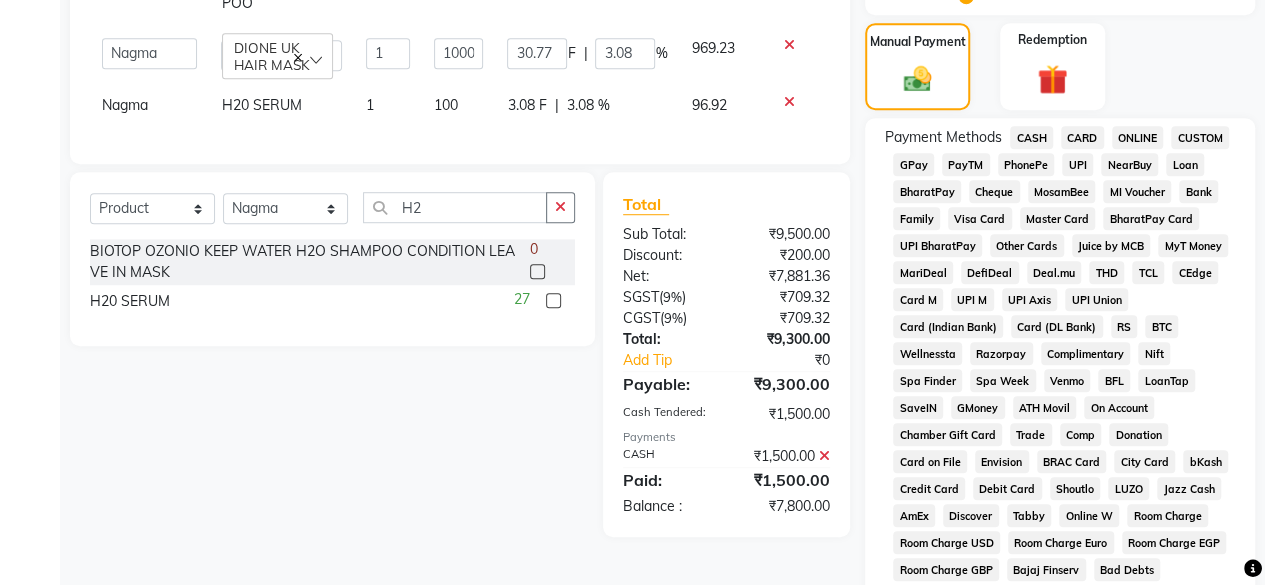 click 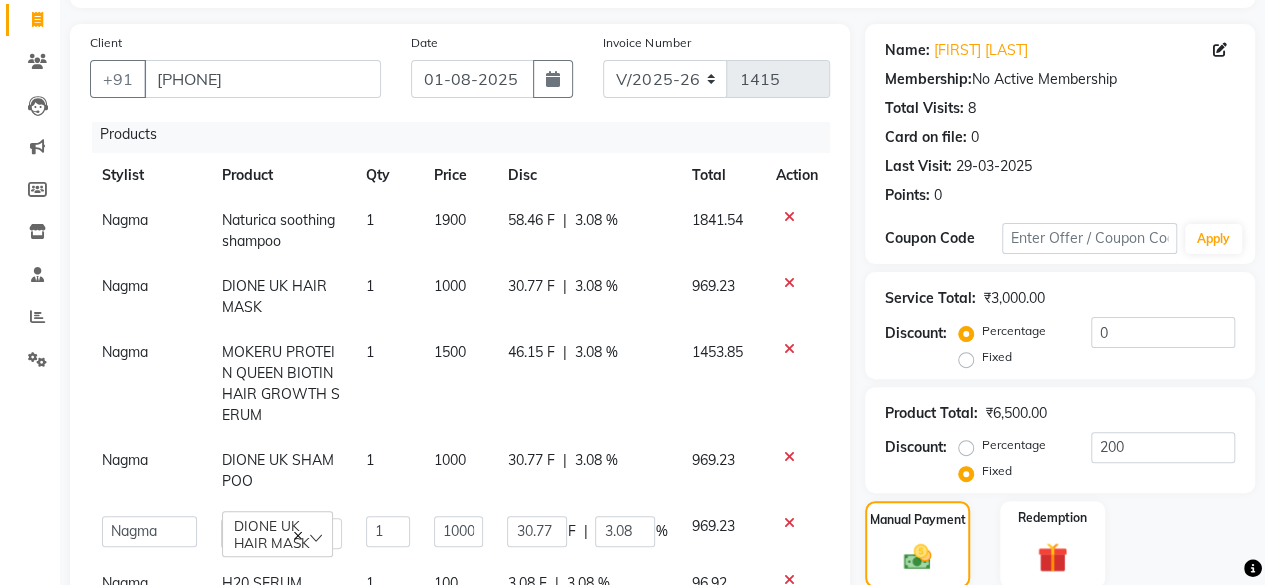 scroll, scrollTop: 125, scrollLeft: 0, axis: vertical 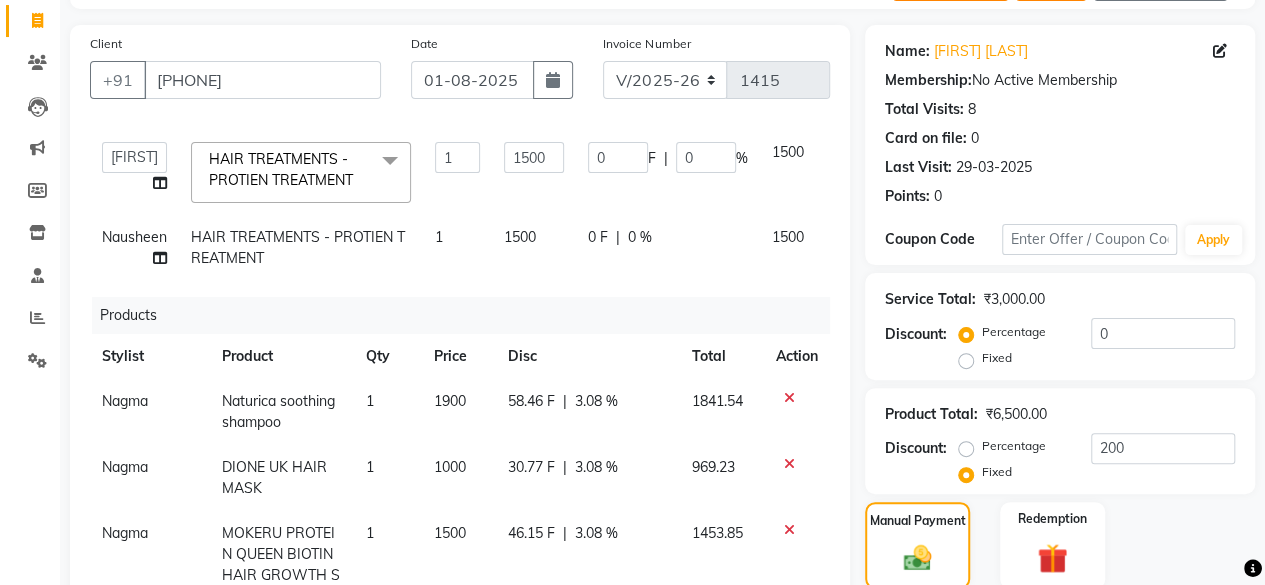 click 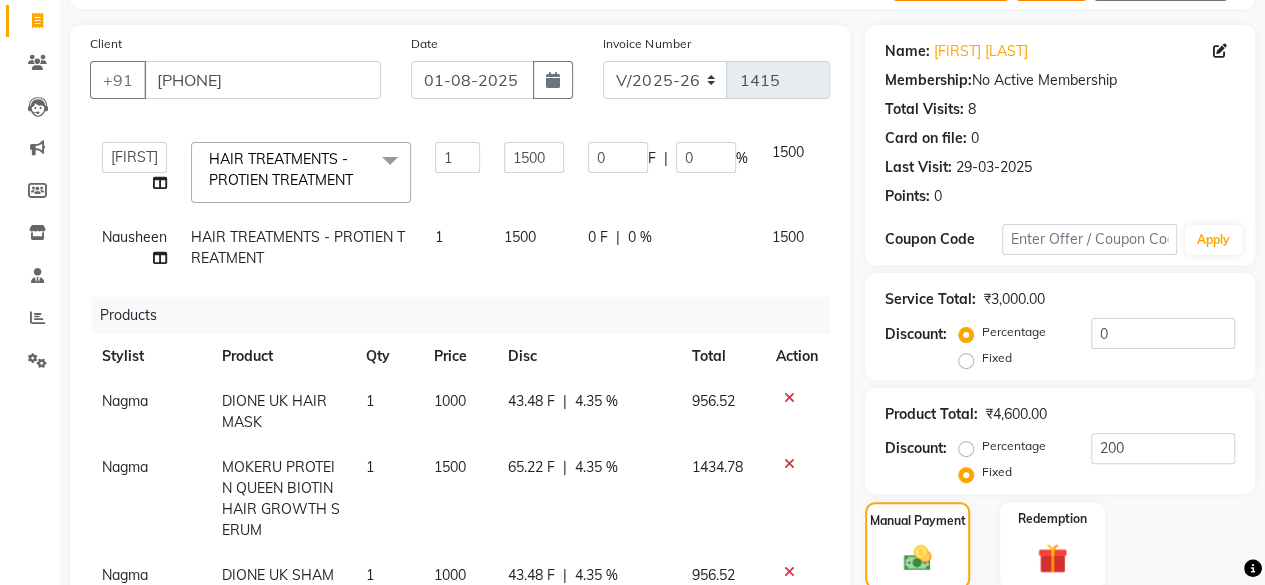 click 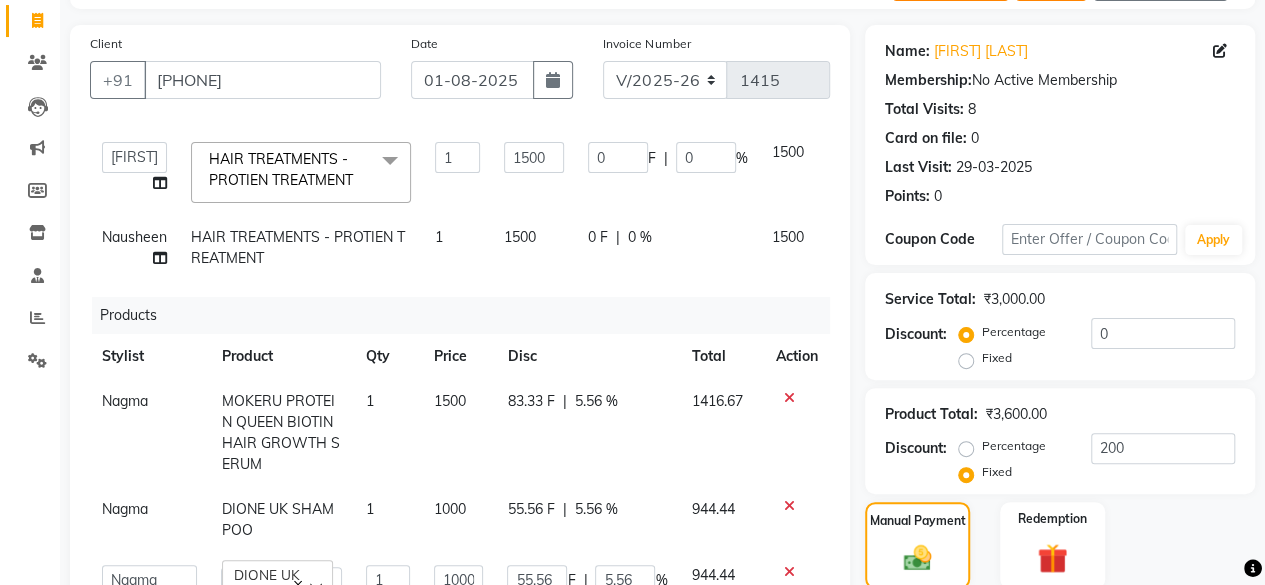 click 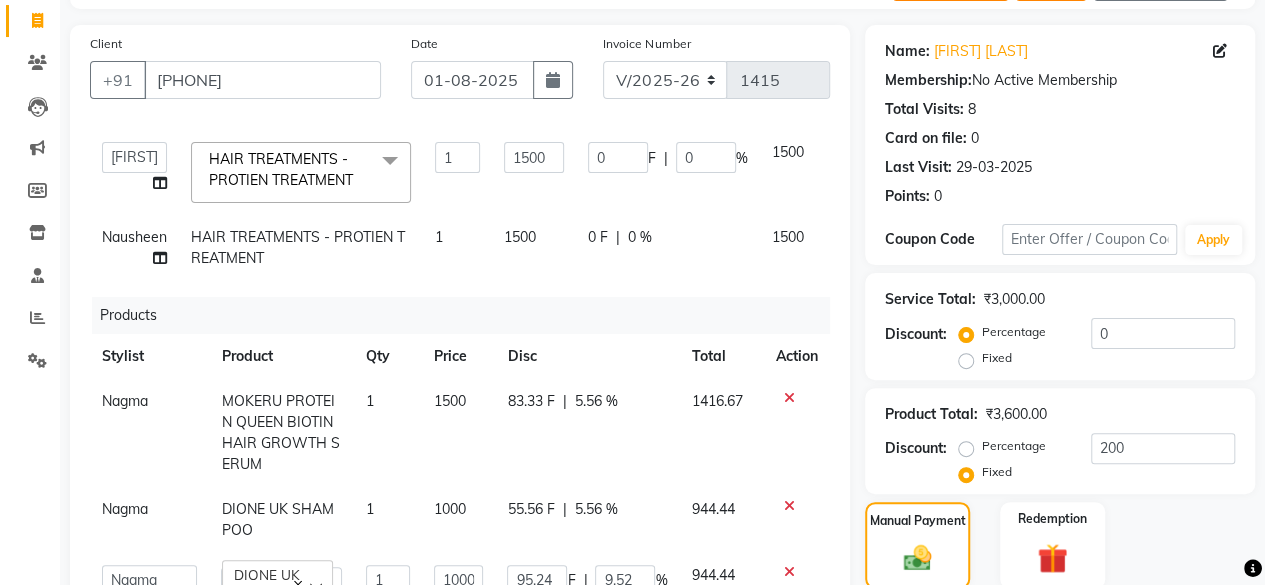 scroll, scrollTop: 30, scrollLeft: 0, axis: vertical 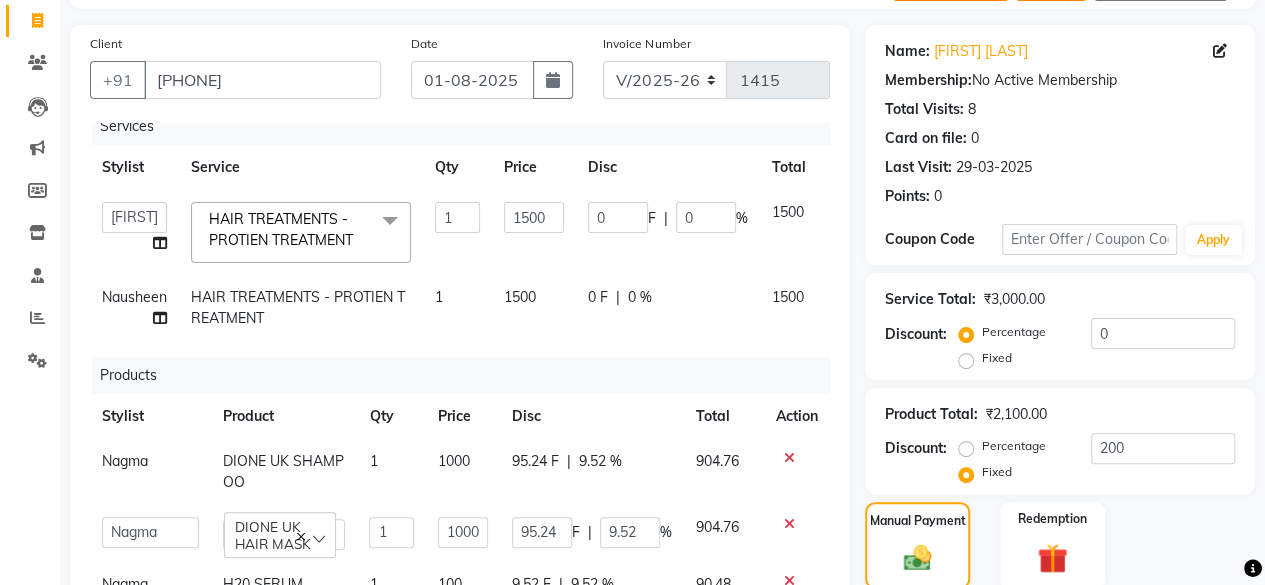 click on "Action" 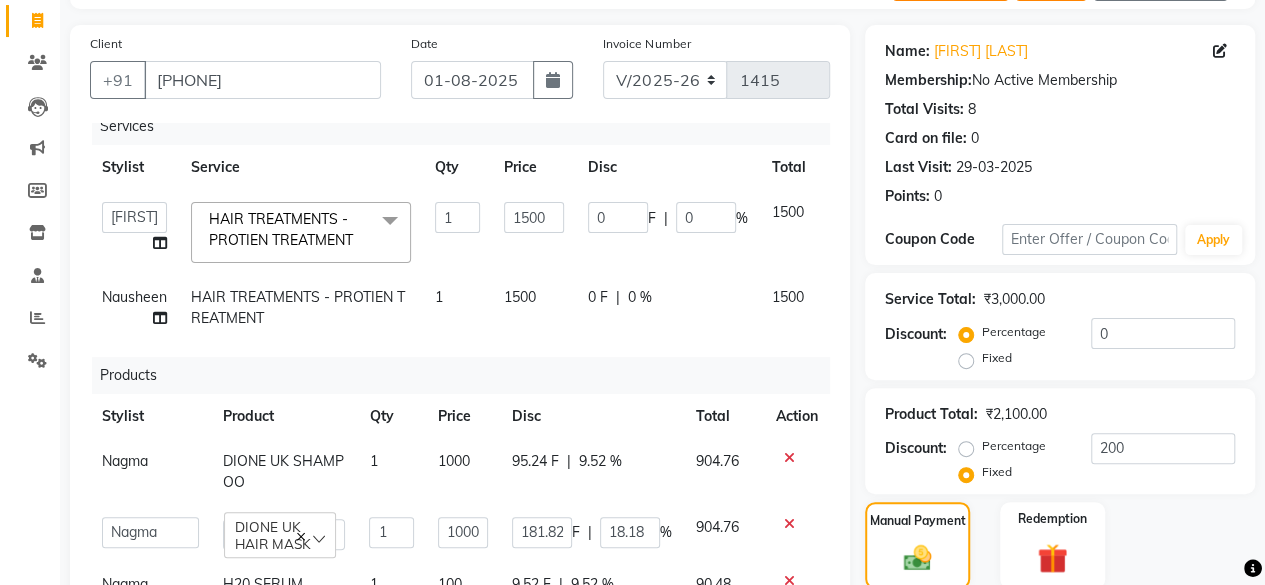 scroll, scrollTop: 0, scrollLeft: 0, axis: both 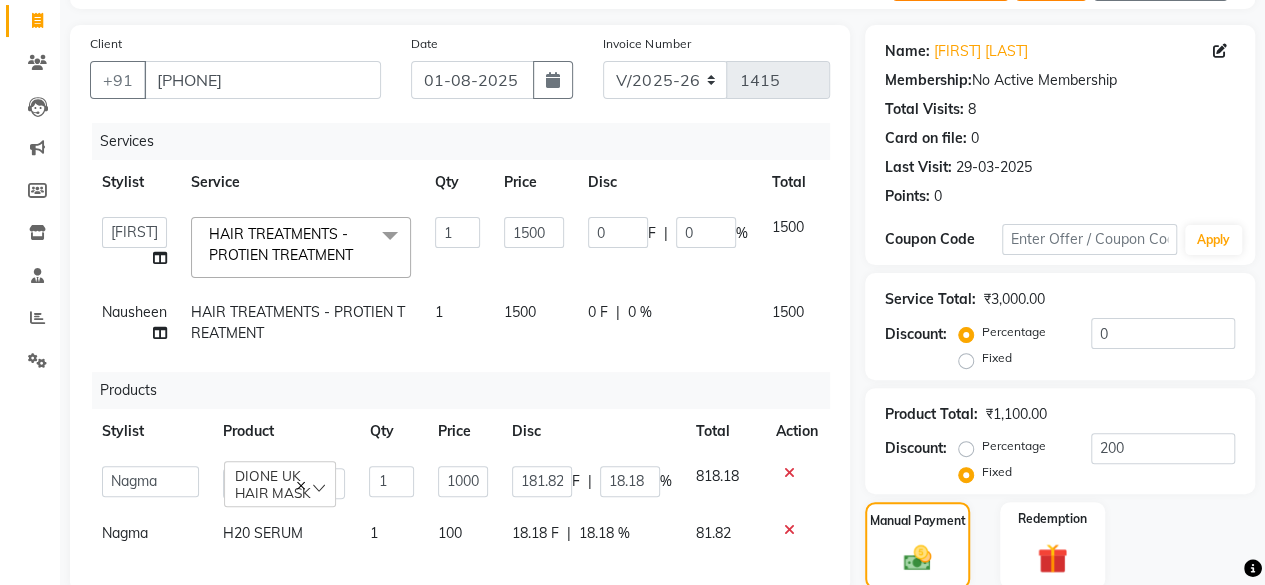 click 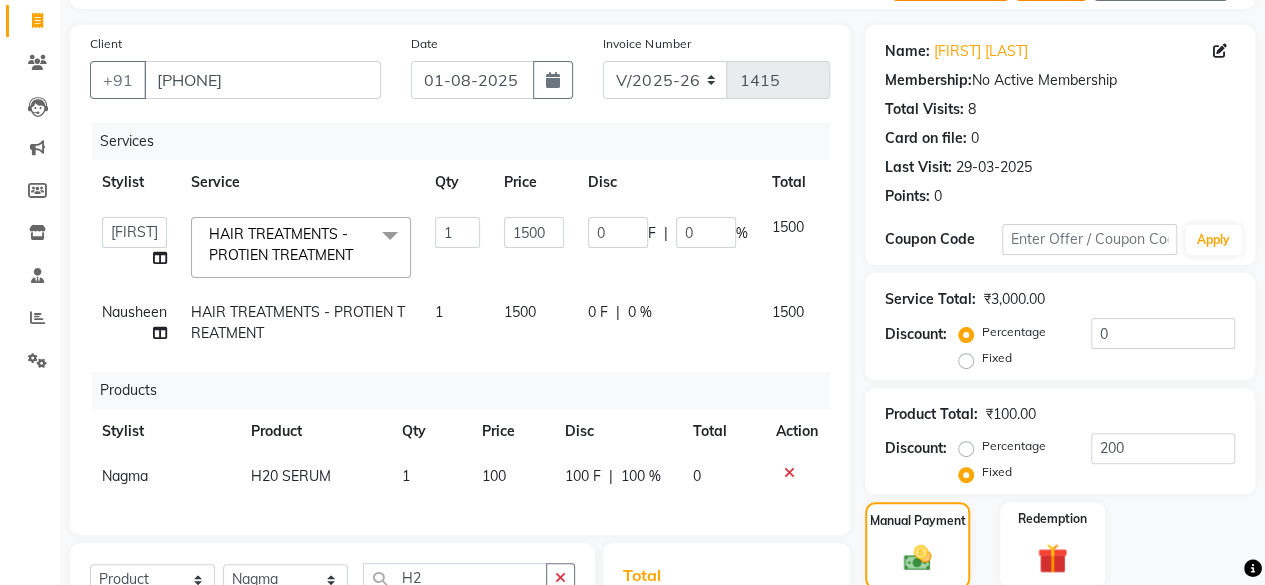 click 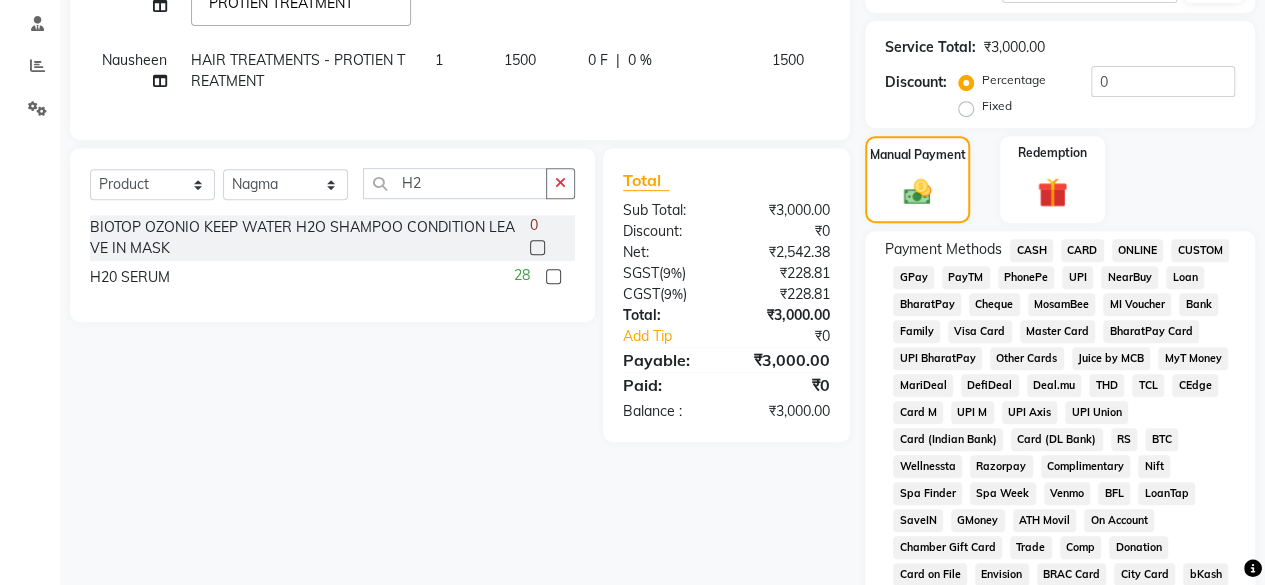 scroll, scrollTop: 440, scrollLeft: 0, axis: vertical 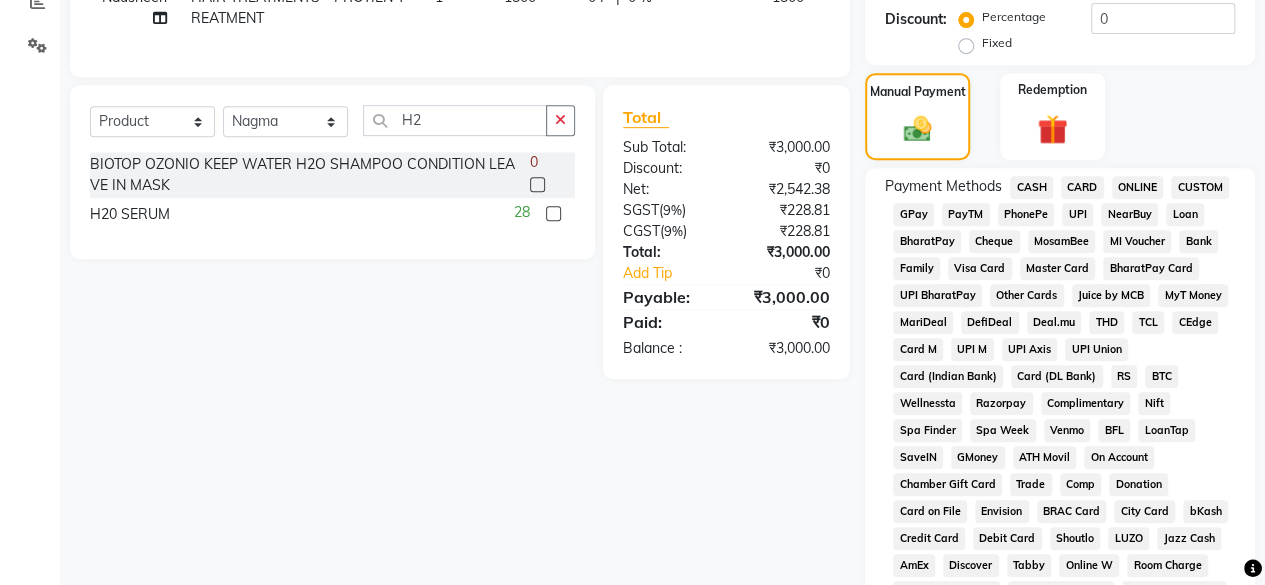 click on "CASH" 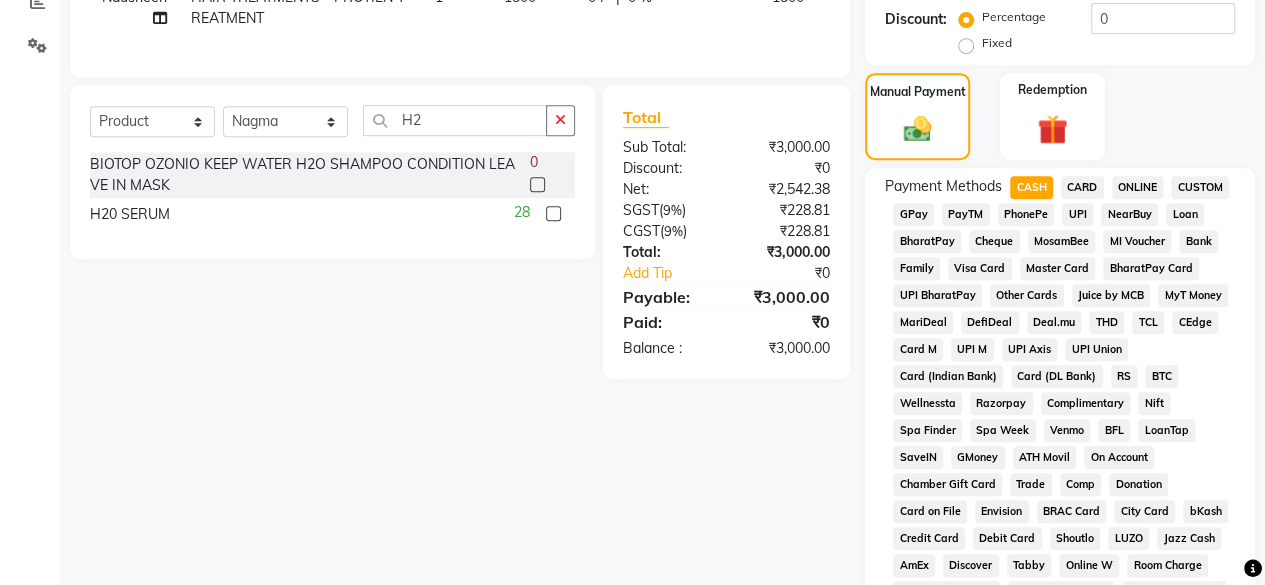 scroll, scrollTop: 999, scrollLeft: 0, axis: vertical 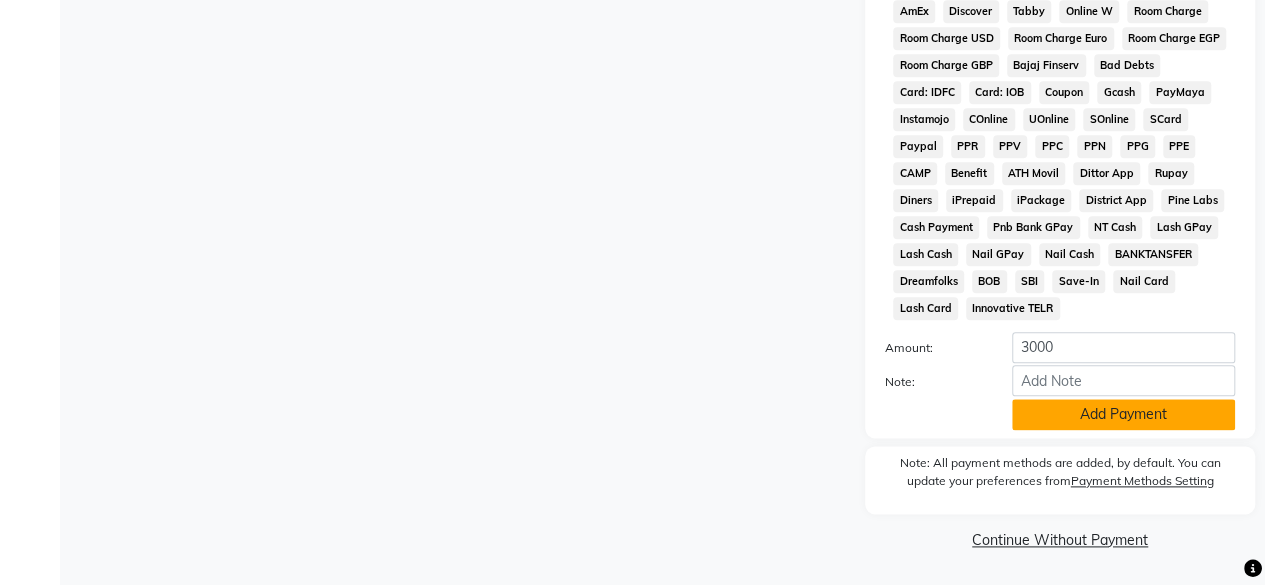 click on "Add Payment" 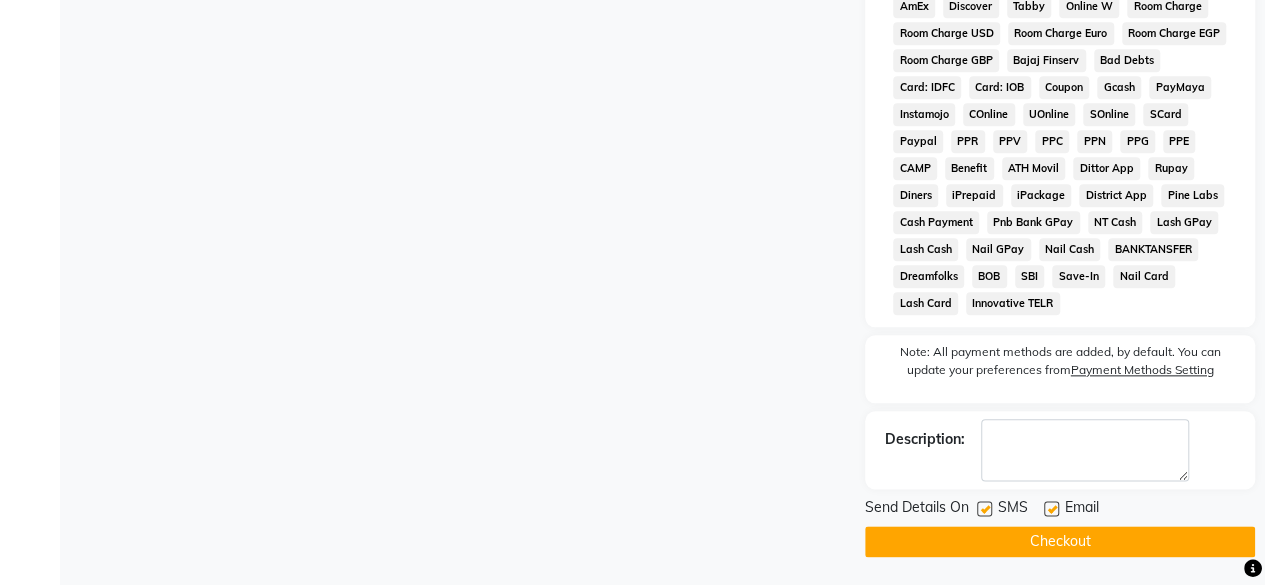 click on "Checkout" 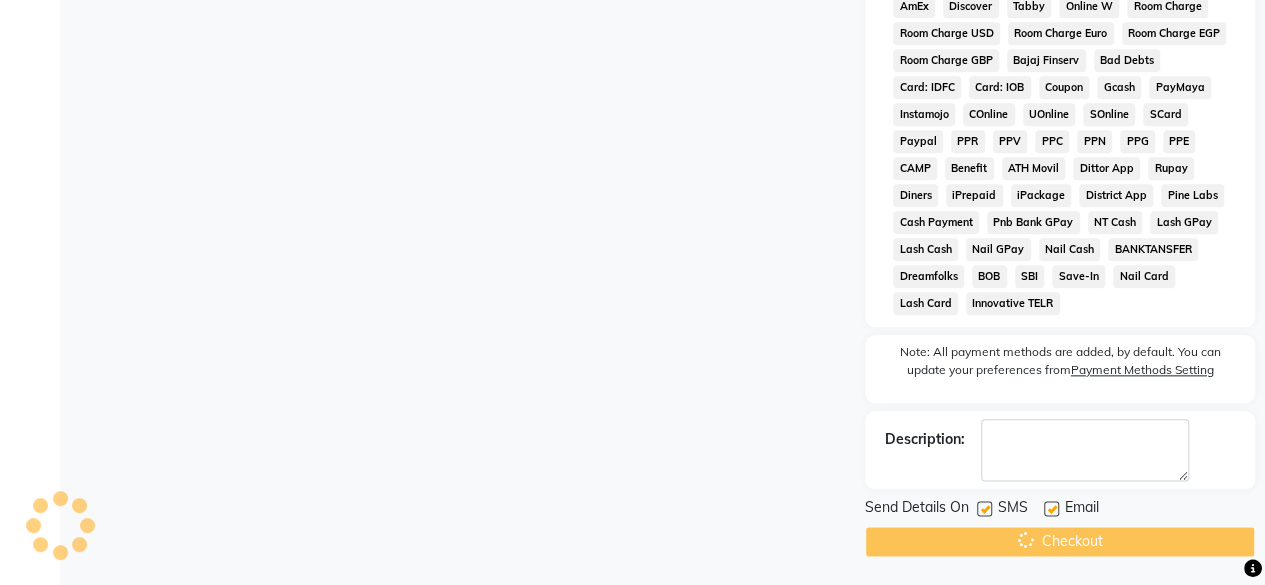 scroll, scrollTop: 0, scrollLeft: 0, axis: both 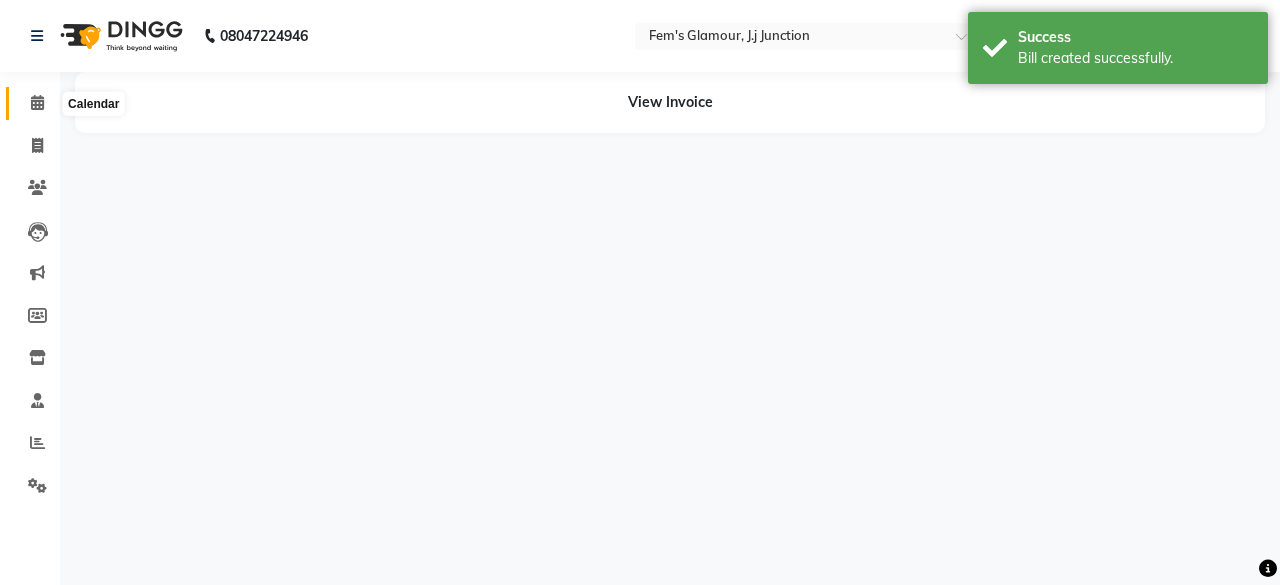 click 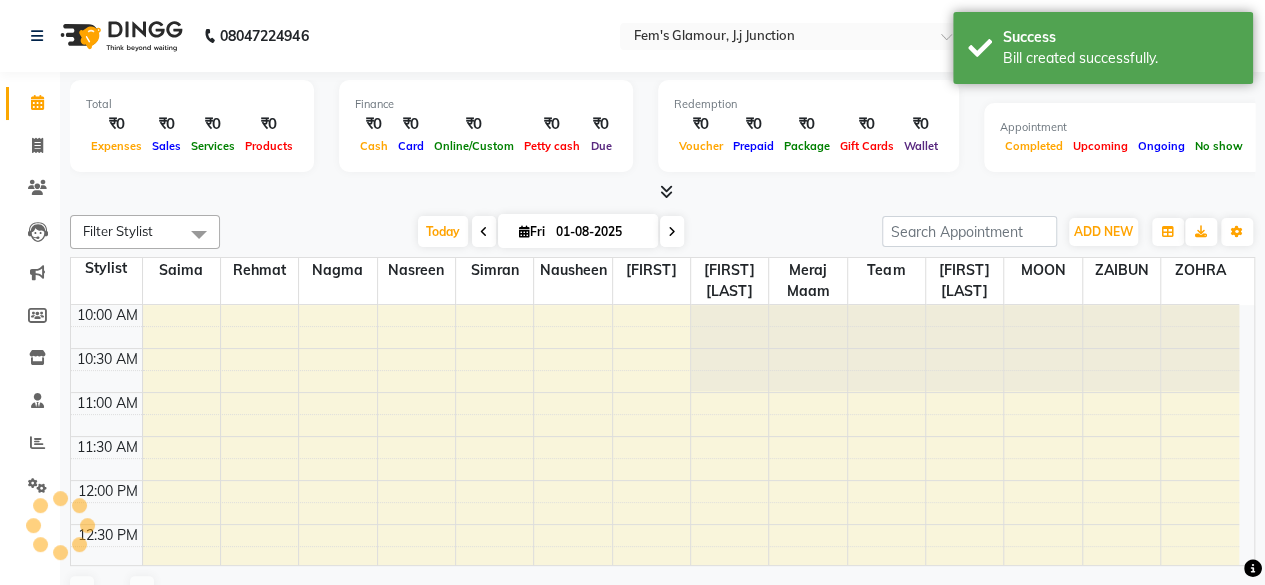 scroll, scrollTop: 0, scrollLeft: 0, axis: both 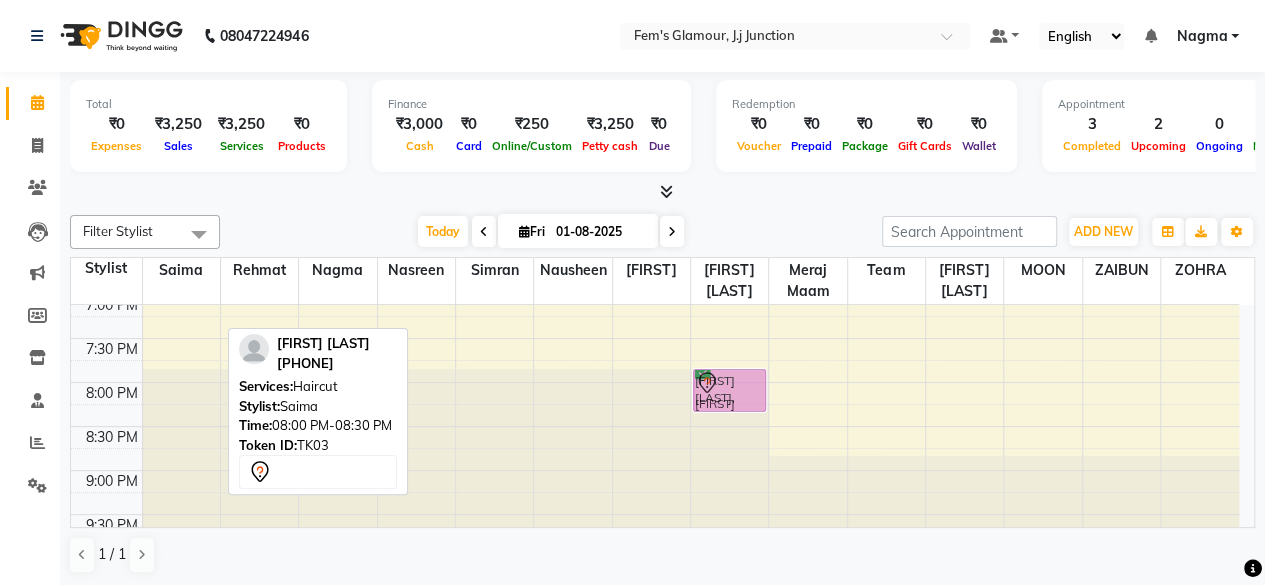drag, startPoint x: 162, startPoint y: 374, endPoint x: 690, endPoint y: 385, distance: 528.11456 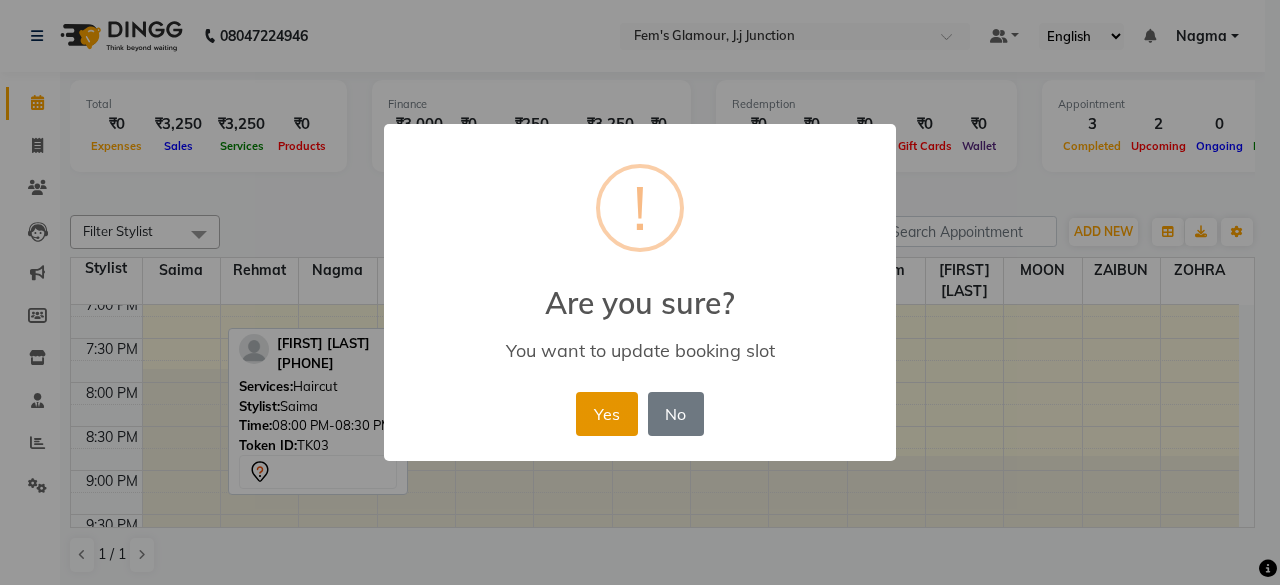 click on "Yes" at bounding box center (606, 414) 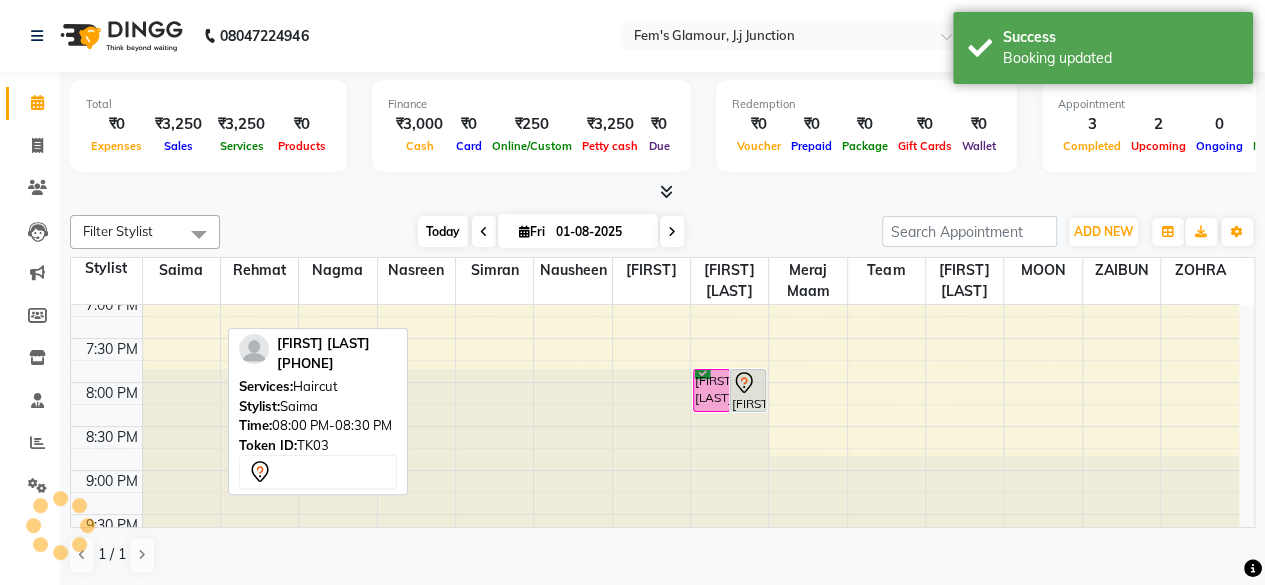 click on "Today" at bounding box center [443, 231] 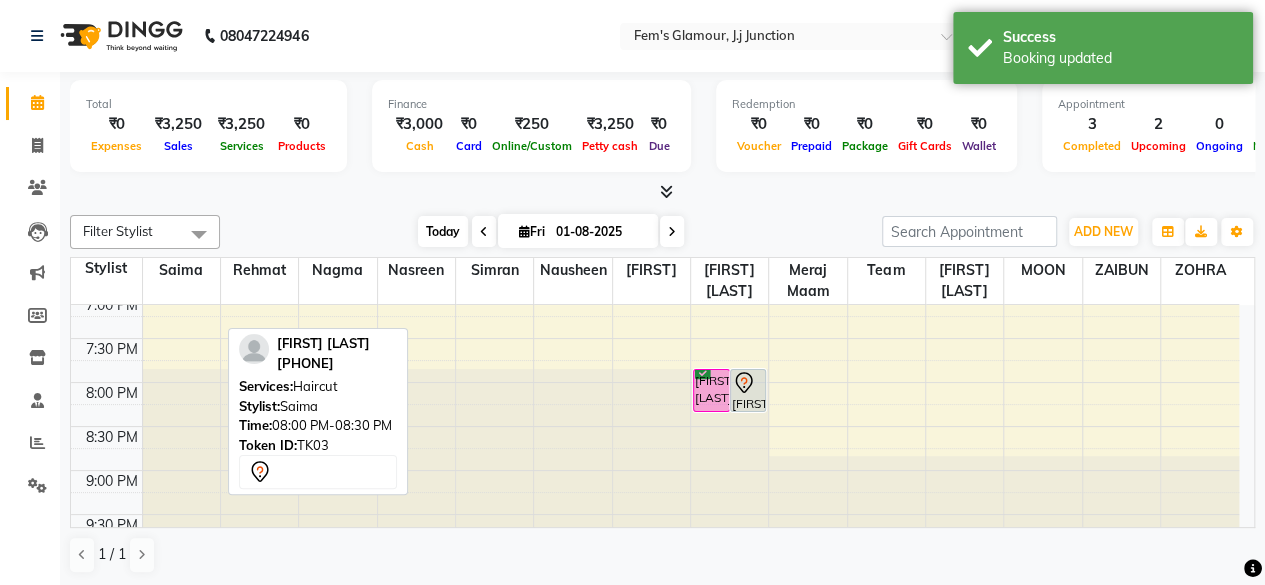 scroll, scrollTop: 608, scrollLeft: 0, axis: vertical 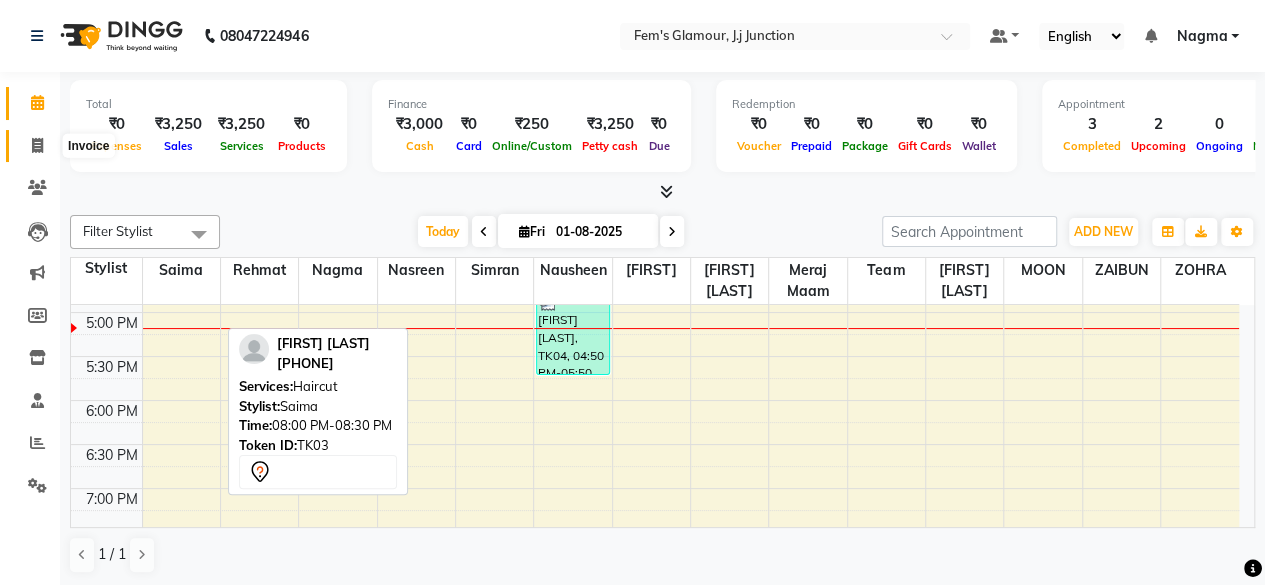 click 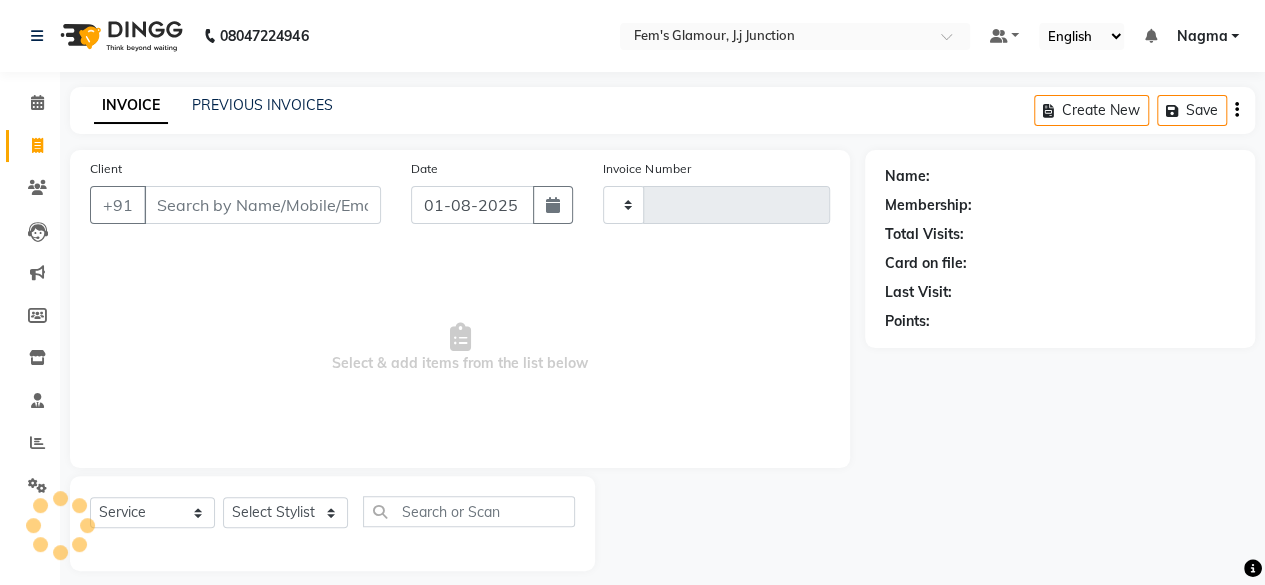 type on "1416" 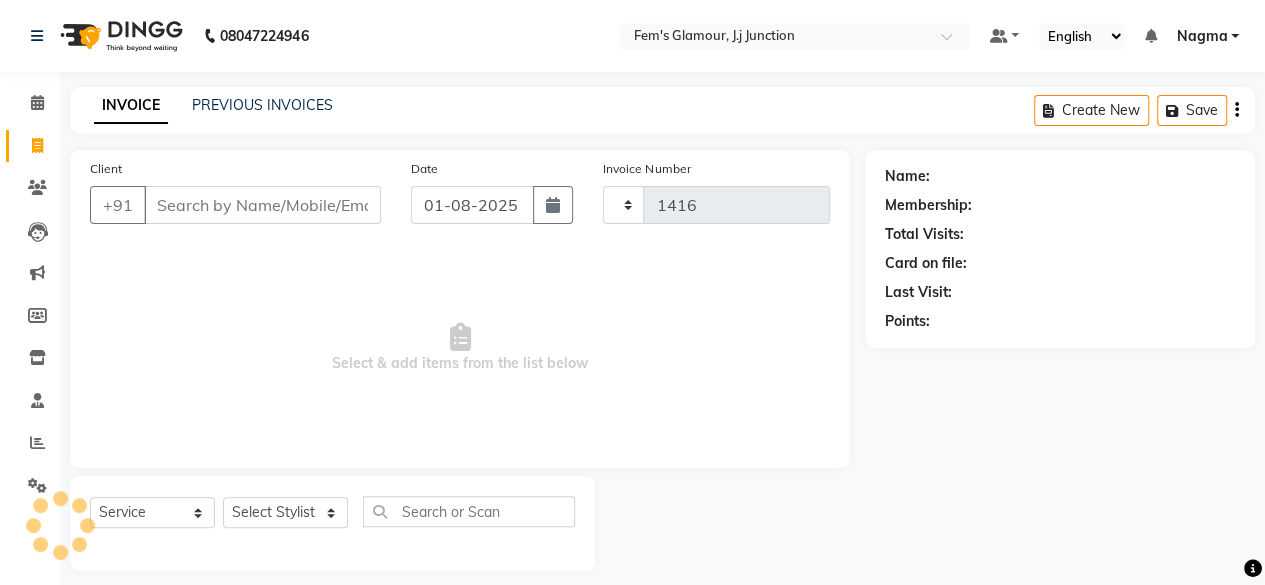 select on "4132" 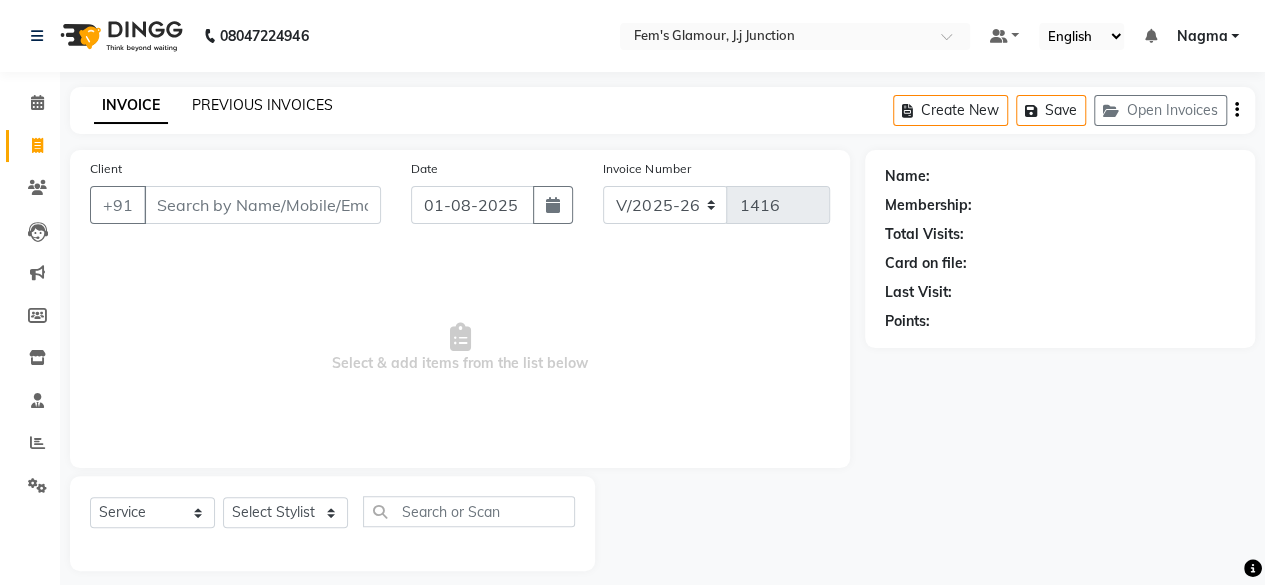 click on "PREVIOUS INVOICES" 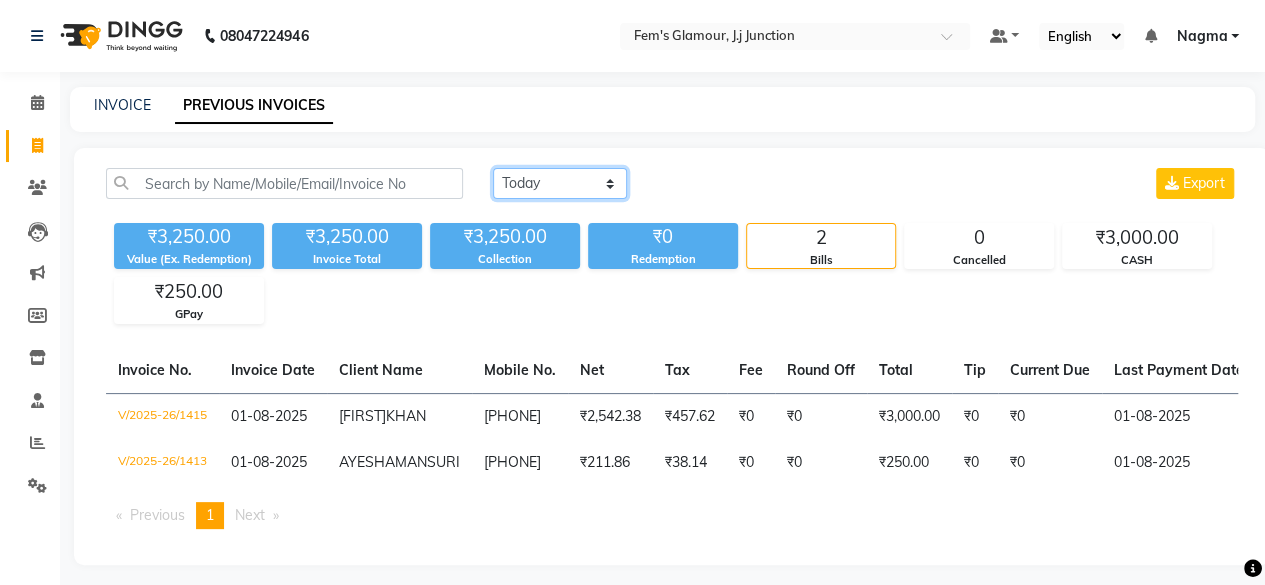 click on "Today Yesterday Custom Range" 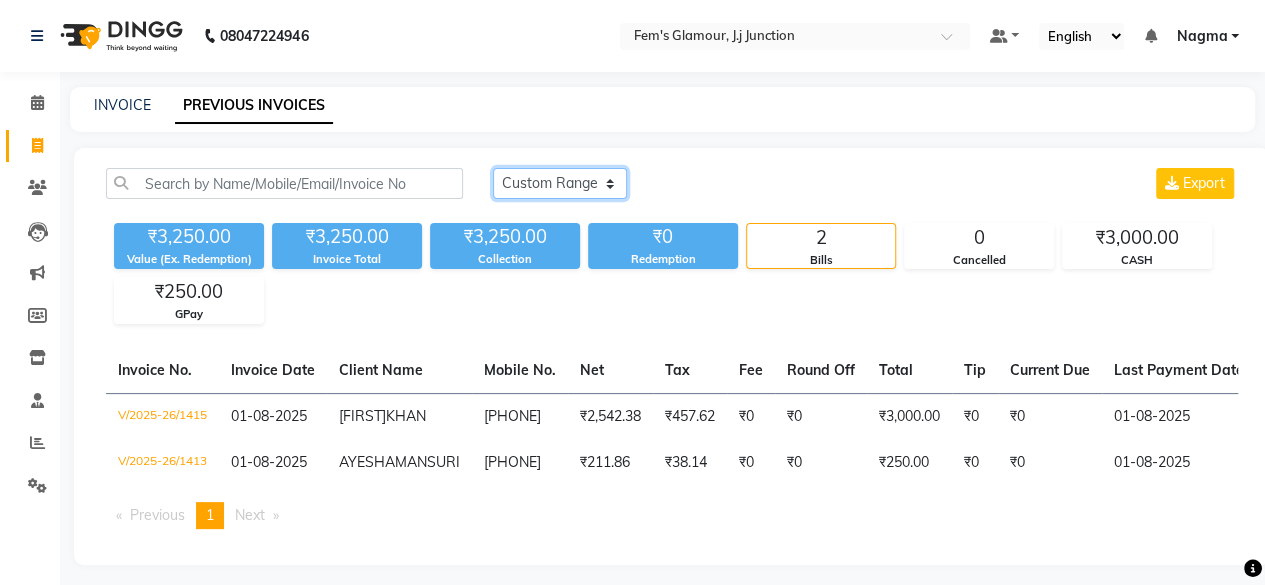 click on "Today Yesterday Custom Range" 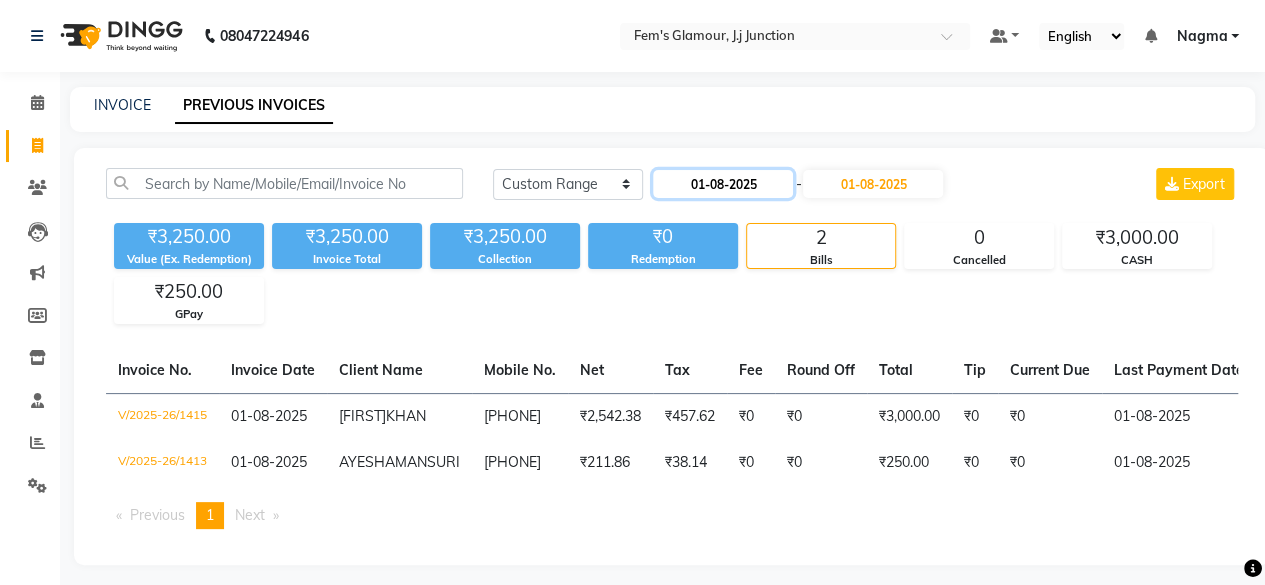 click on "01-08-2025" 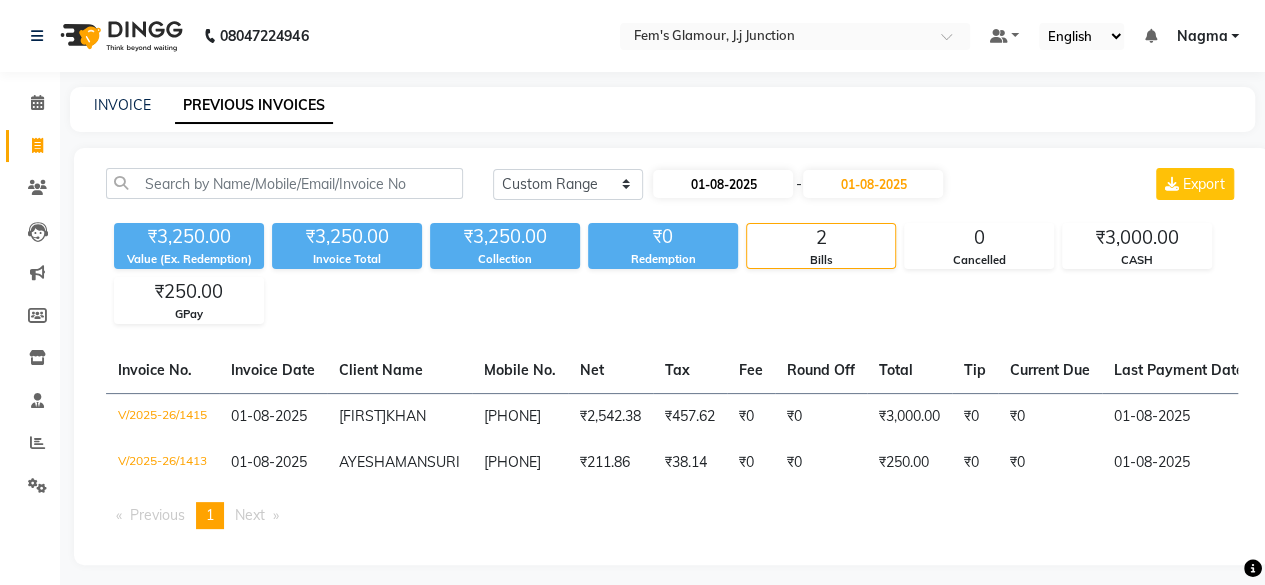 select on "8" 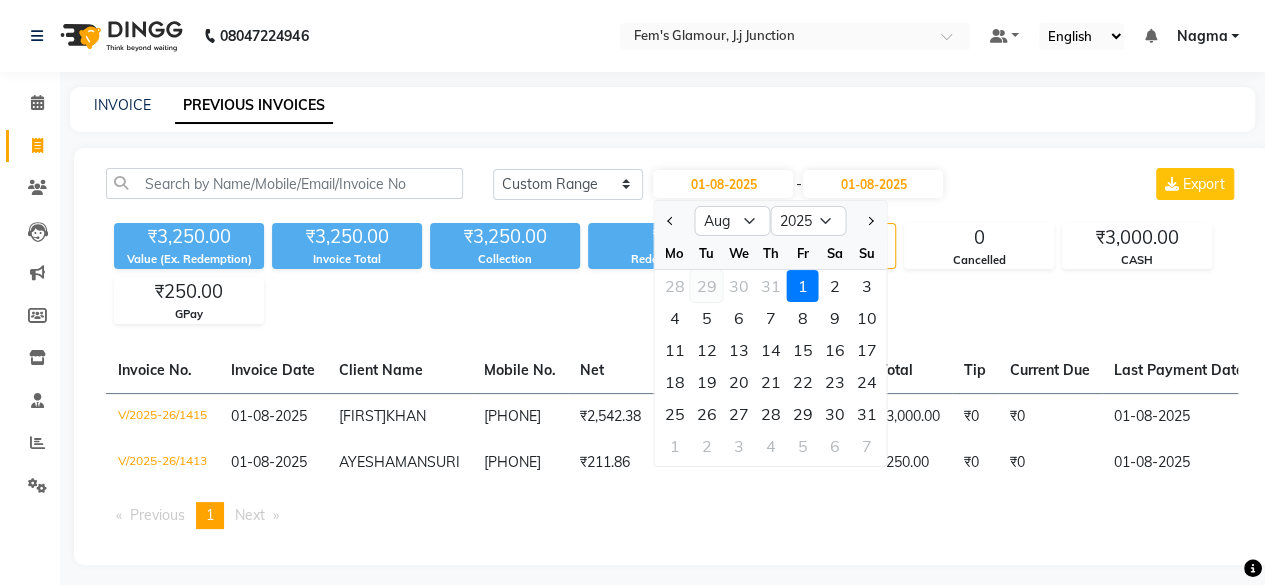 click on "29" 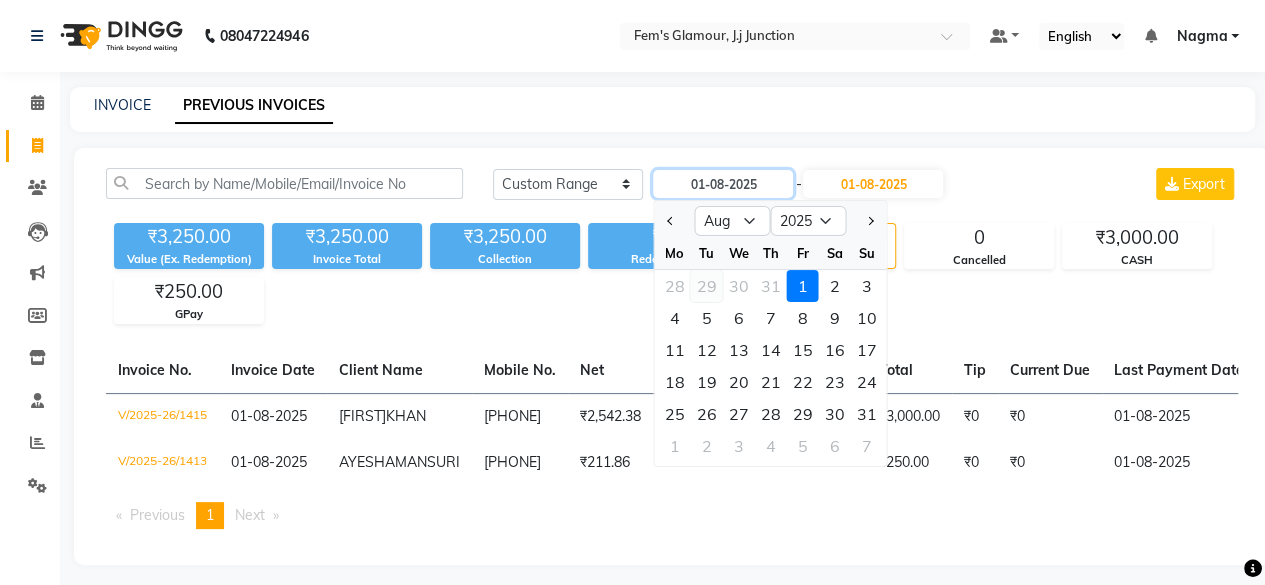 type on "29-07-2025" 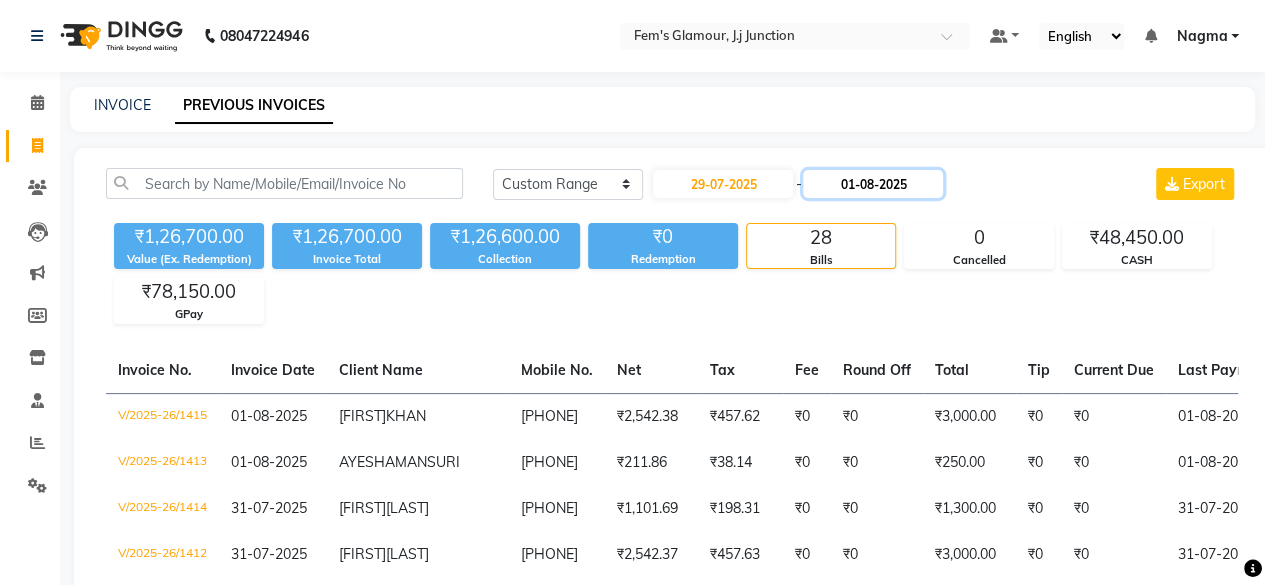 click on "01-08-2025" 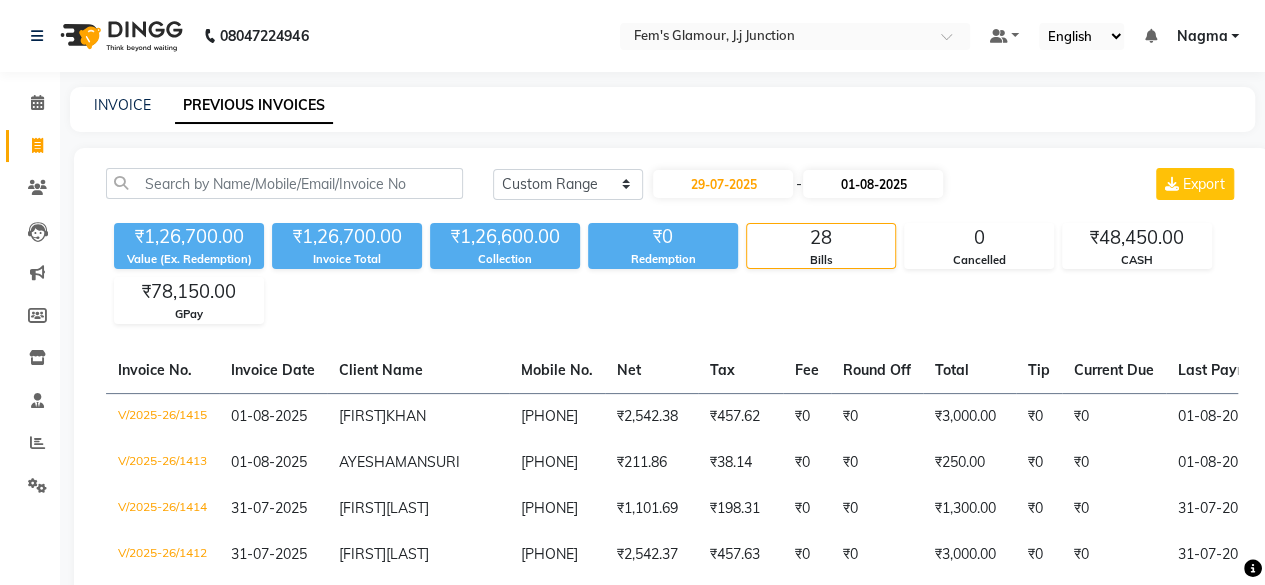 select on "8" 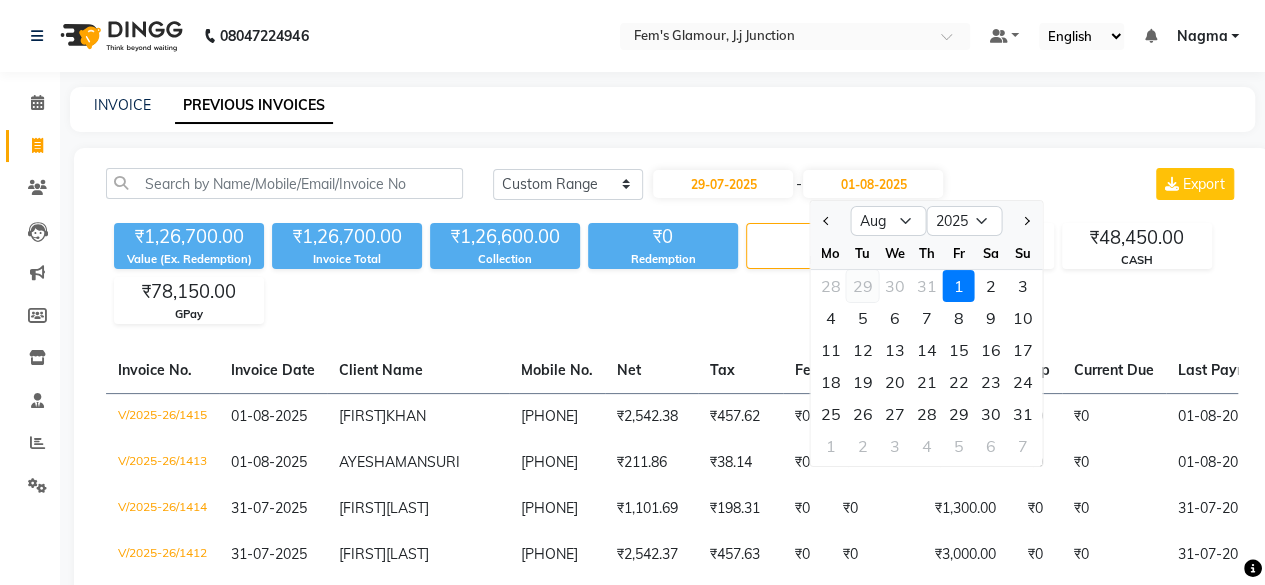 click on "29" 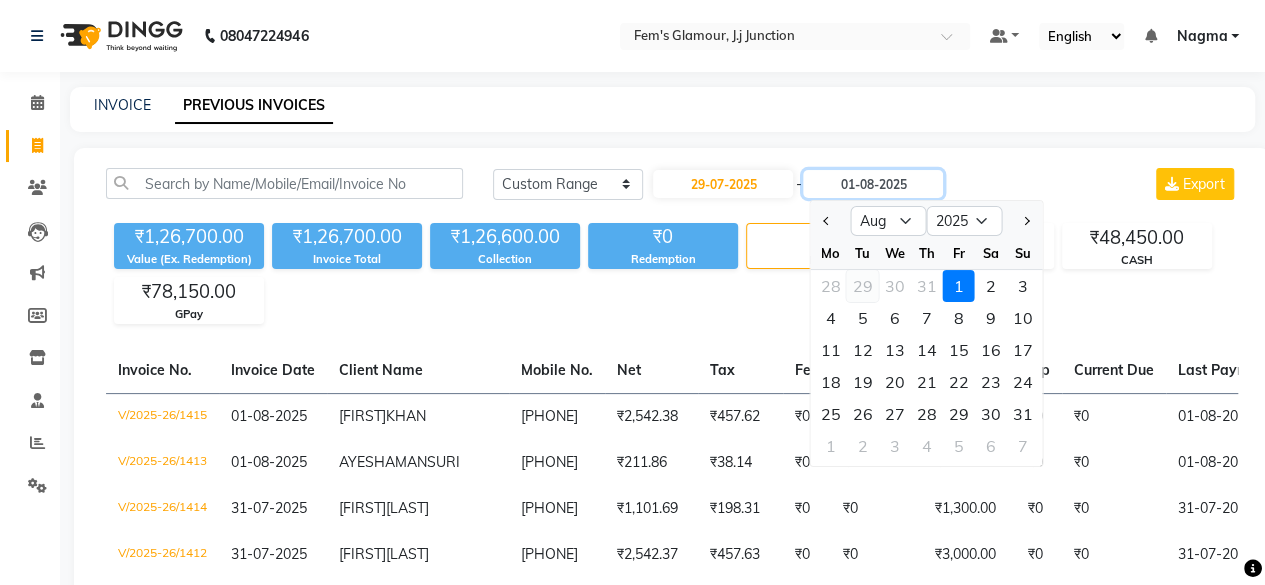 type on "29-07-2025" 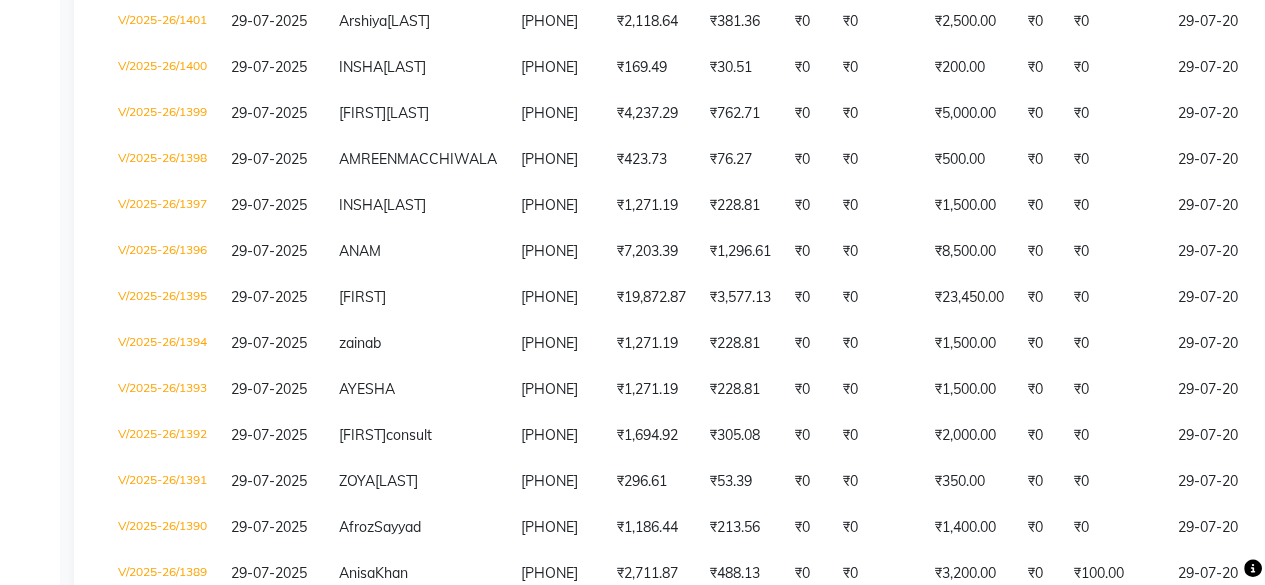 scroll, scrollTop: 582, scrollLeft: 0, axis: vertical 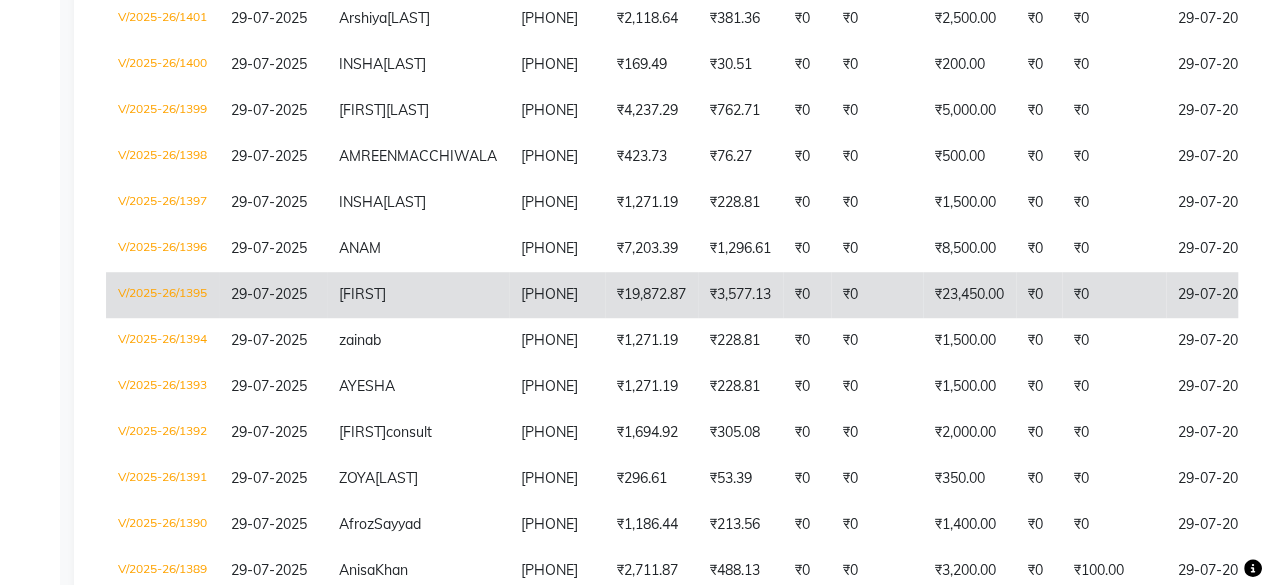 click on "₹3,577.13" 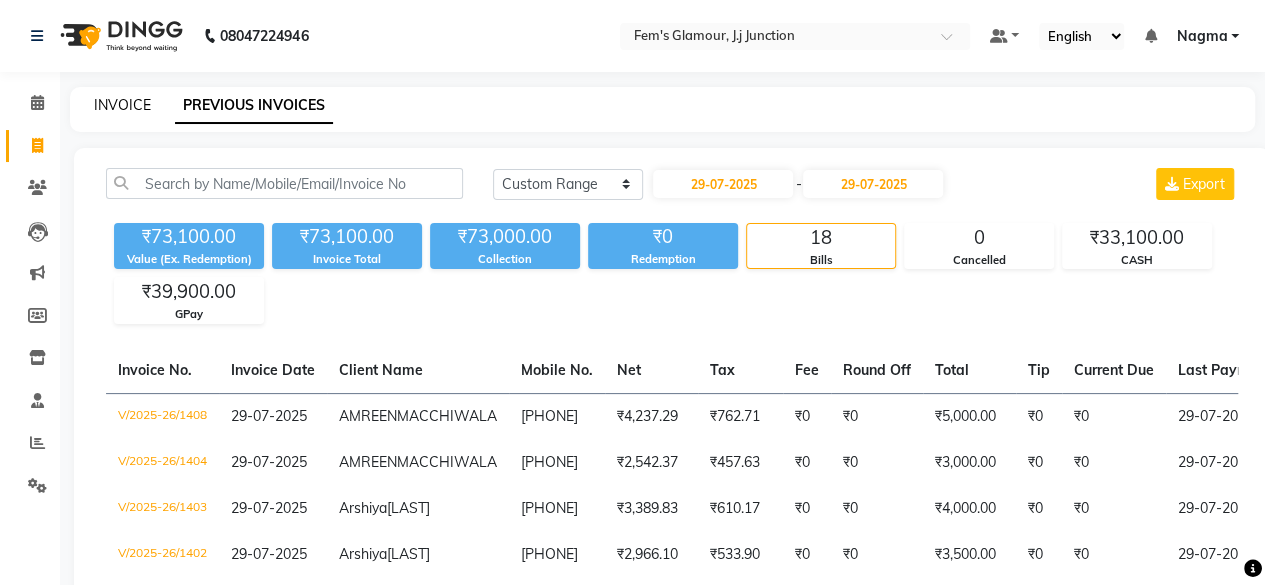 click on "INVOICE" 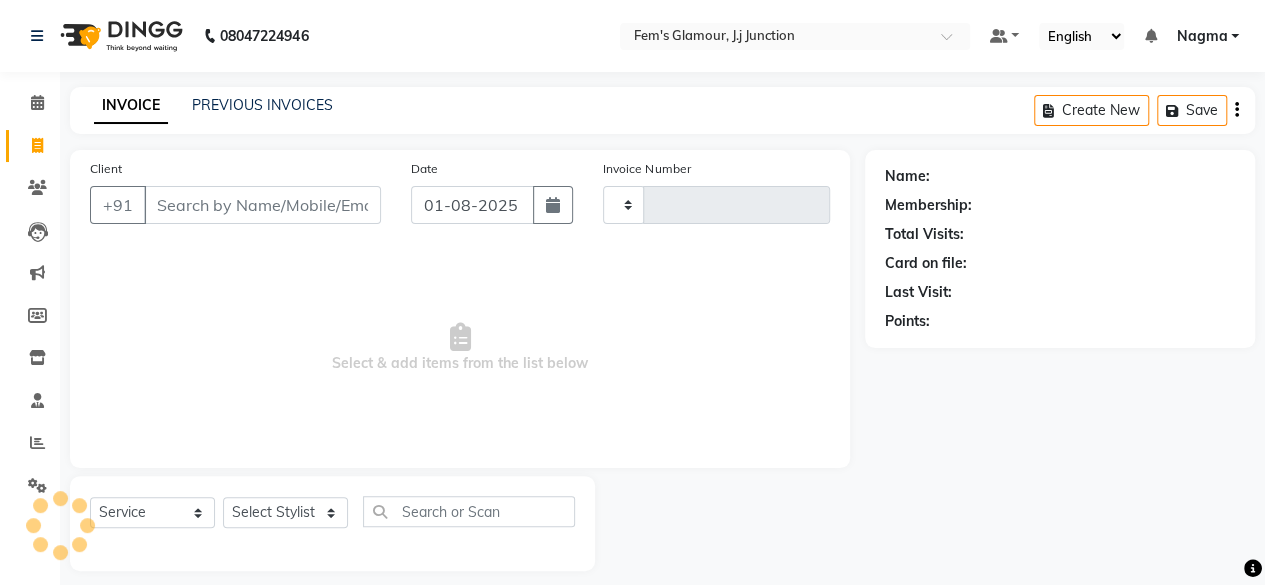scroll, scrollTop: 15, scrollLeft: 0, axis: vertical 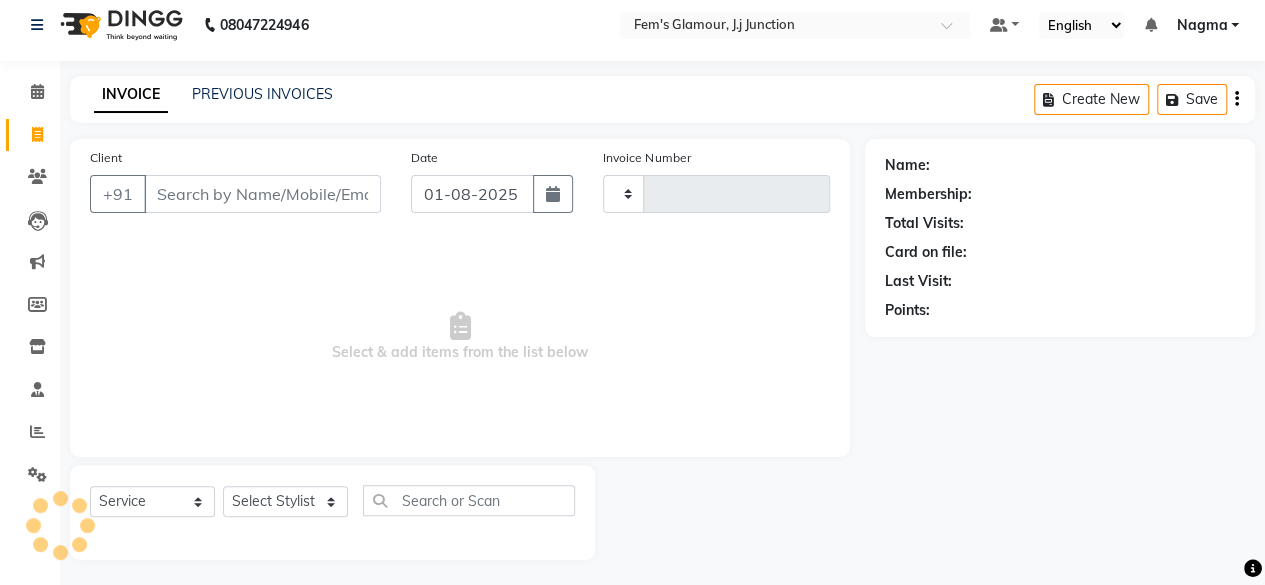 type on "1416" 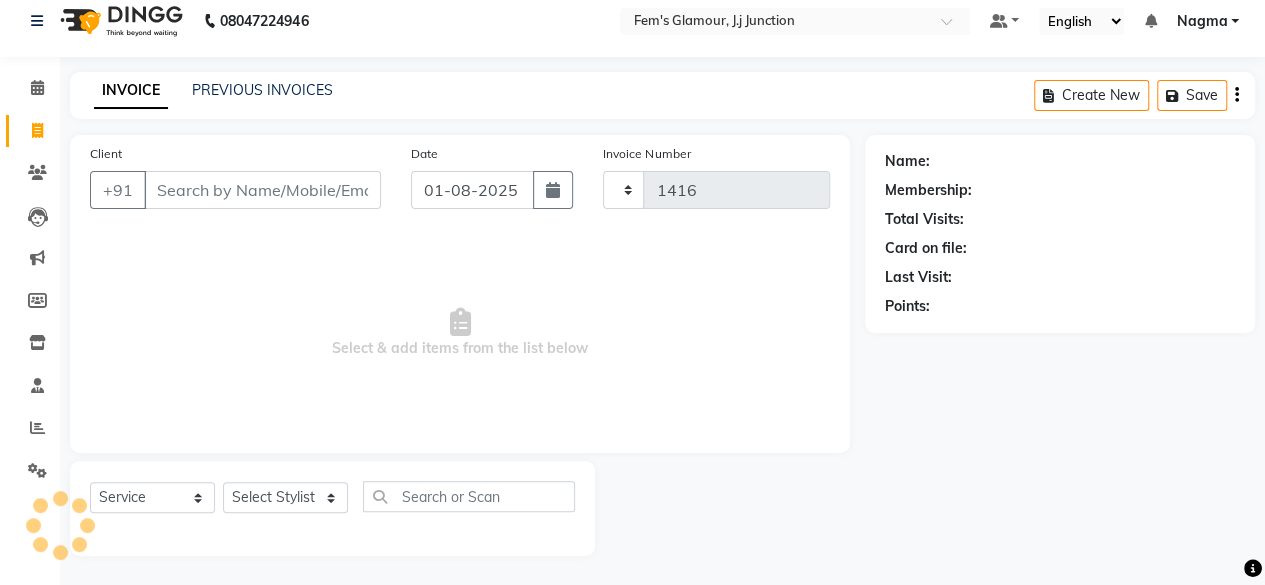 select on "4132" 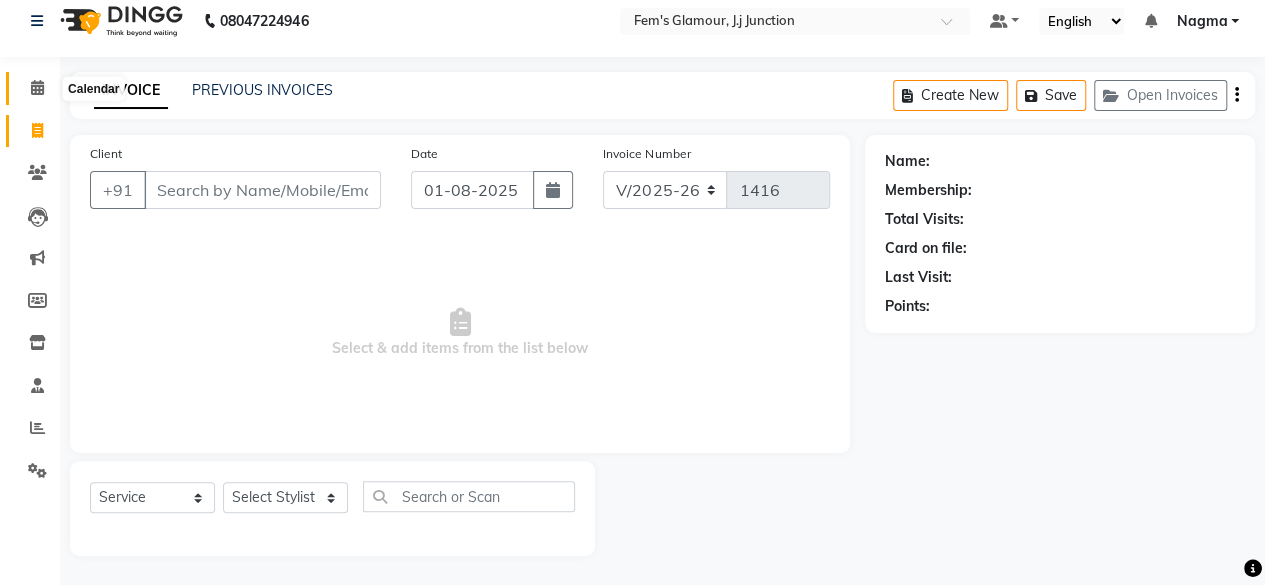 click 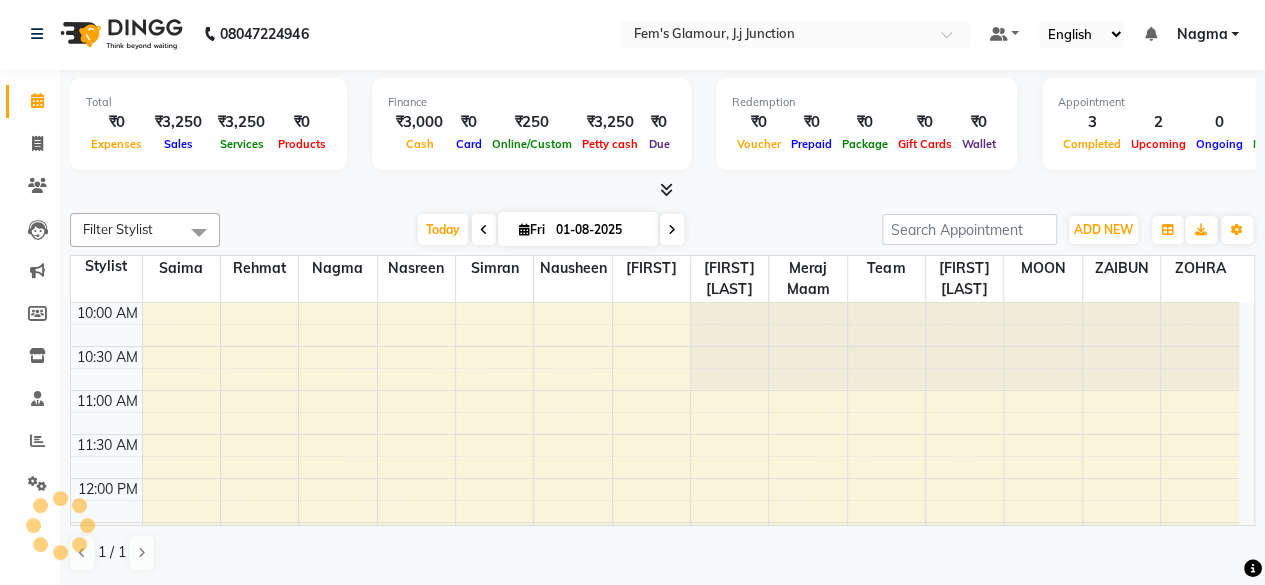scroll, scrollTop: 0, scrollLeft: 0, axis: both 